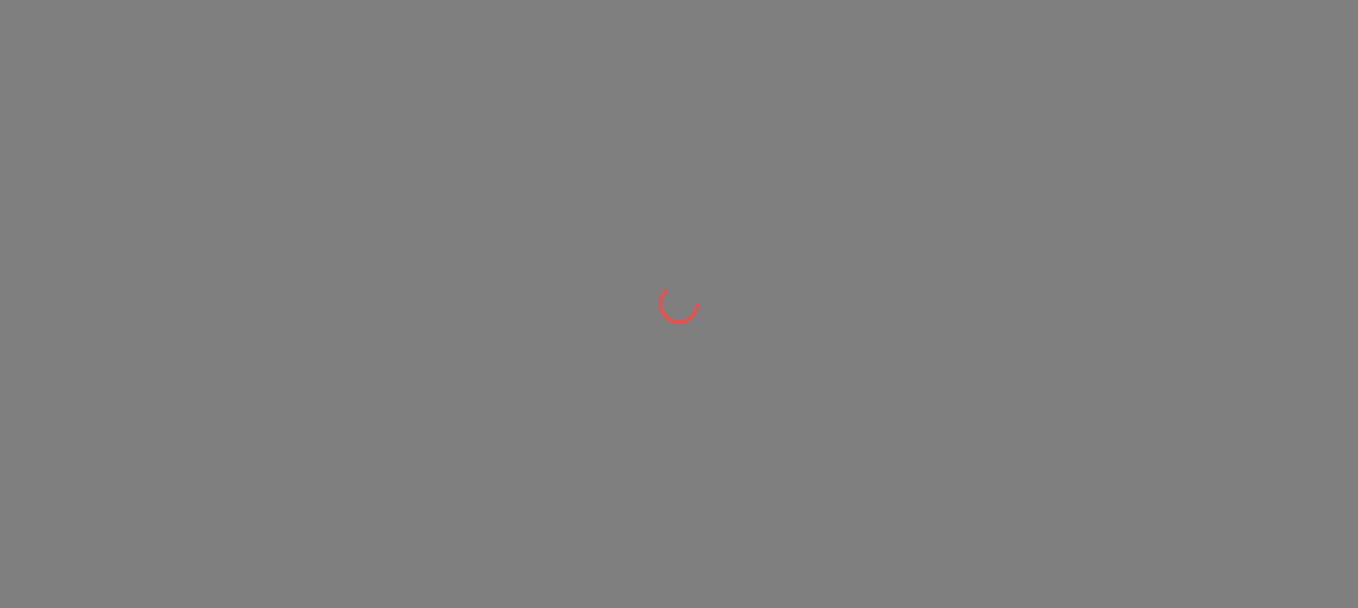 scroll, scrollTop: 0, scrollLeft: 0, axis: both 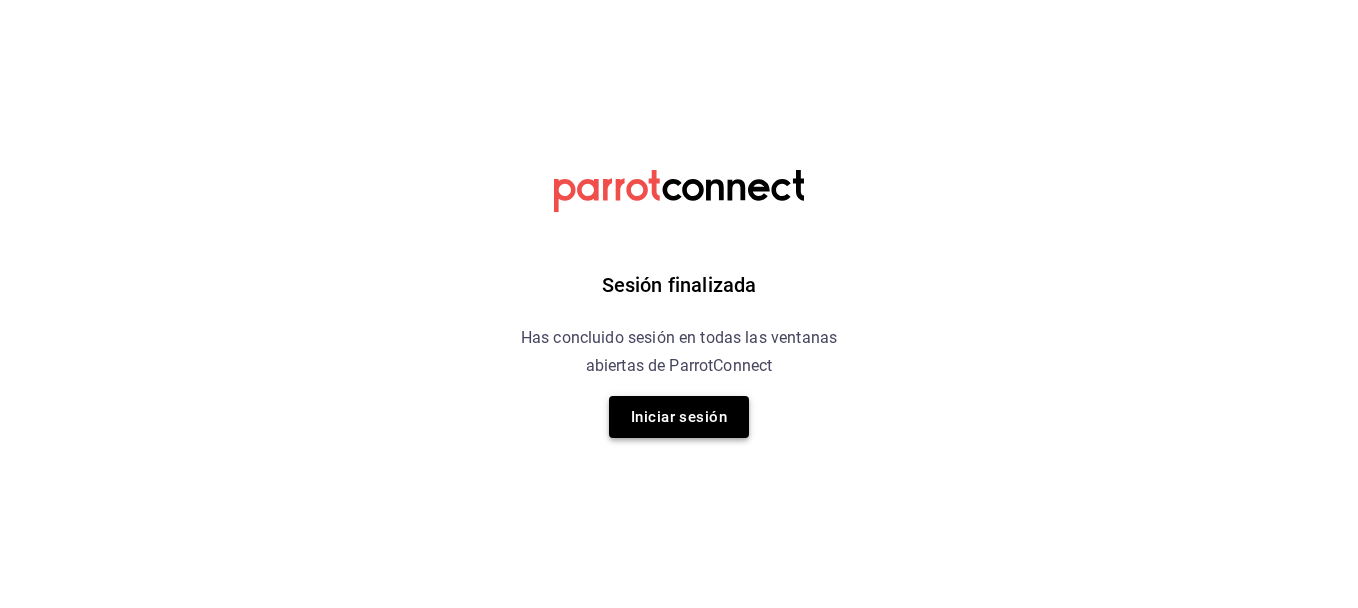 click on "Iniciar sesión" at bounding box center (679, 417) 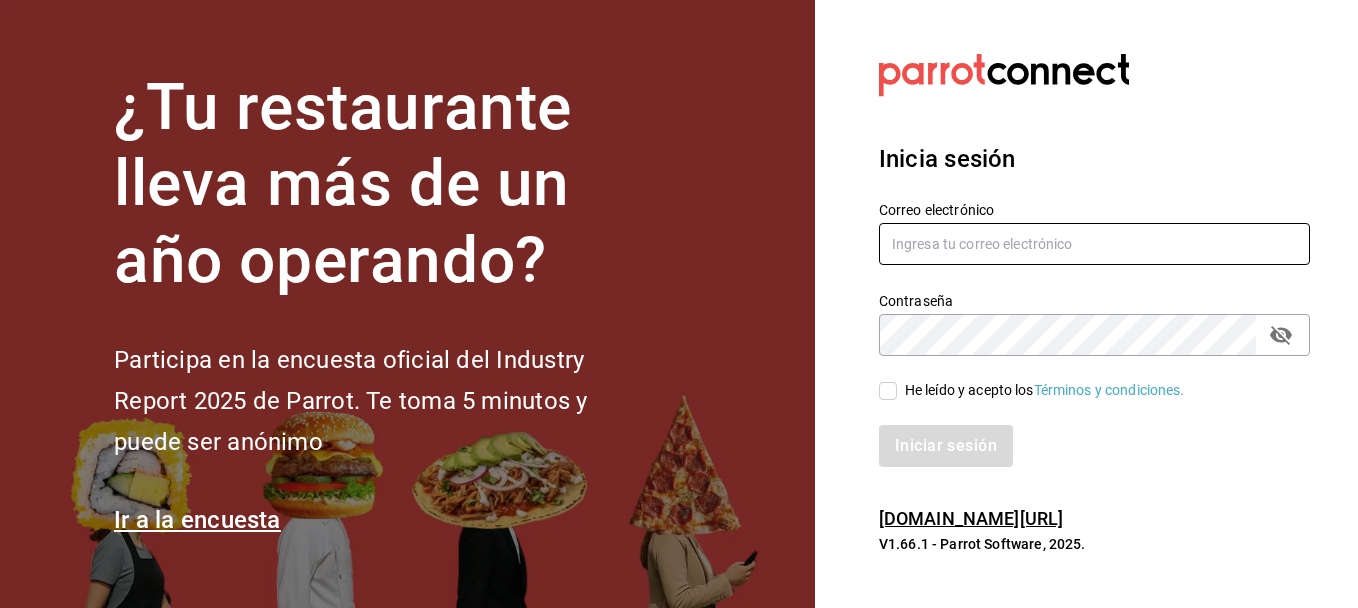 type on "sushiexpressmty@hotmail.com" 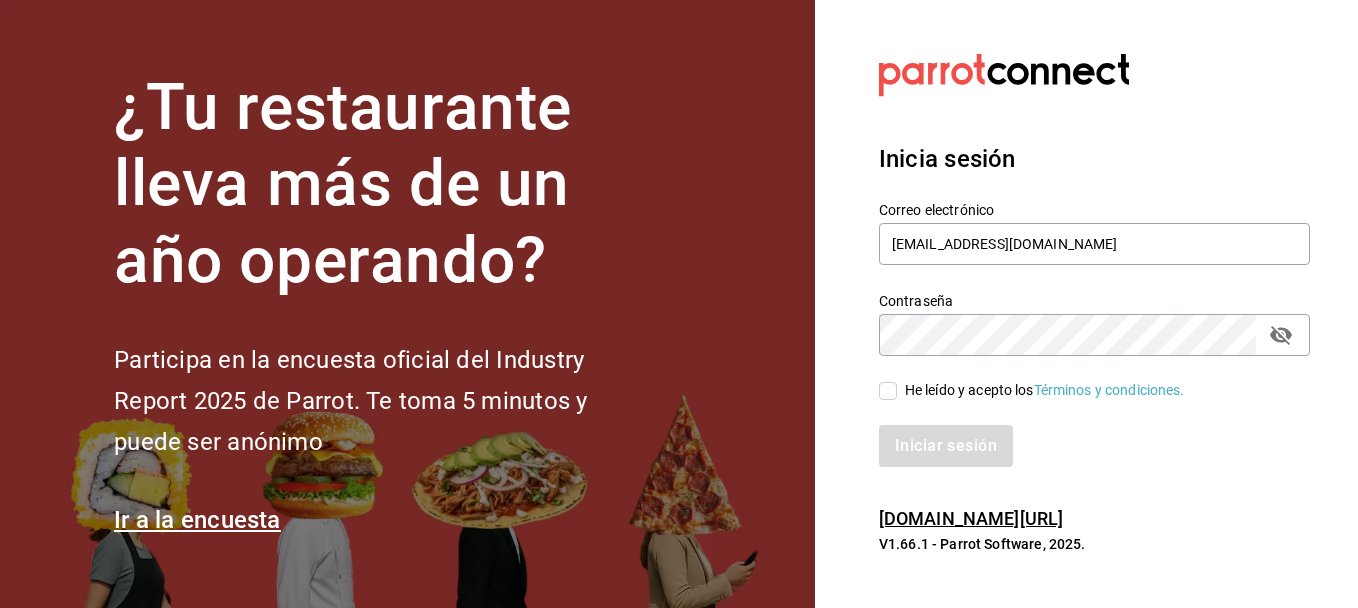 click on "He leído y acepto los  Términos y condiciones." at bounding box center [1082, 379] 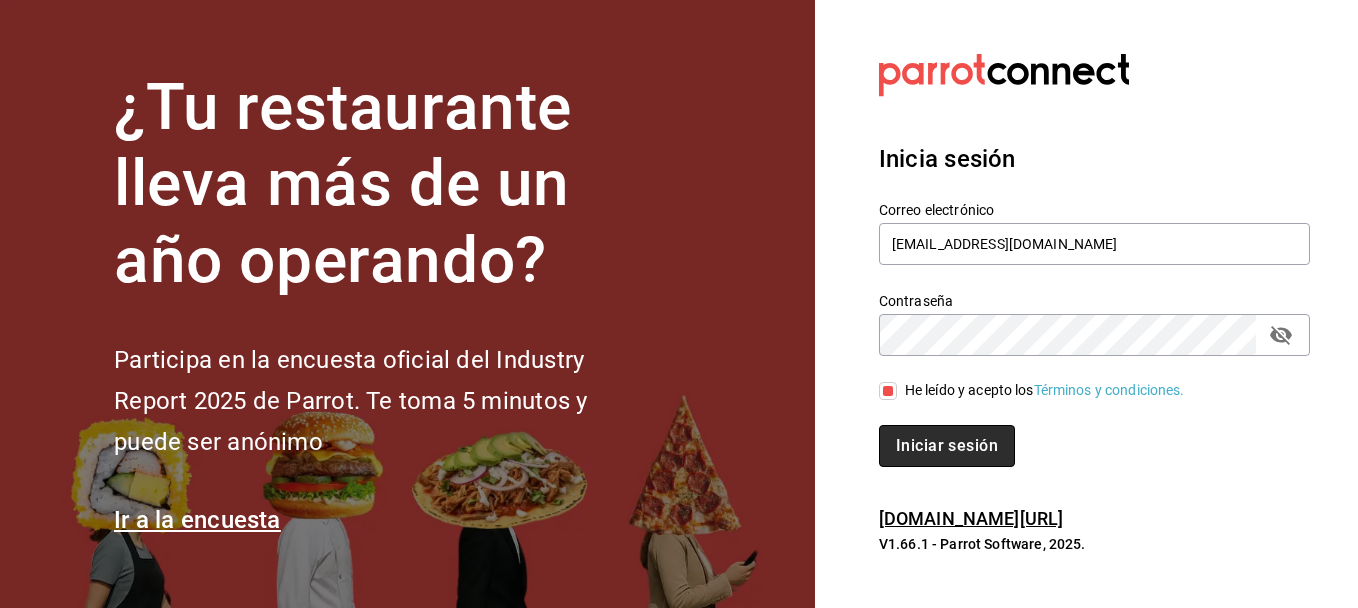 click on "Iniciar sesión" at bounding box center [947, 446] 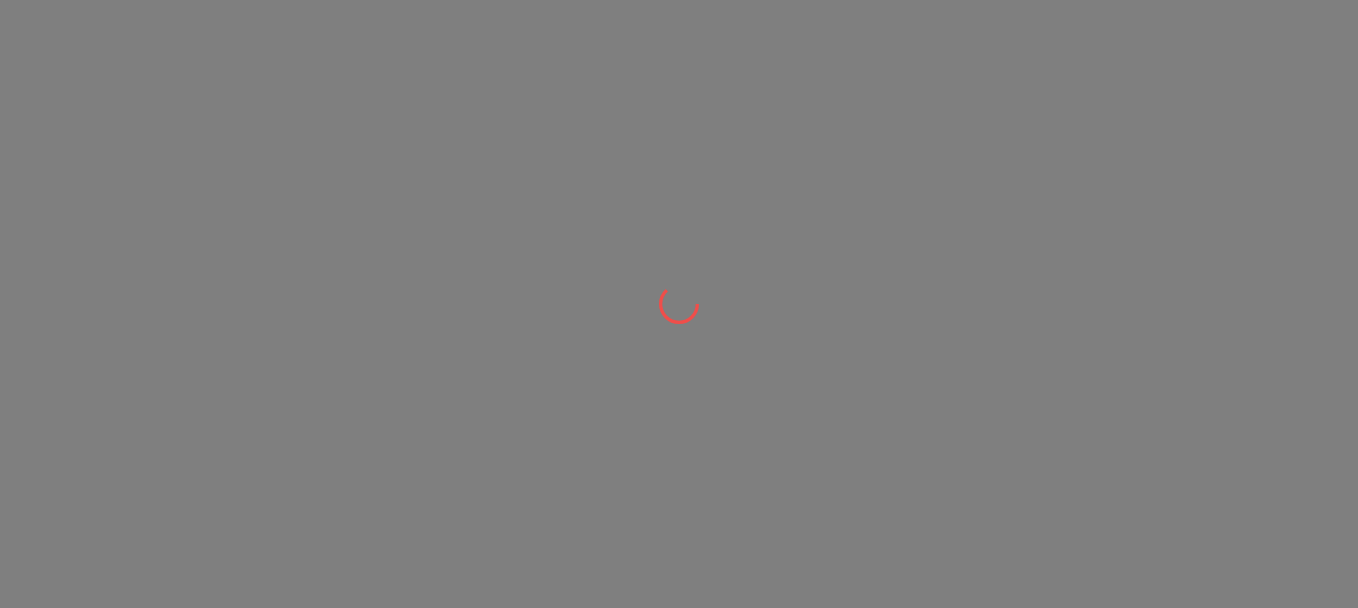 scroll, scrollTop: 0, scrollLeft: 0, axis: both 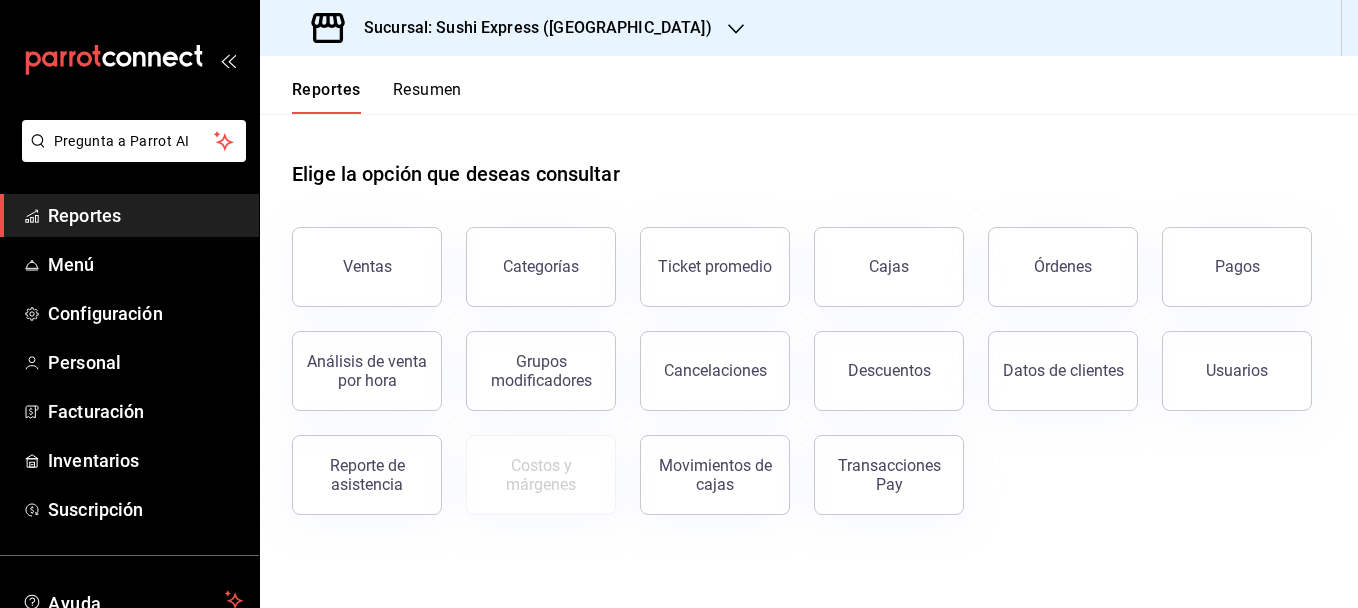 click on "Sucursal: Sushi Express ([GEOGRAPHIC_DATA])" at bounding box center (809, 28) 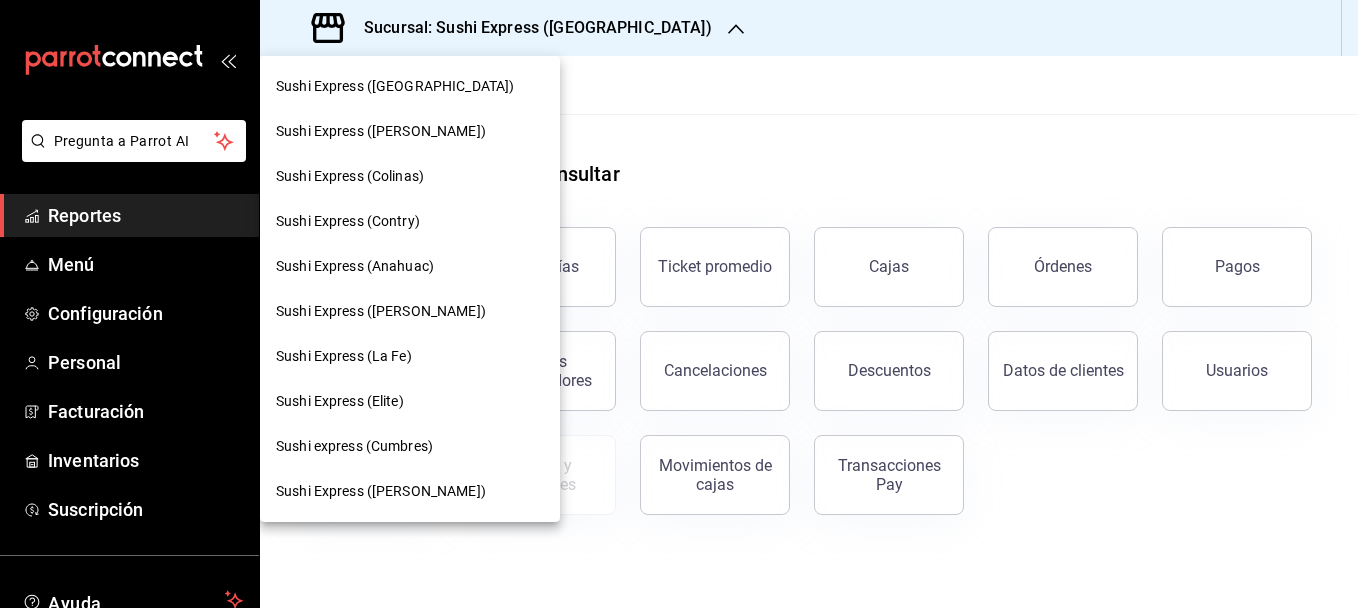 click on "Sushi Express (Contry)" at bounding box center [348, 221] 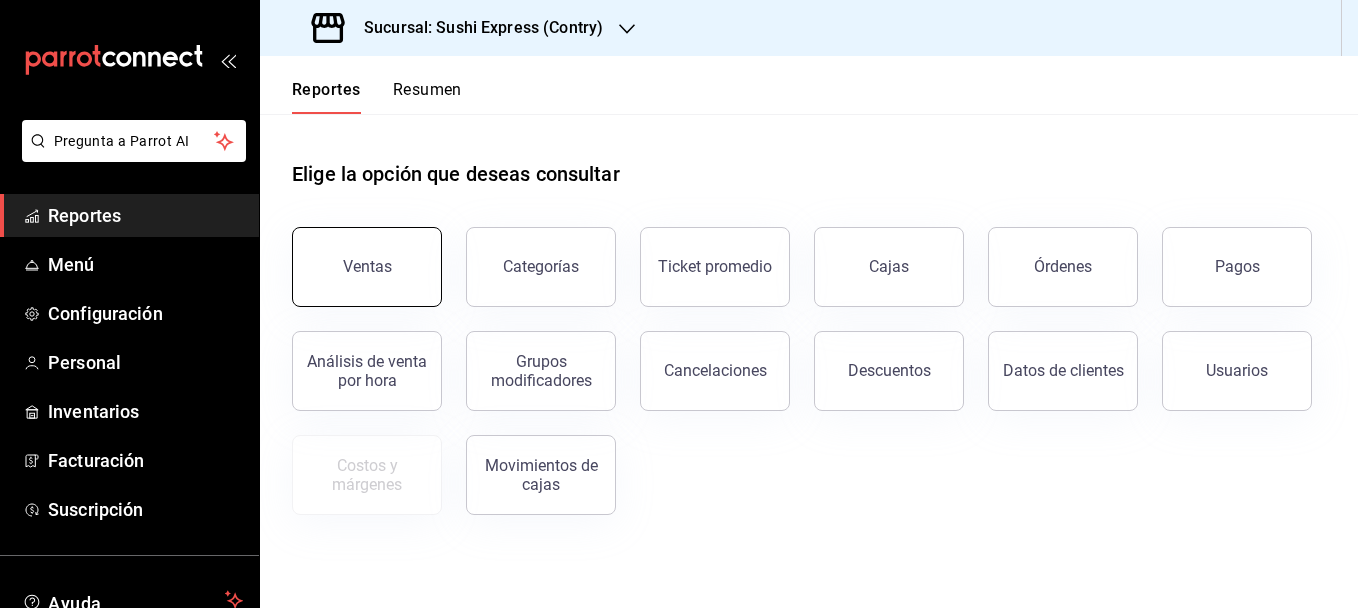 click on "Ventas" at bounding box center (367, 267) 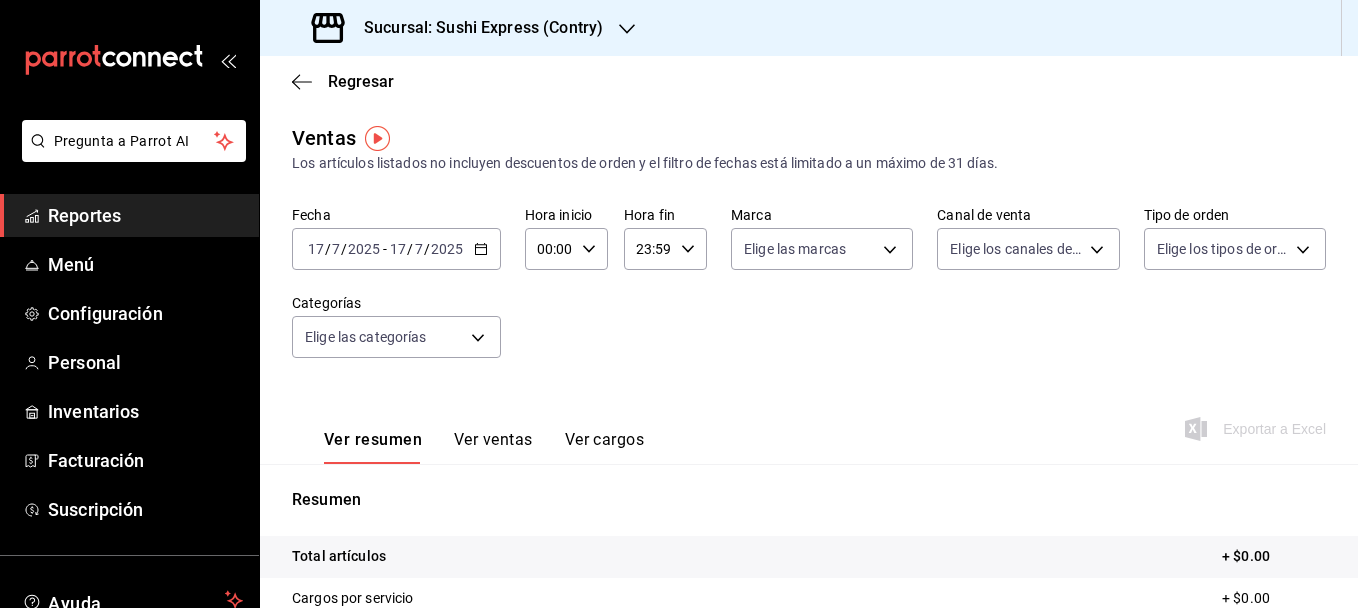 click on "Ver resumen Ver ventas Ver cargos" at bounding box center [468, 435] 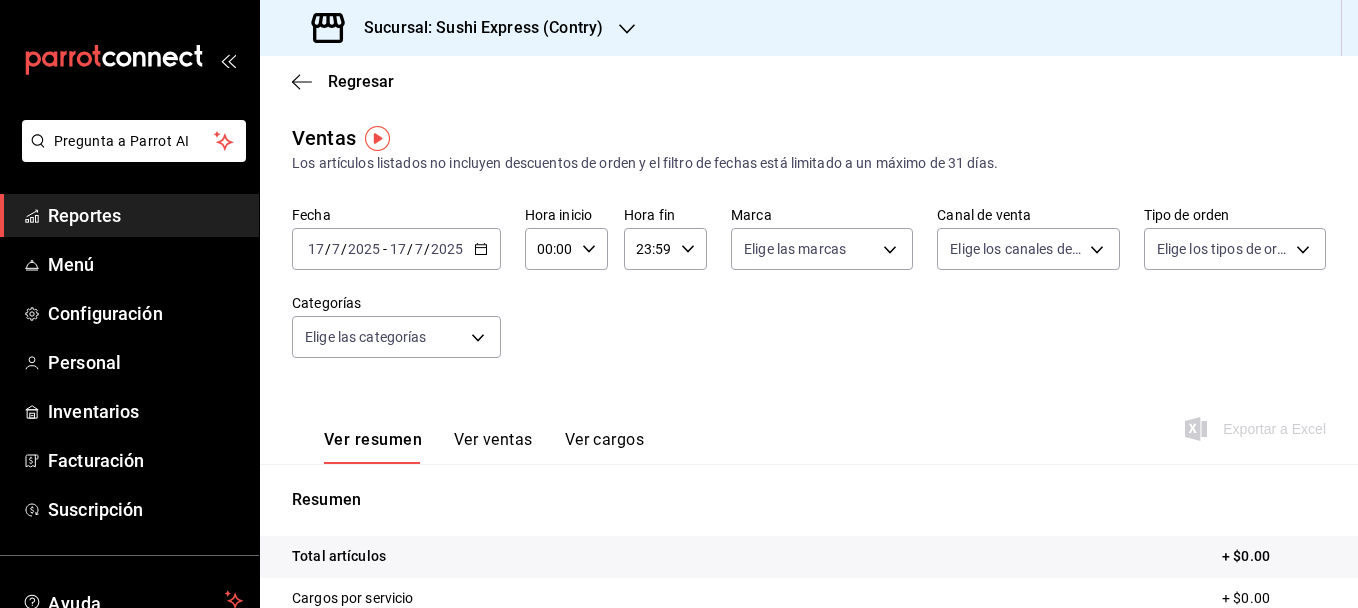 click on "Ver ventas" at bounding box center (493, 447) 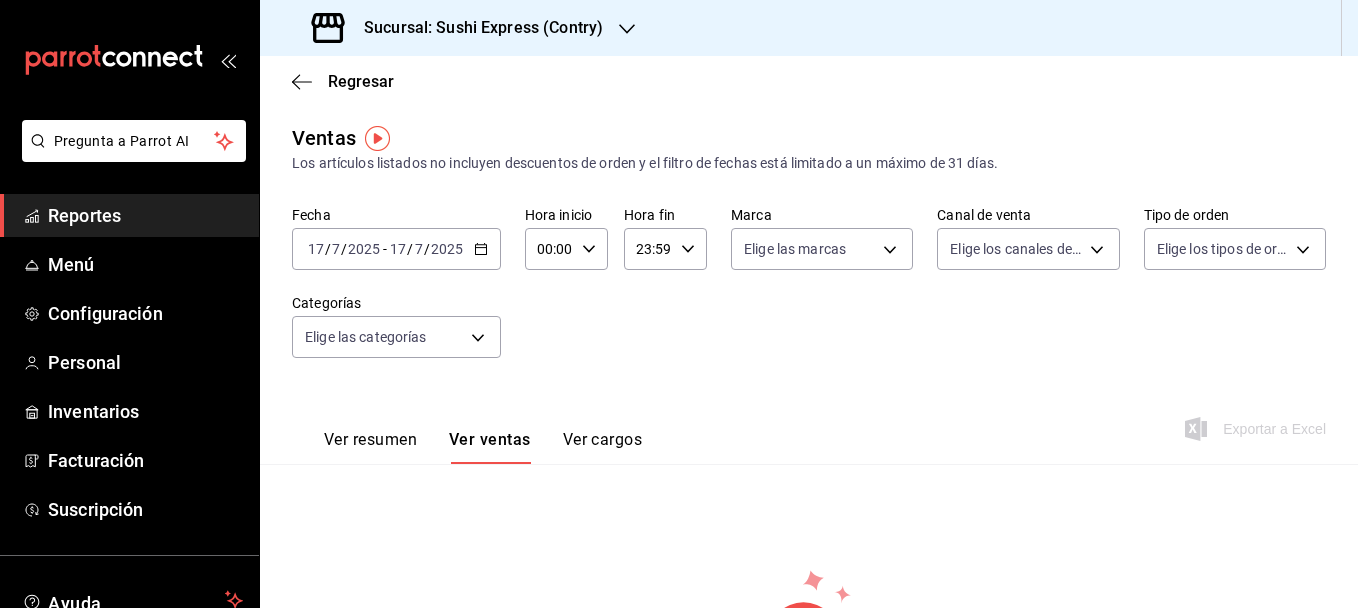 click on "2025-07-17 17 / 7 / 2025 - 2025-07-17 17 / 7 / 2025" at bounding box center (396, 249) 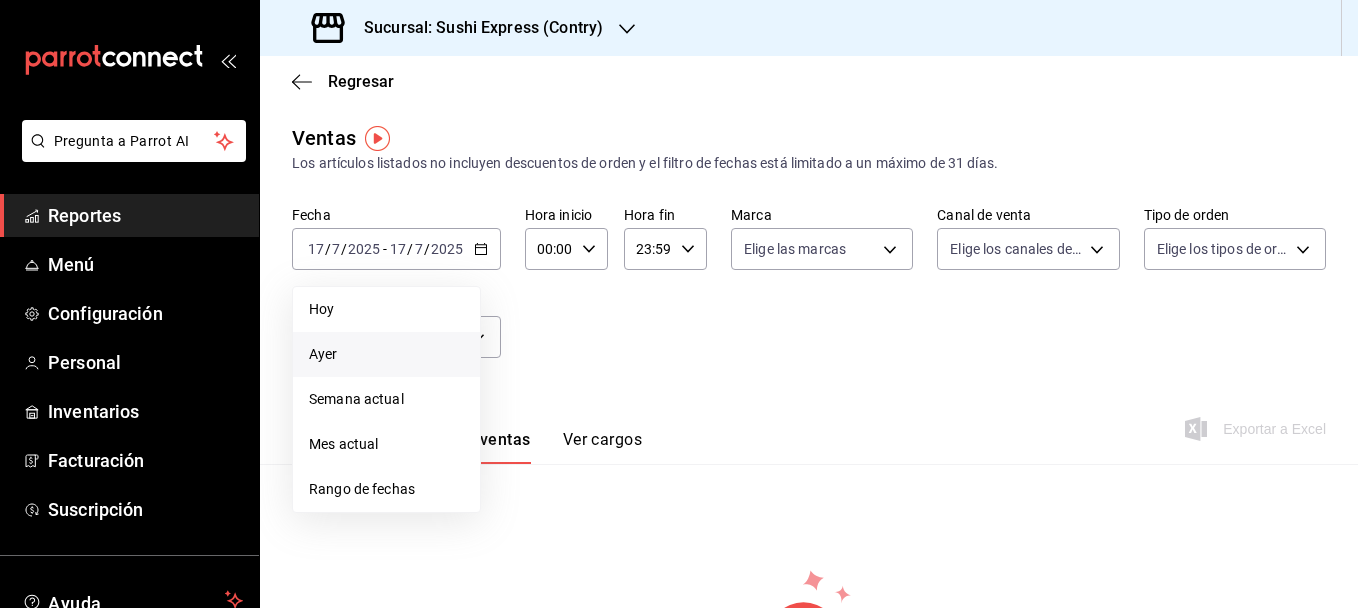 click on "Ayer" at bounding box center (386, 354) 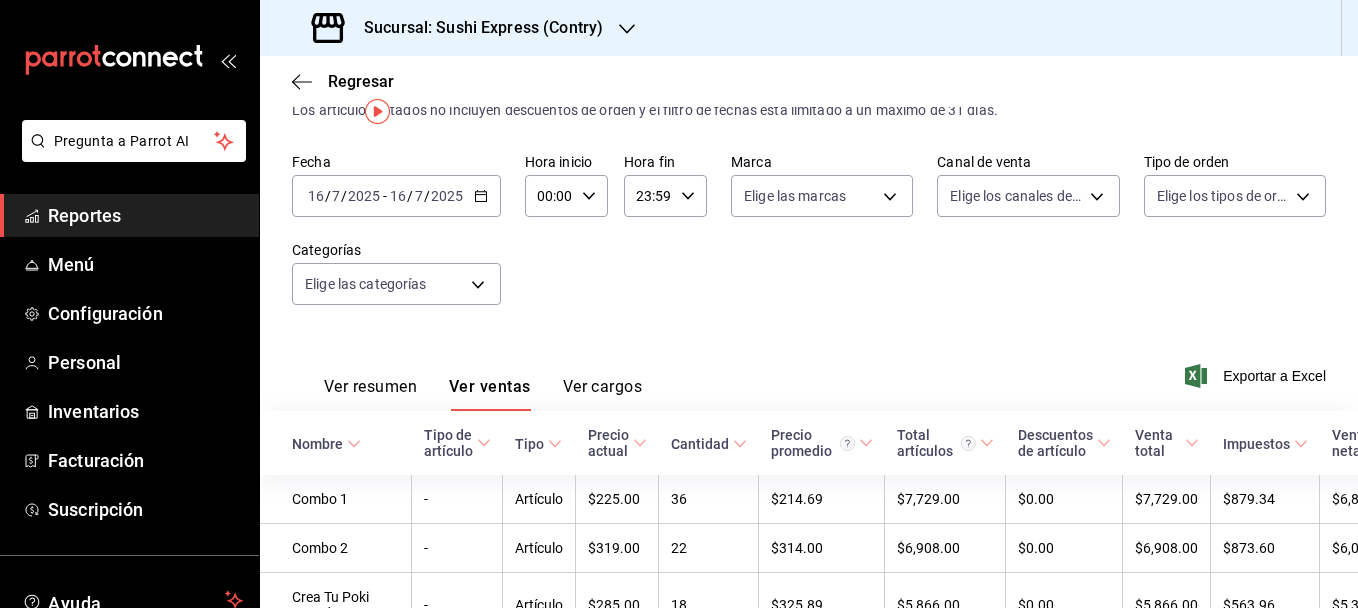 scroll, scrollTop: 0, scrollLeft: 0, axis: both 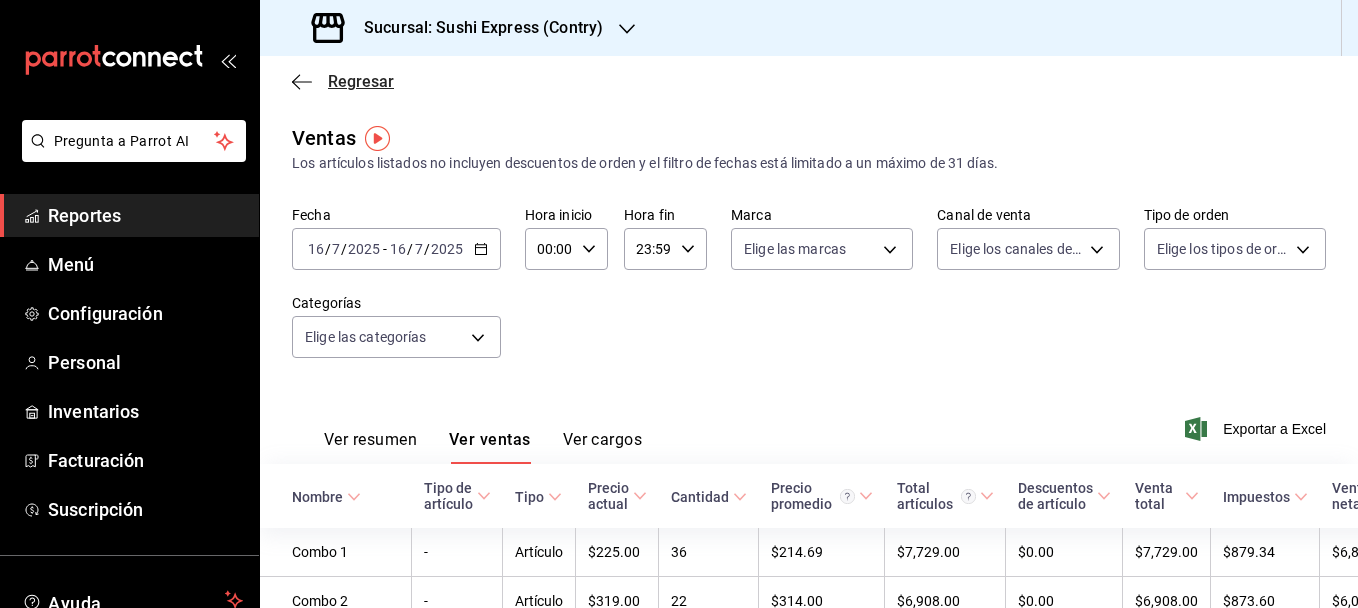 click on "Regresar" at bounding box center (361, 81) 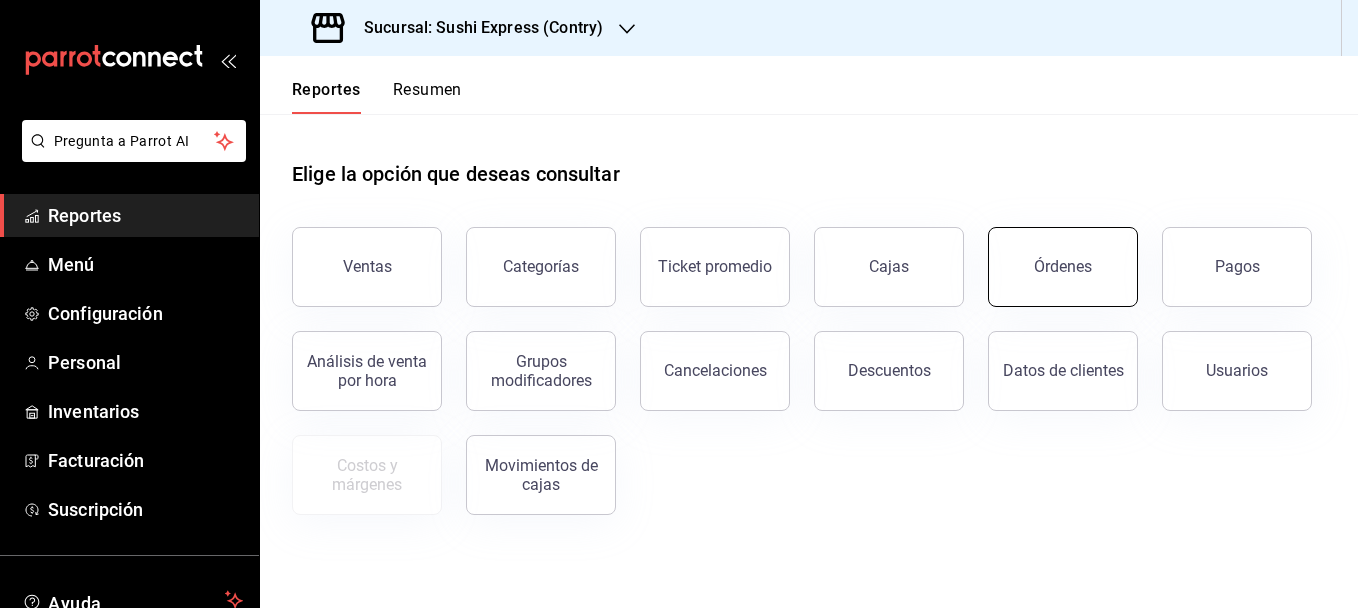 click on "Órdenes" at bounding box center (1063, 266) 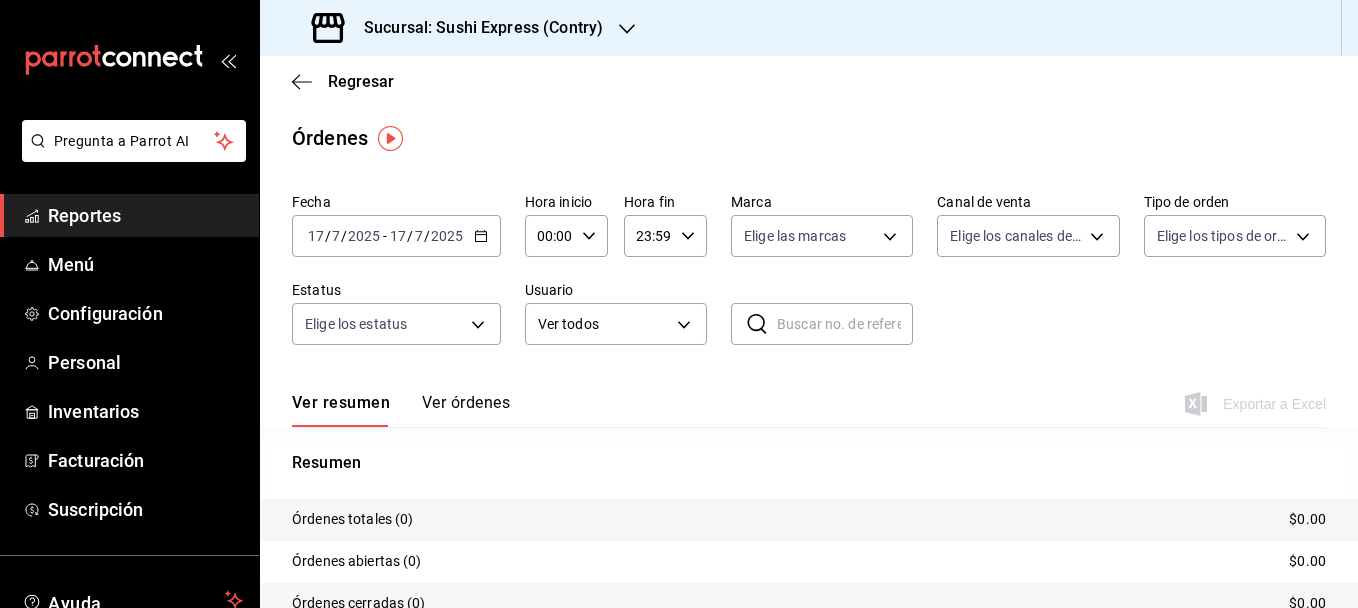click on "2025-07-17 17 / 7 / 2025 - 2025-07-17 17 / 7 / 2025" at bounding box center (396, 236) 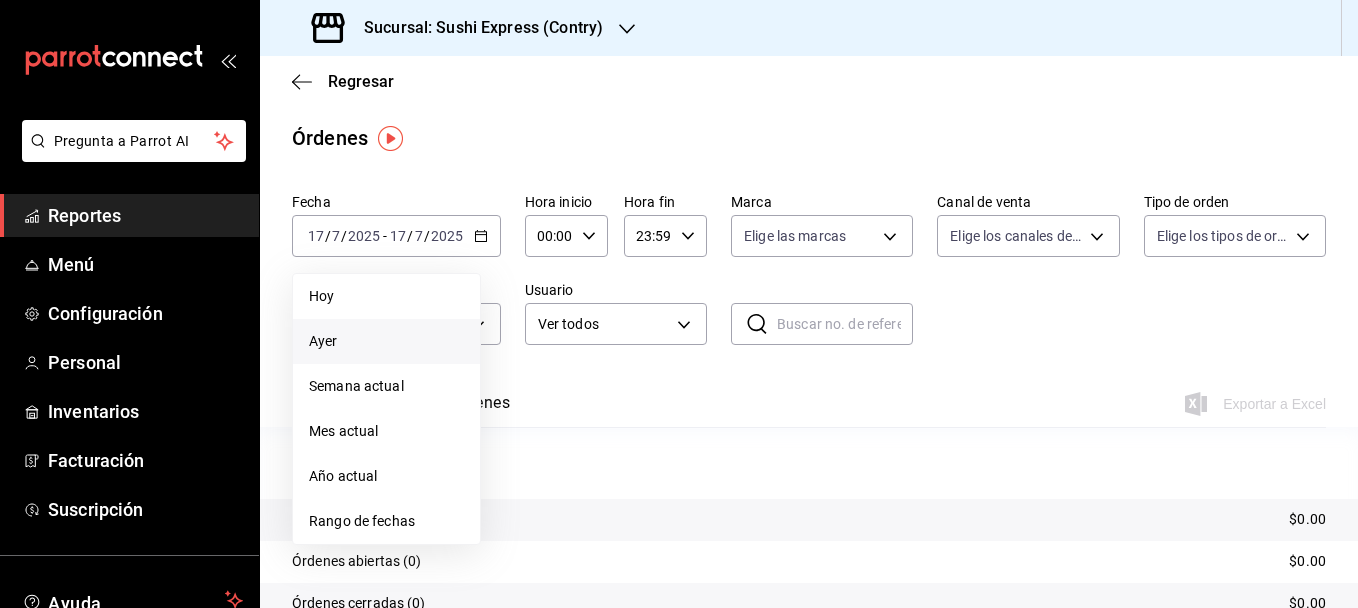 click on "Ayer" at bounding box center (386, 341) 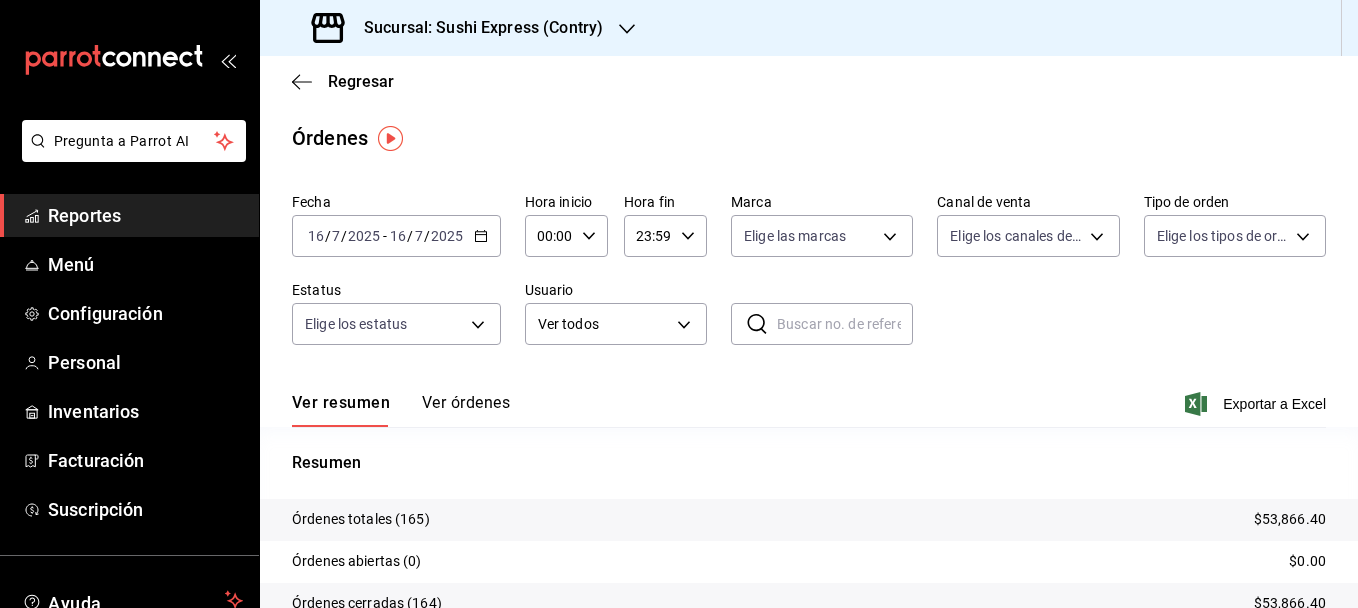 click on "Ver órdenes" at bounding box center (466, 410) 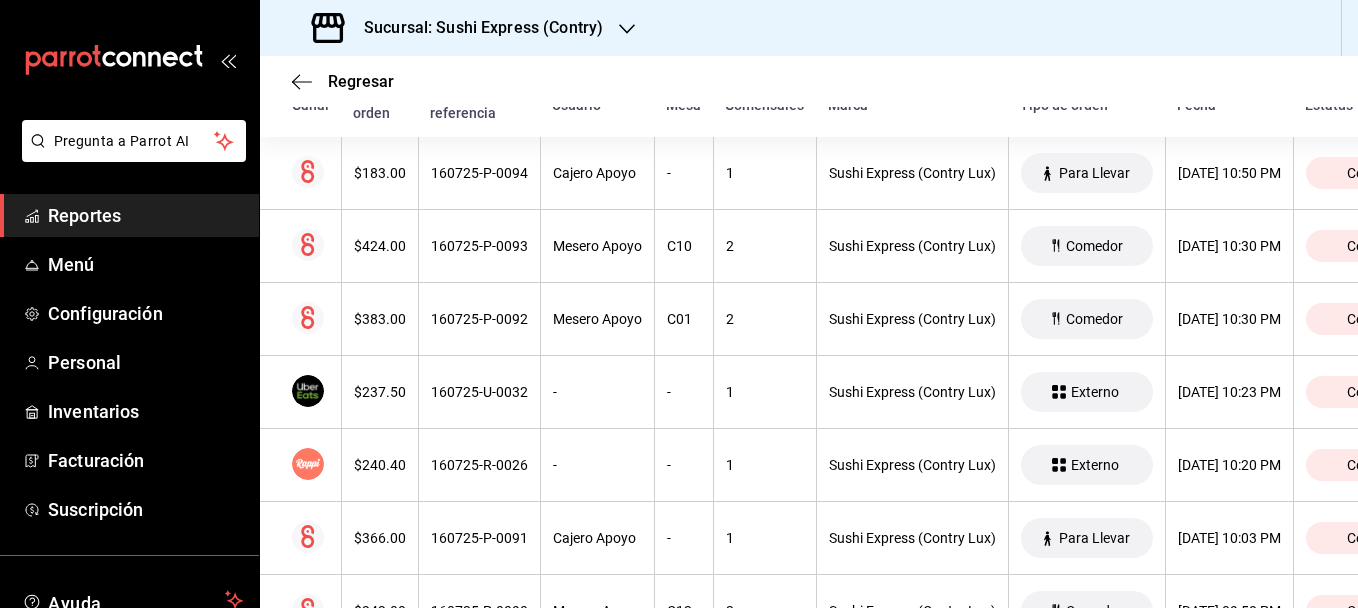 scroll, scrollTop: 323, scrollLeft: 0, axis: vertical 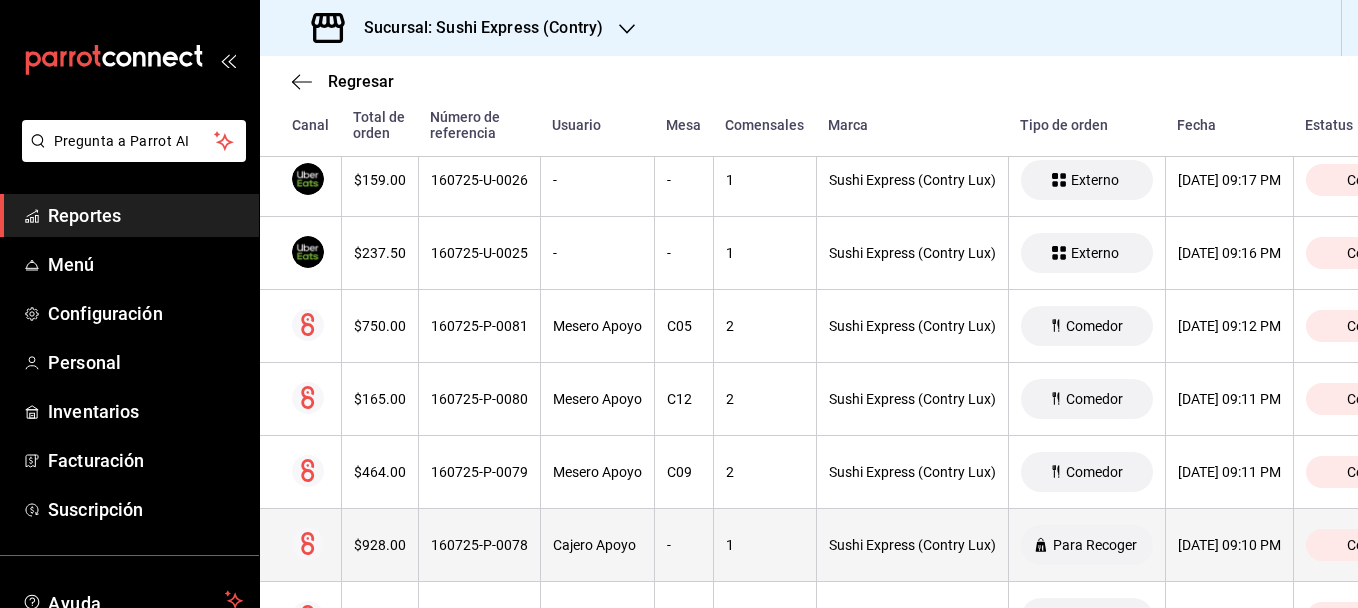click on "160725-P-0078" at bounding box center (479, 545) 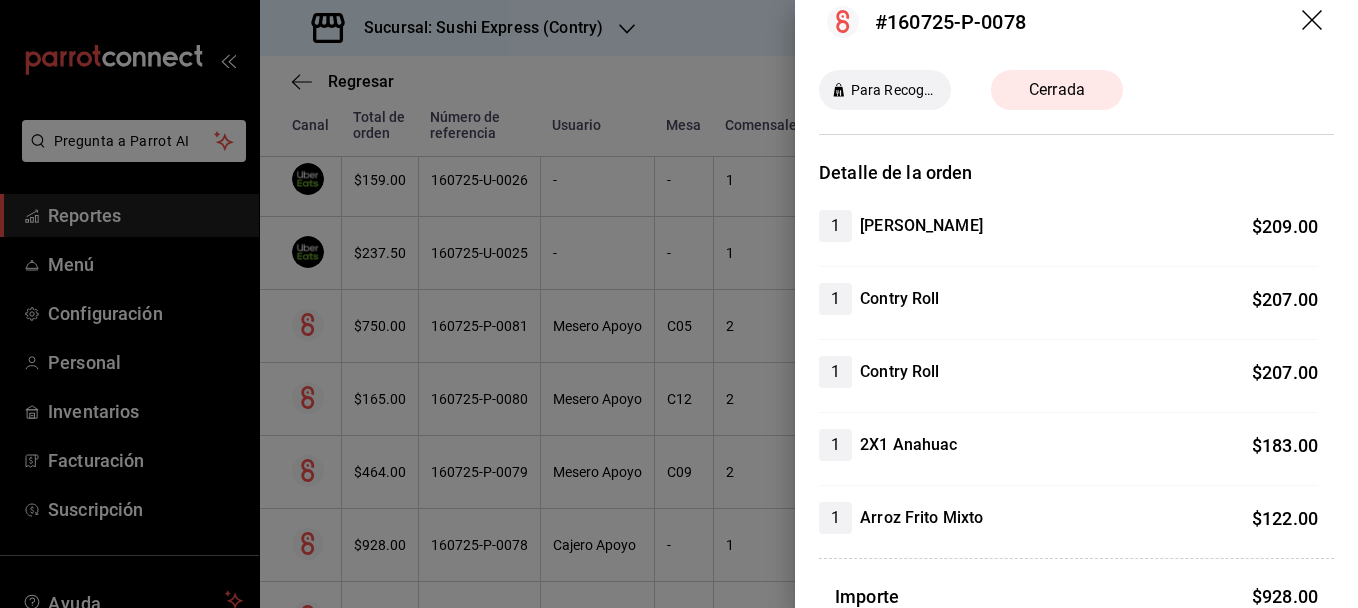 scroll, scrollTop: 0, scrollLeft: 0, axis: both 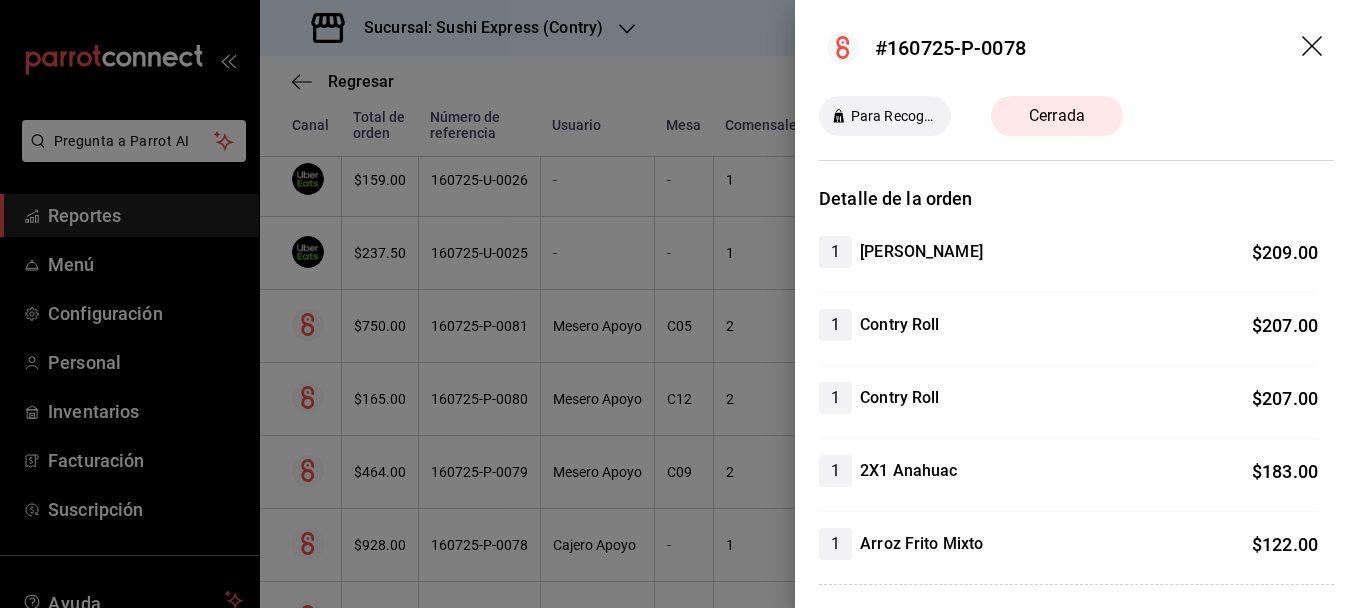 click 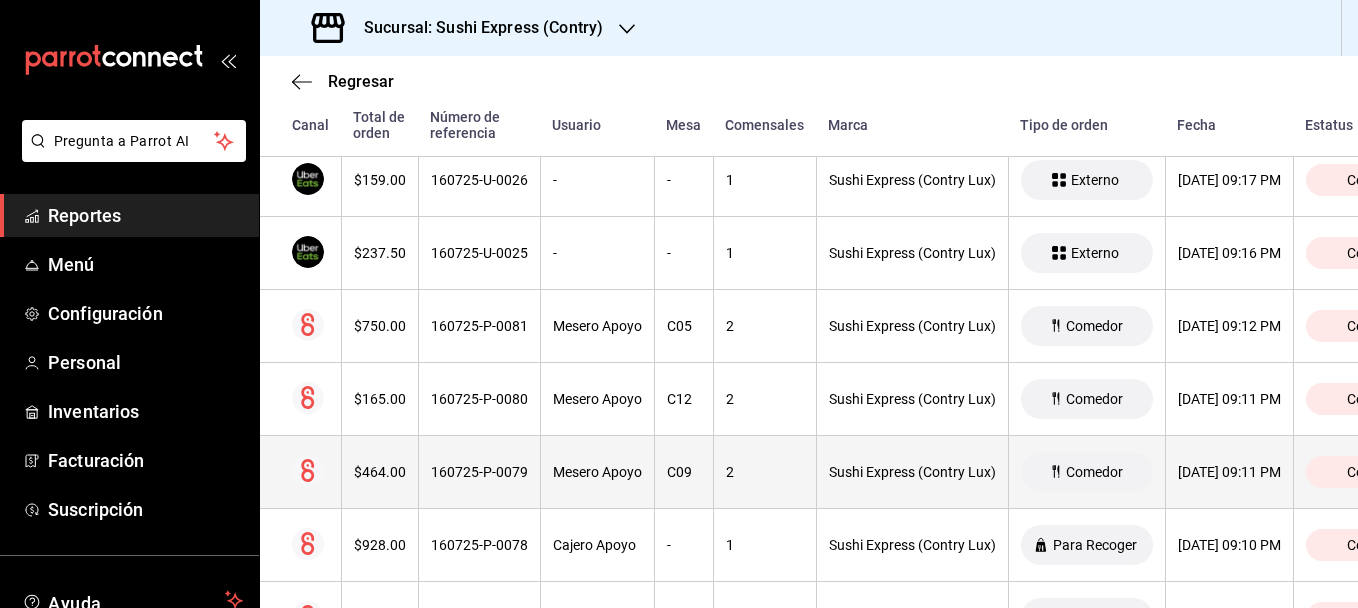 click on "160725-P-0079" at bounding box center [479, 472] 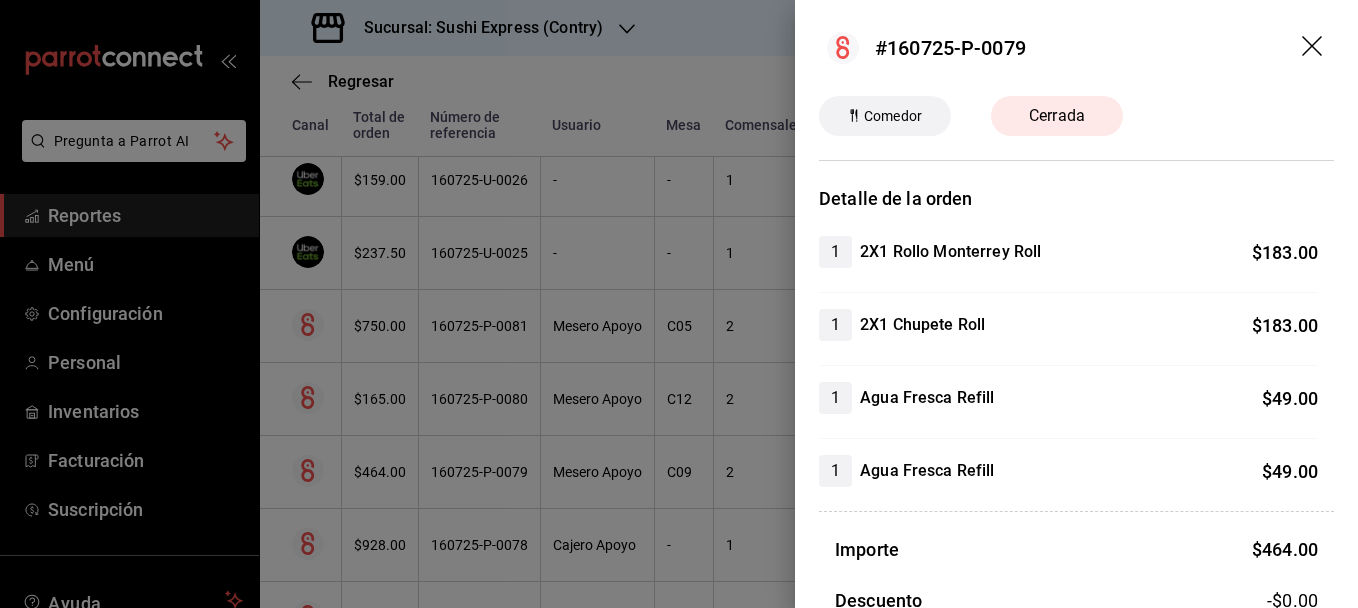 click on "#160725-P-0079" at bounding box center [1076, 48] 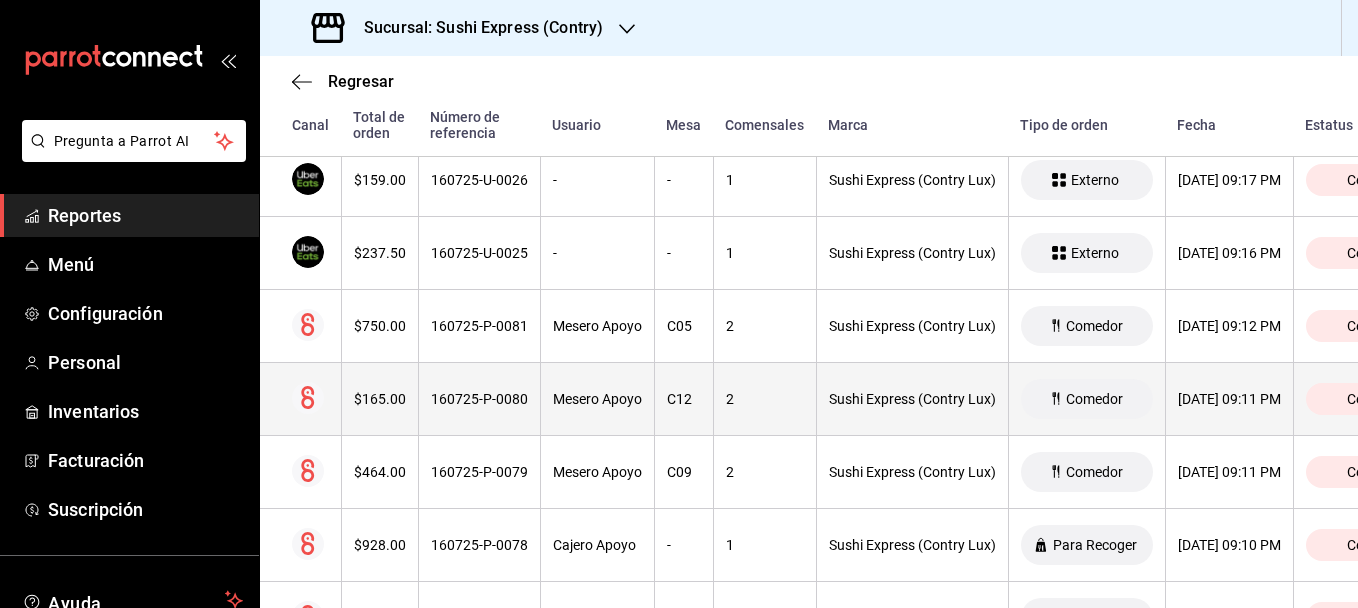 click on "160725-P-0080" at bounding box center (479, 399) 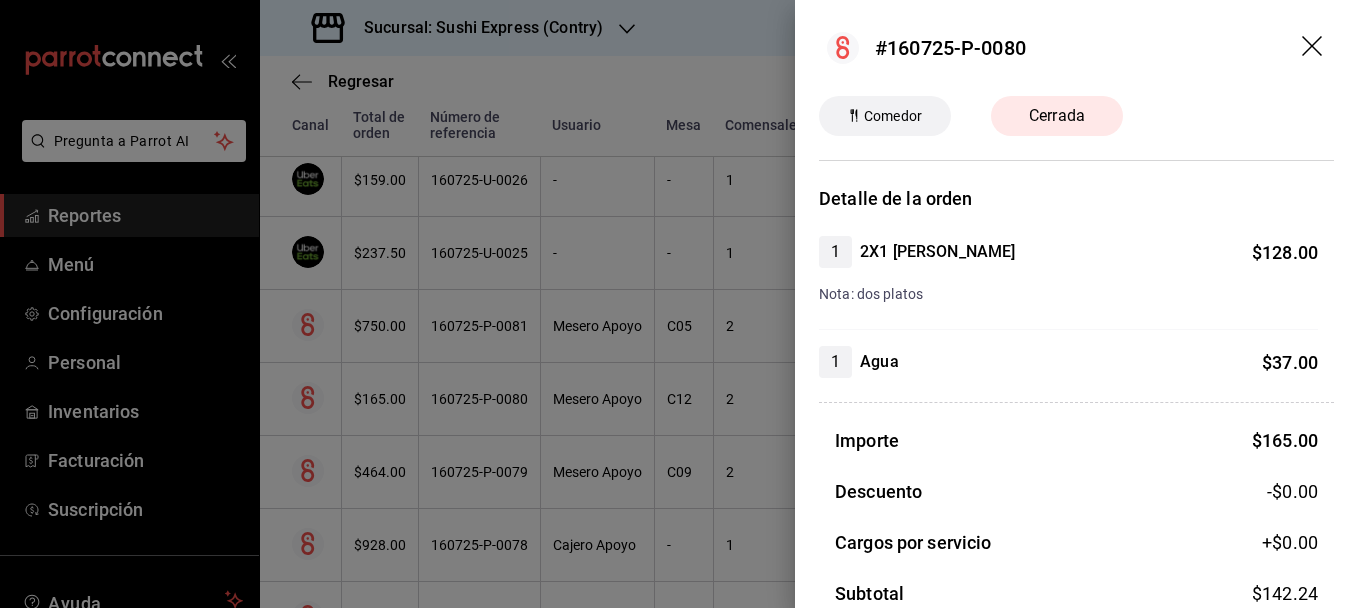 click 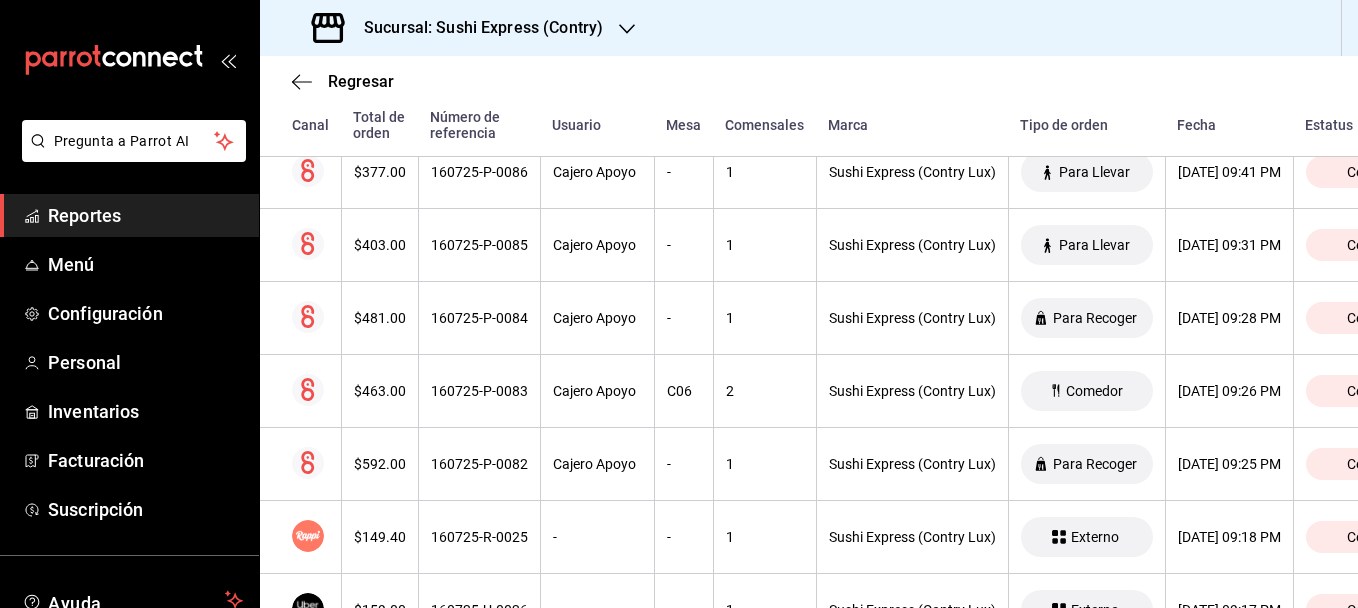 scroll, scrollTop: 1544, scrollLeft: 0, axis: vertical 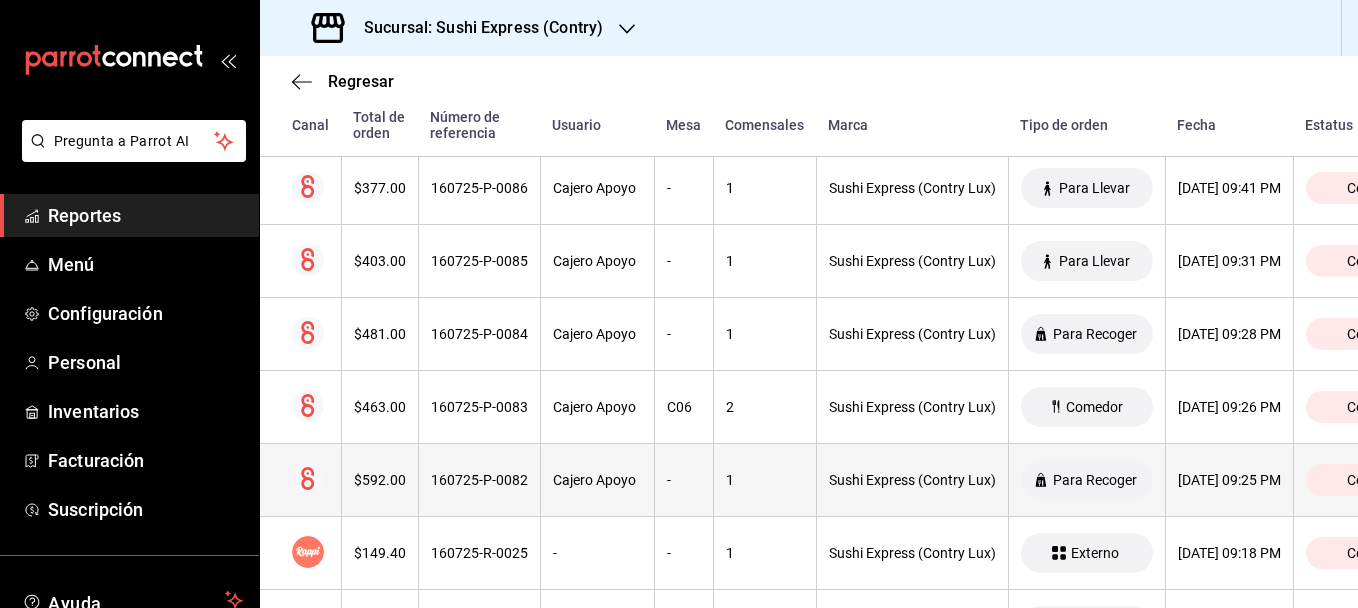 click on "Cajero Apoyo" at bounding box center [597, 480] 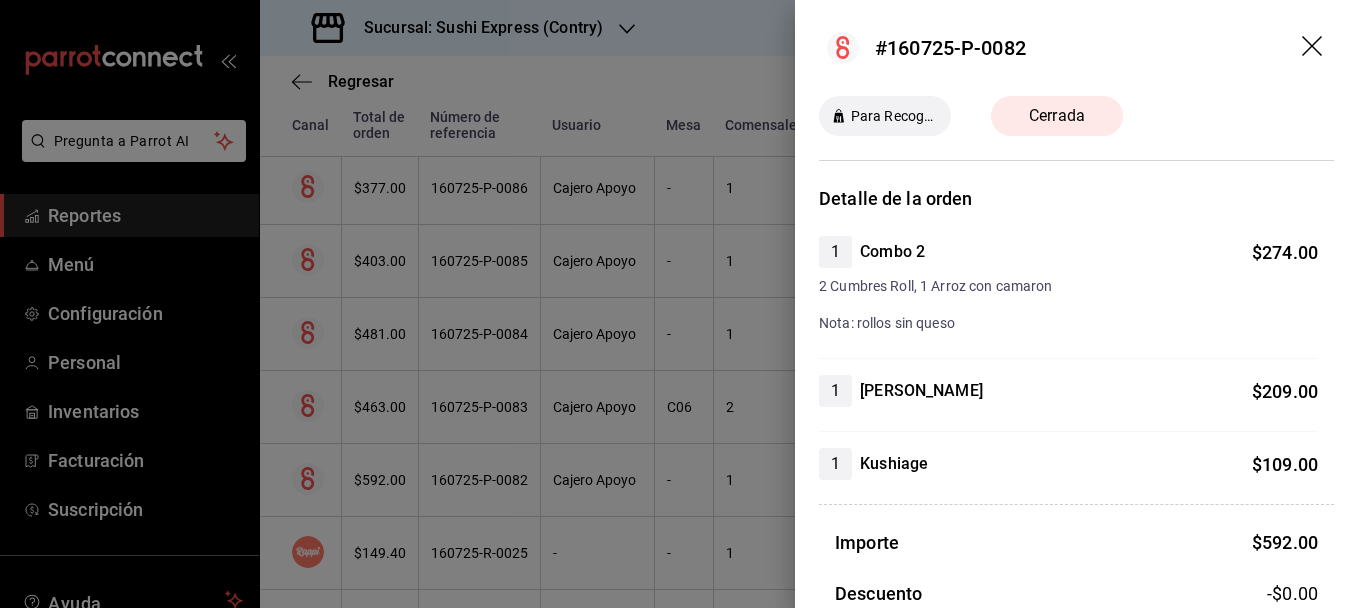 click 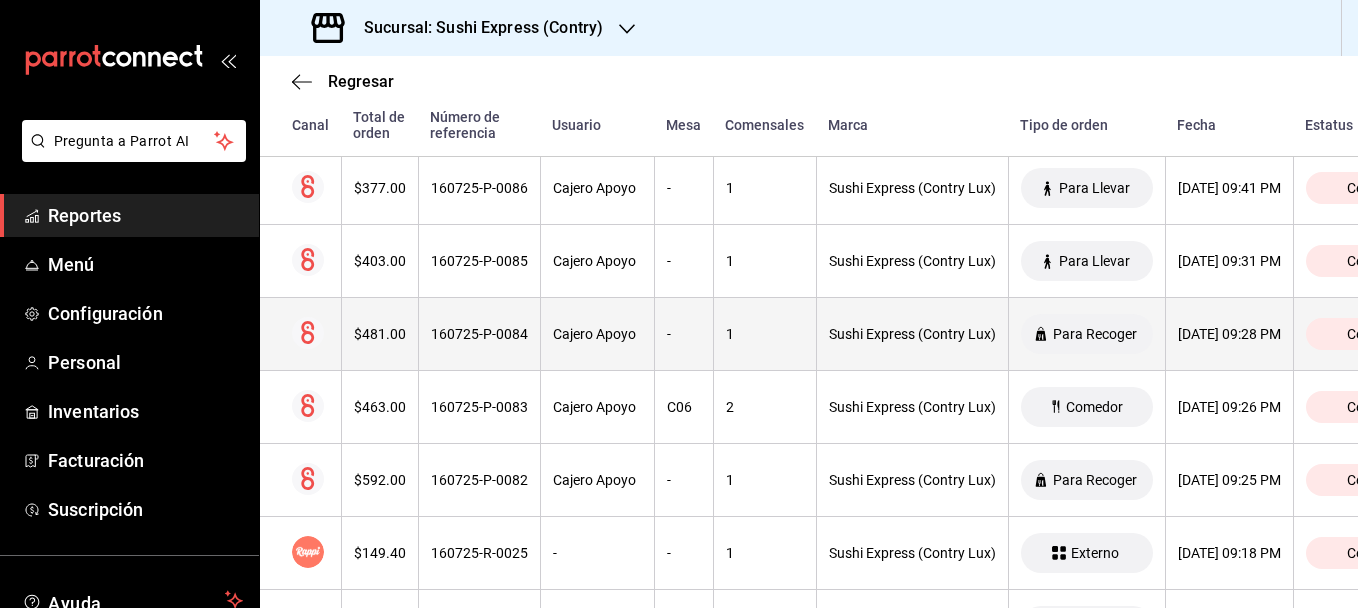 click on "Cajero Apoyo" at bounding box center (597, 334) 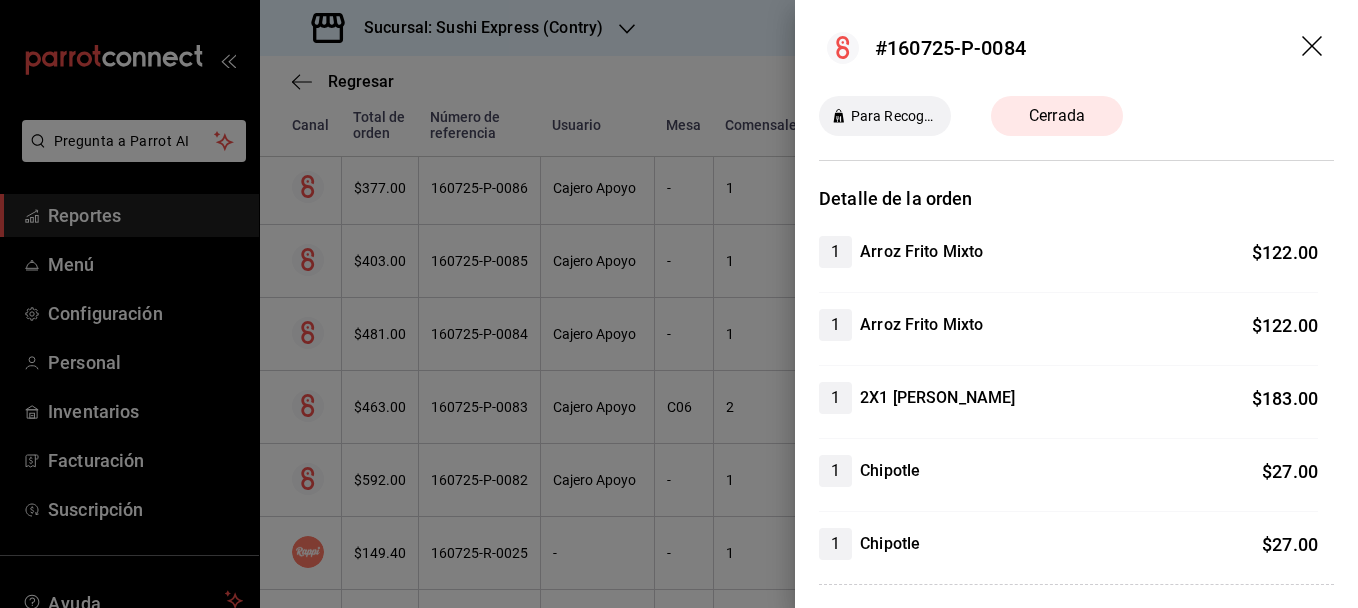 click 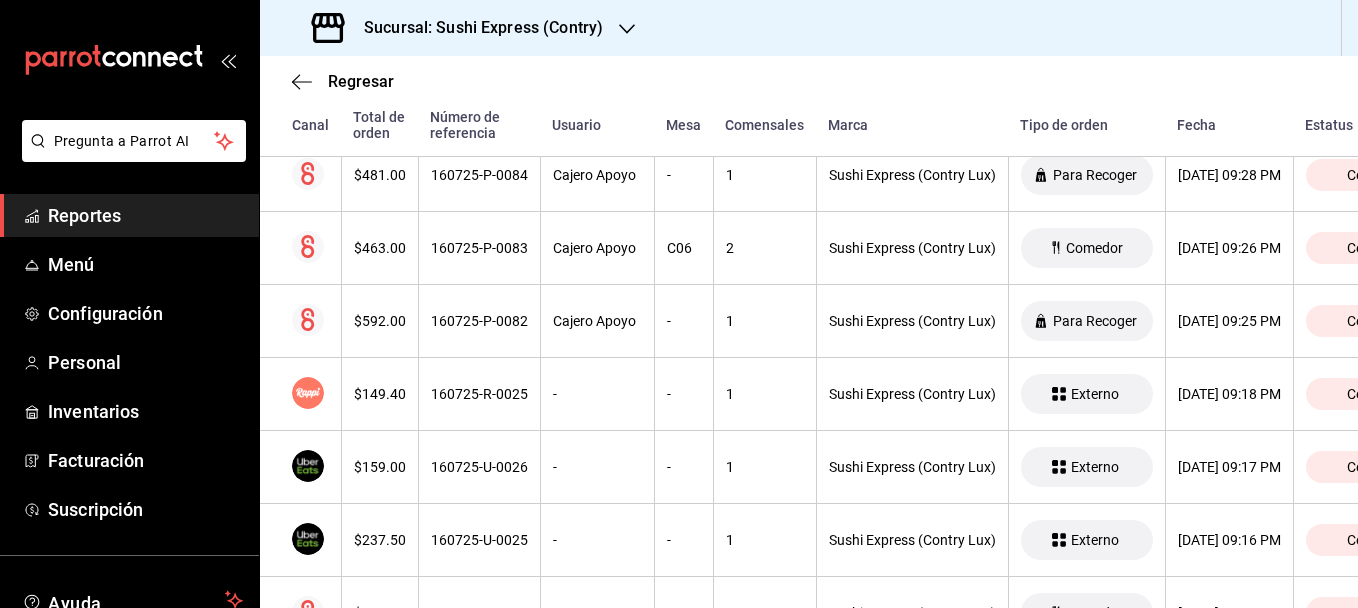 scroll, scrollTop: 1719, scrollLeft: 0, axis: vertical 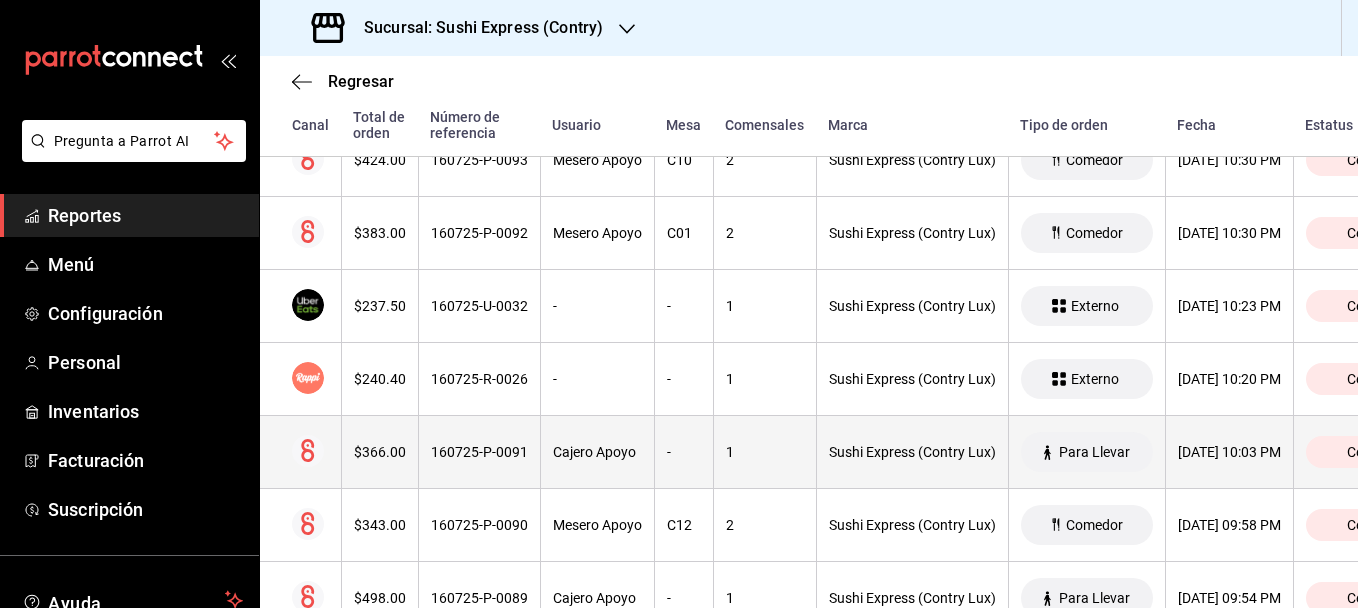 click on "160725-P-0091" at bounding box center [479, 452] 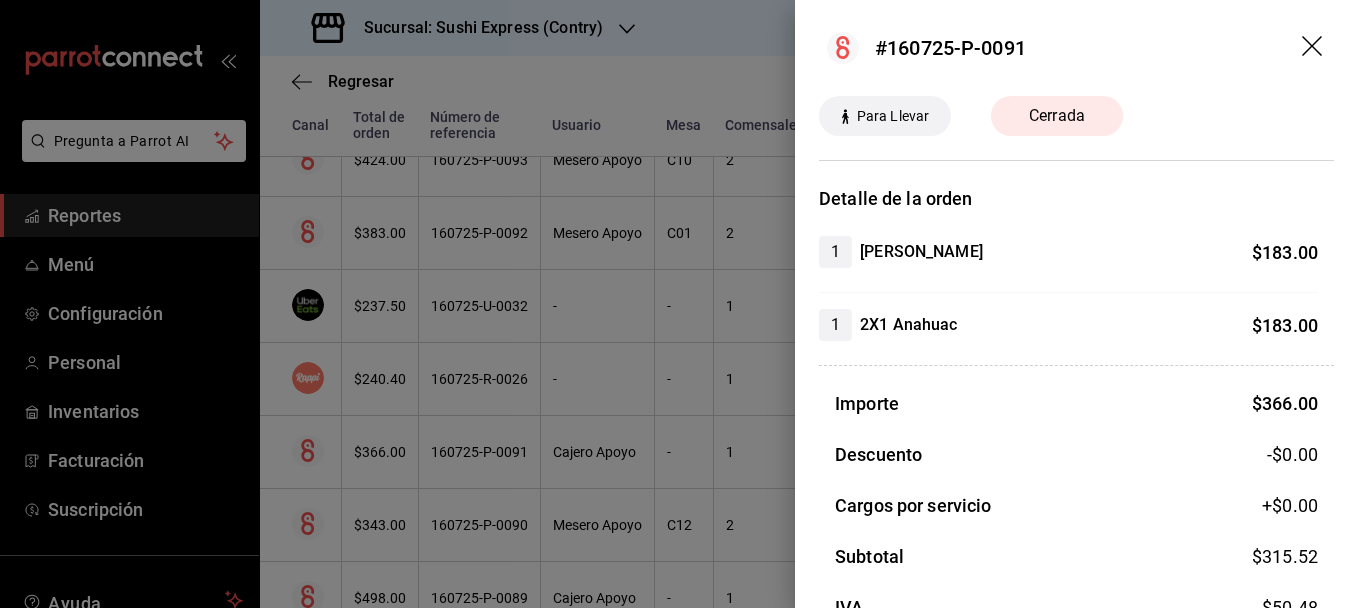 click 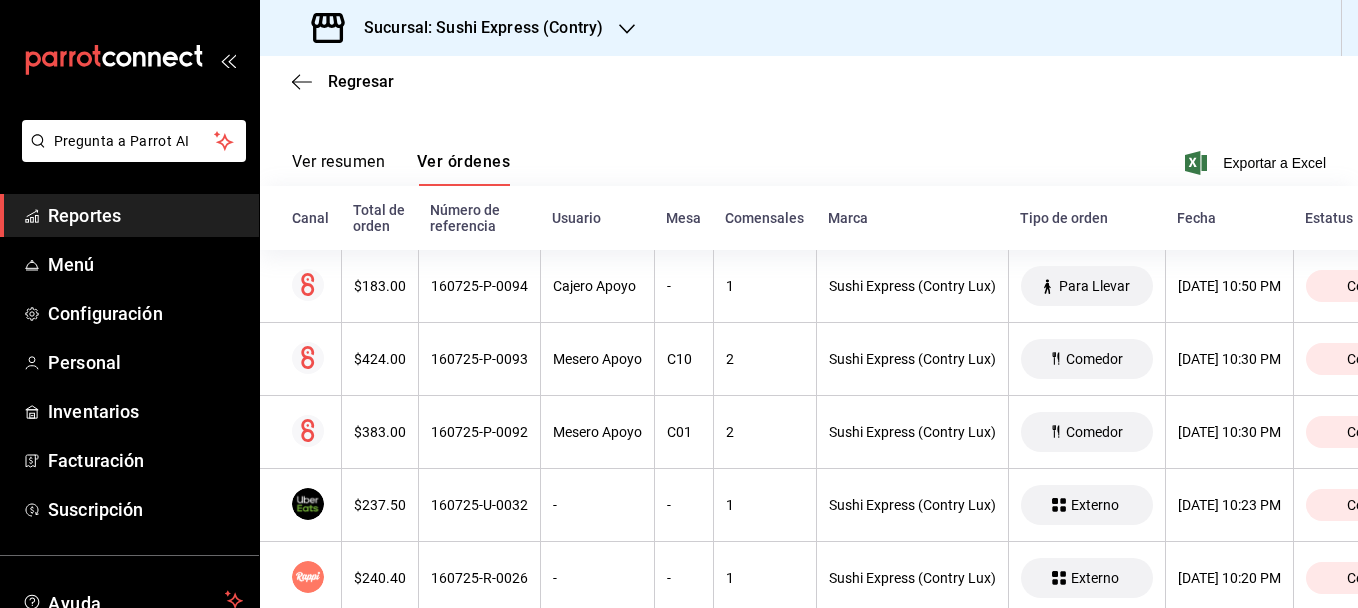scroll, scrollTop: 210, scrollLeft: 0, axis: vertical 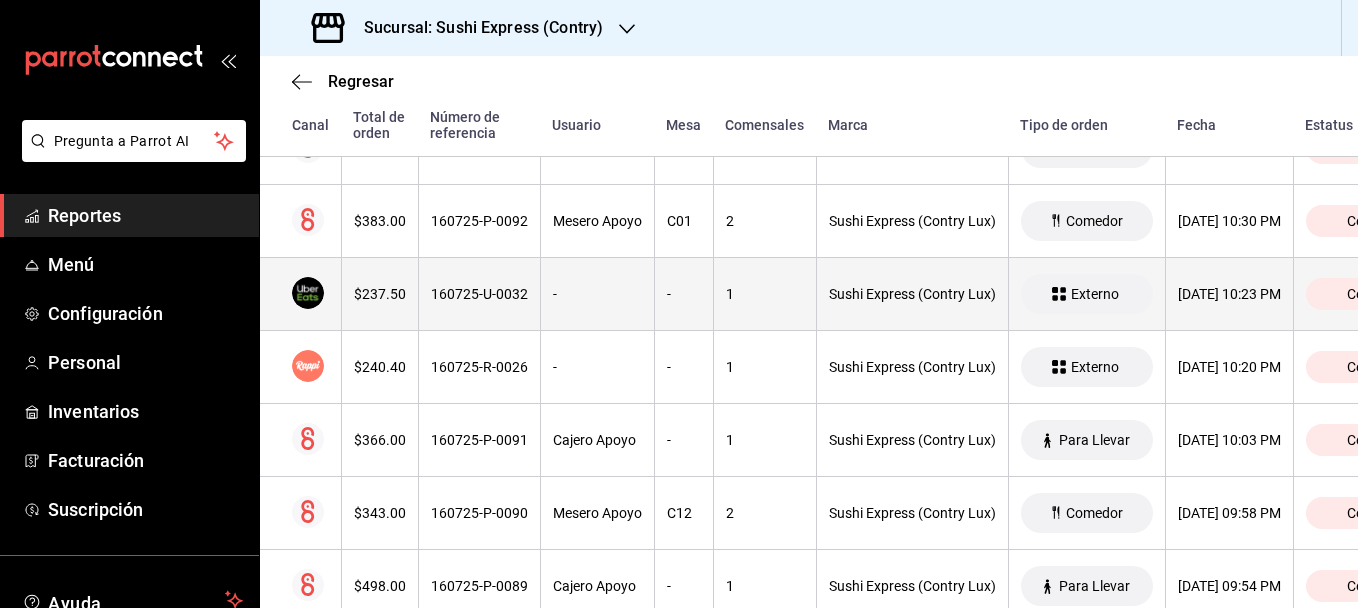 click on "$237.50" at bounding box center (380, 294) 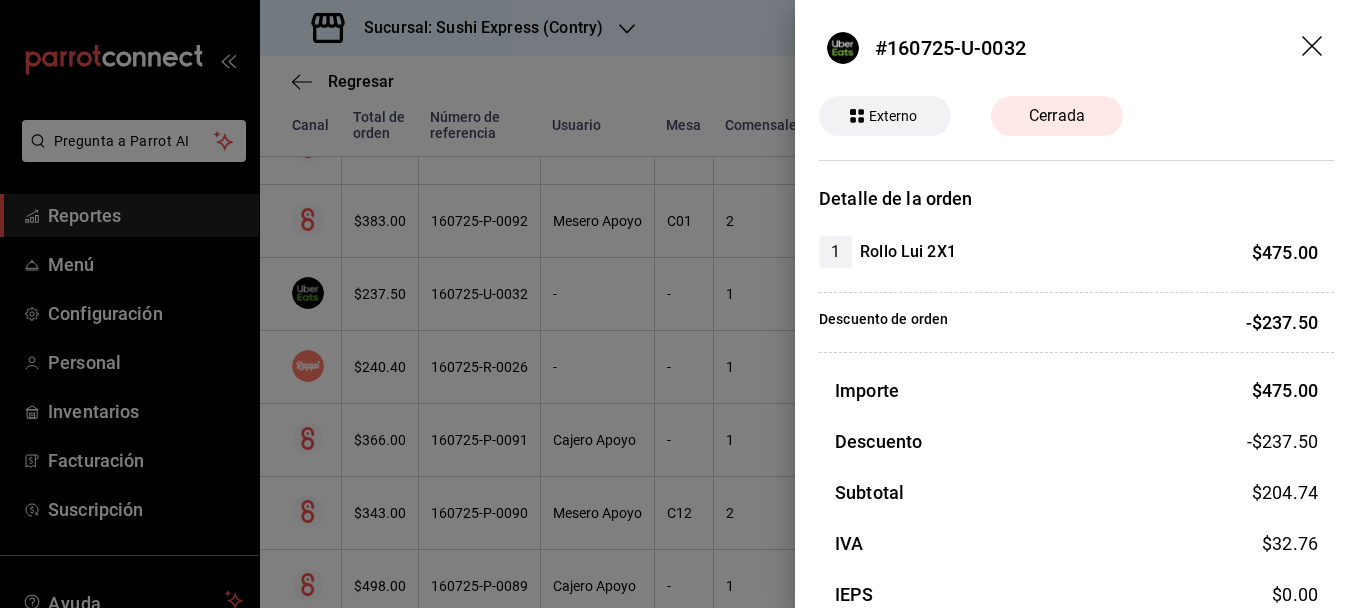 click 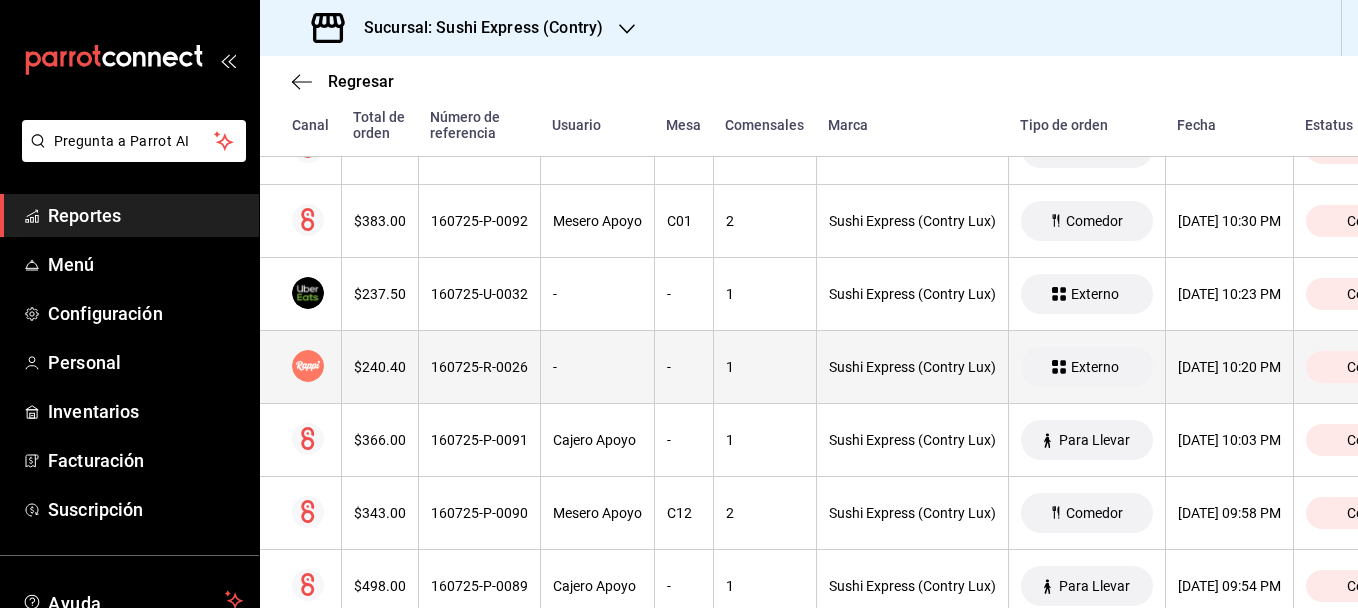 click on "160725-R-0026" at bounding box center [479, 367] 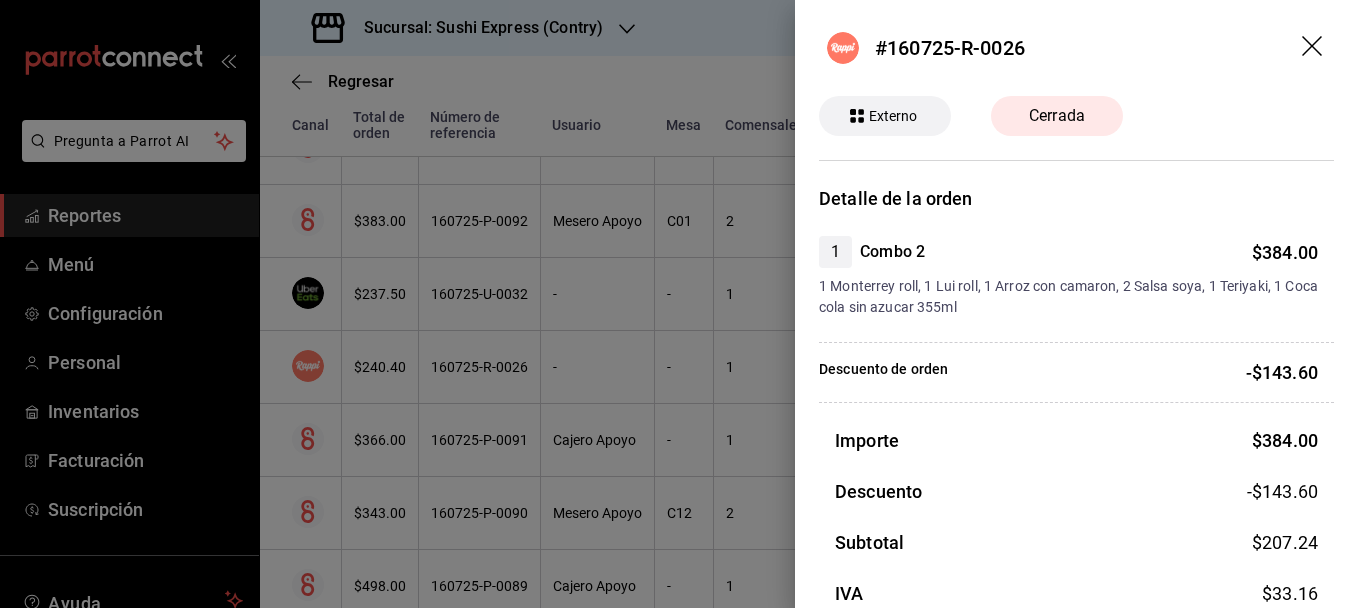 click 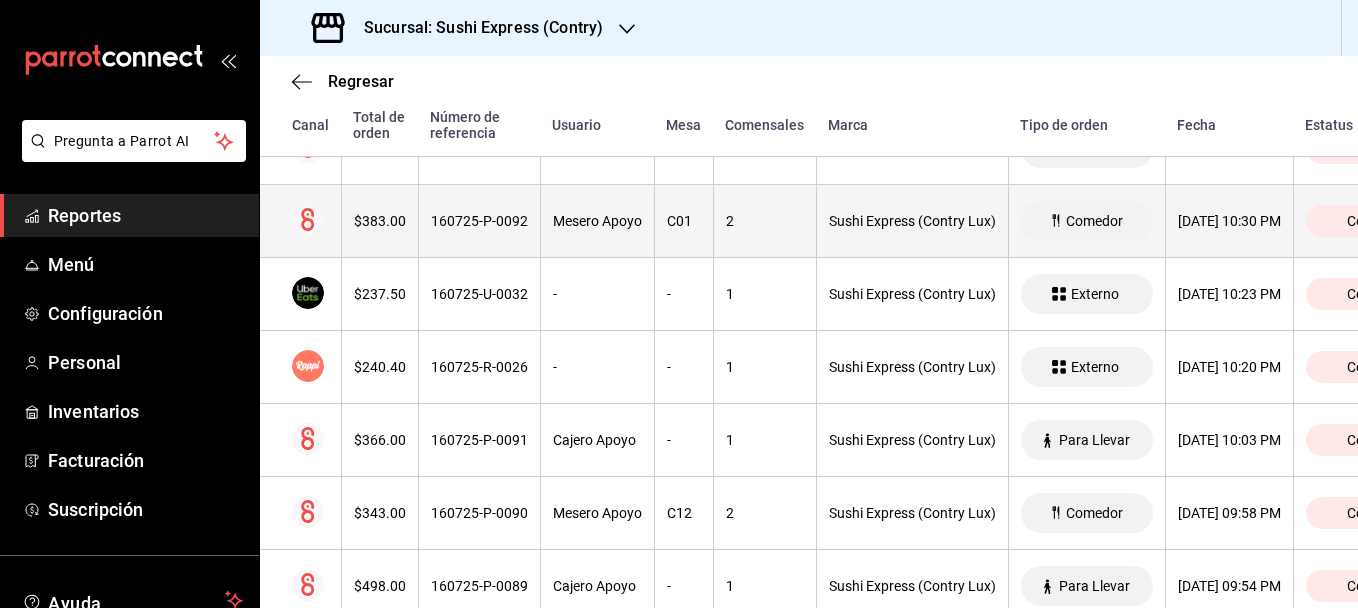 click on "Mesero Apoyo" at bounding box center (597, 221) 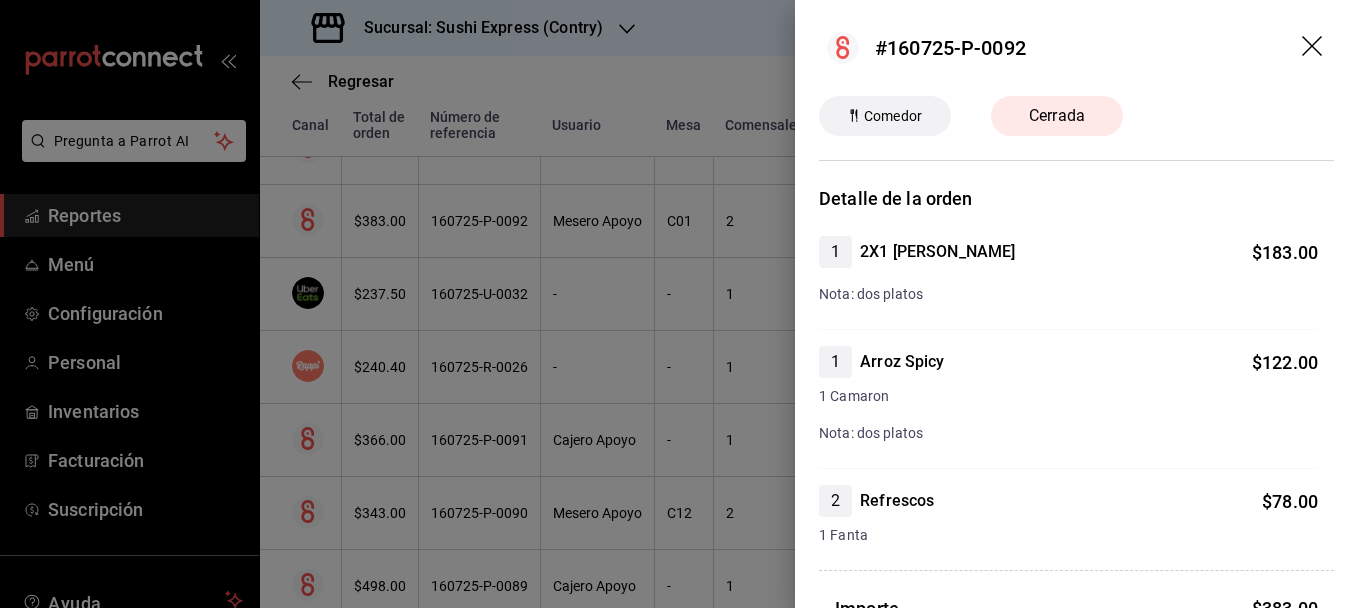 click 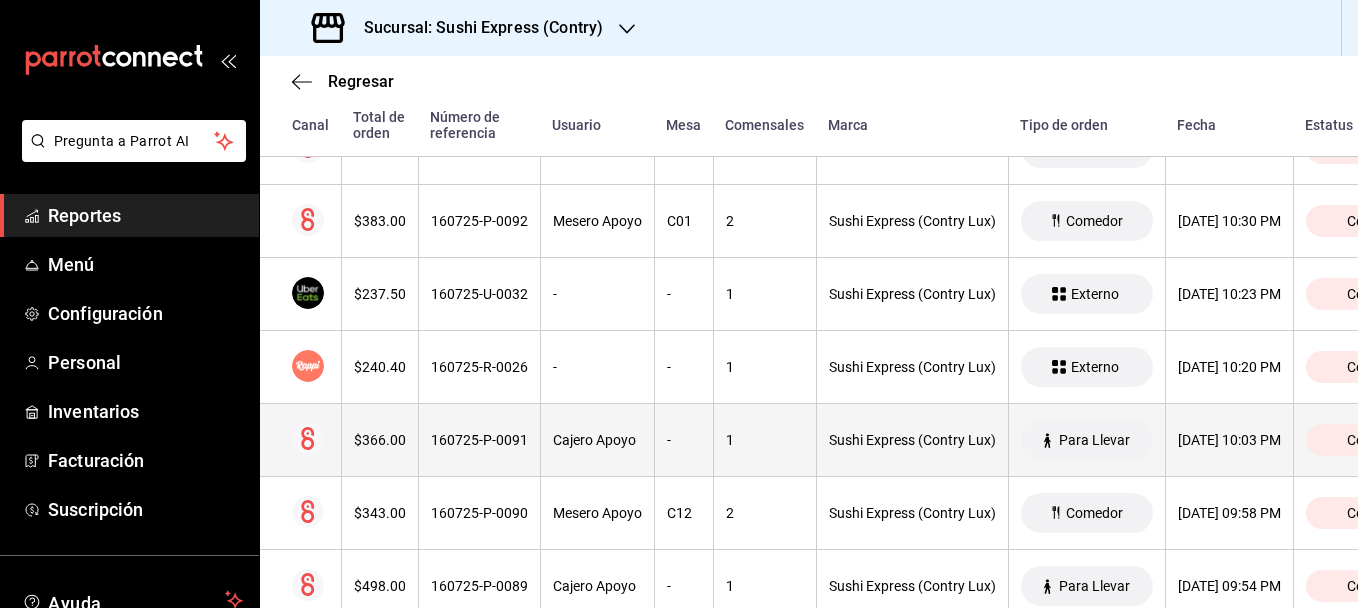 click on "Cajero Apoyo" at bounding box center [597, 440] 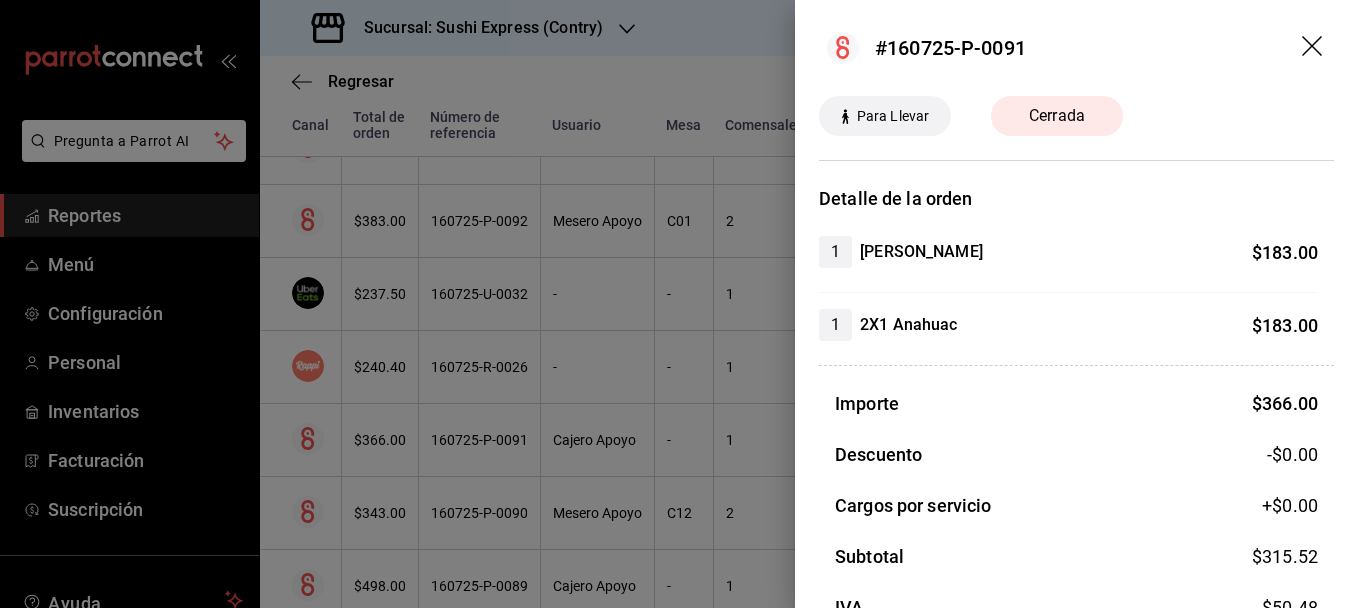 click 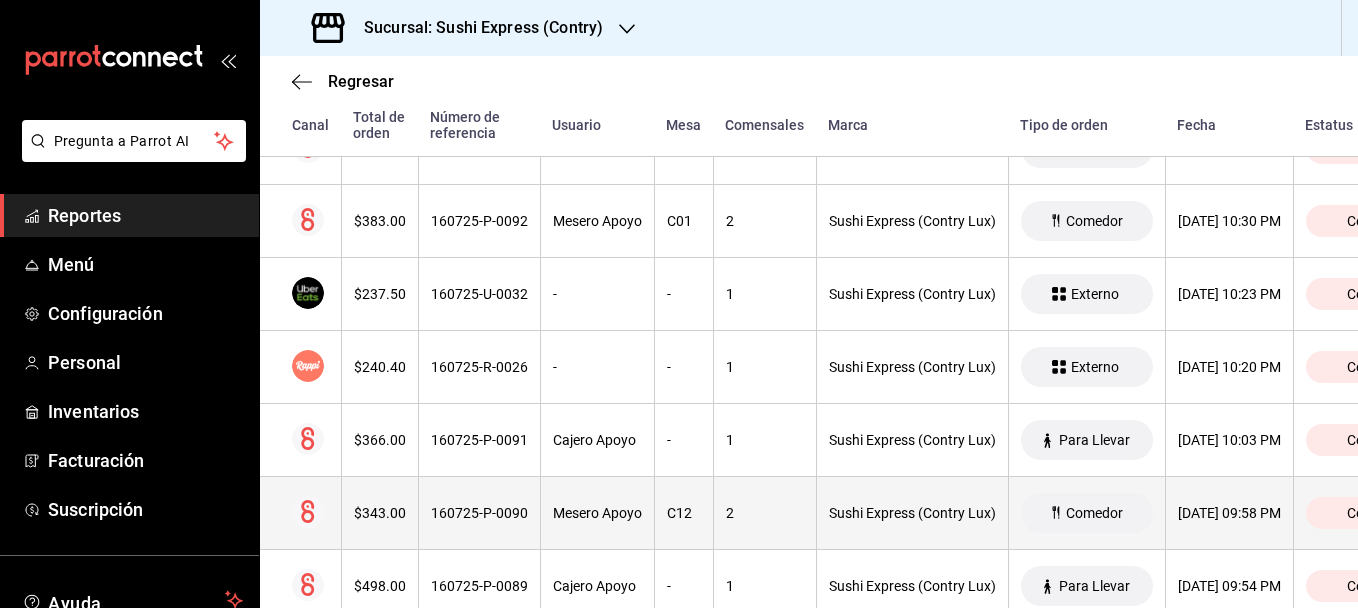 click on "Mesero Apoyo" at bounding box center [597, 513] 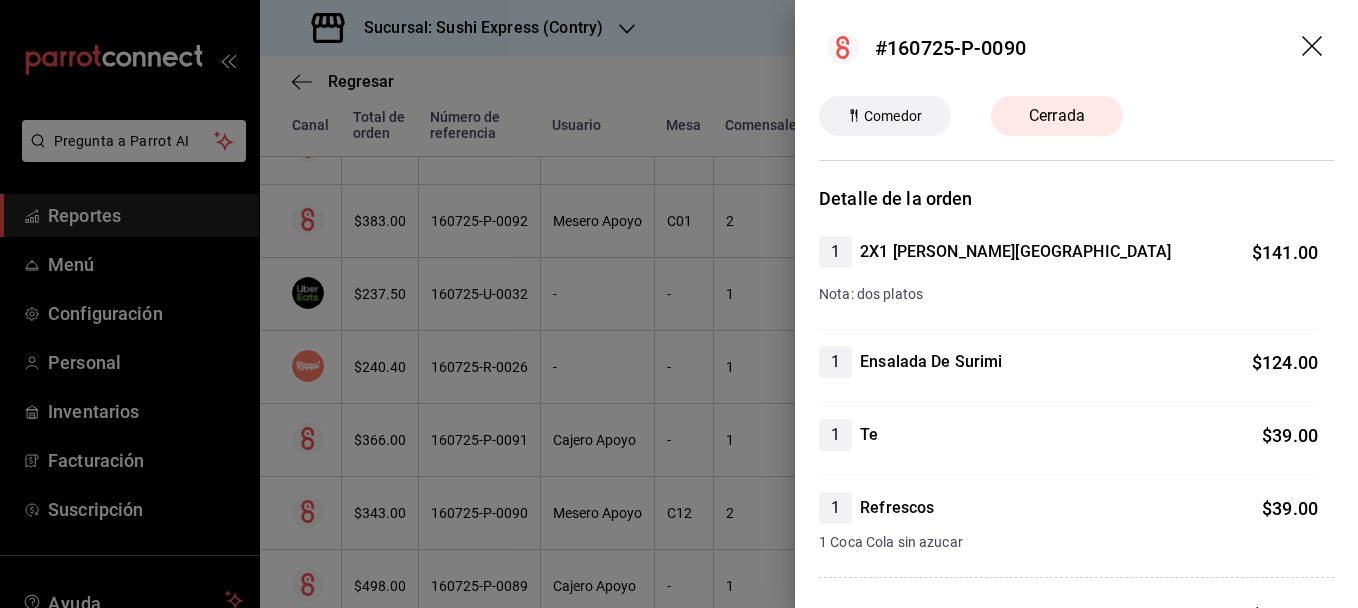 click 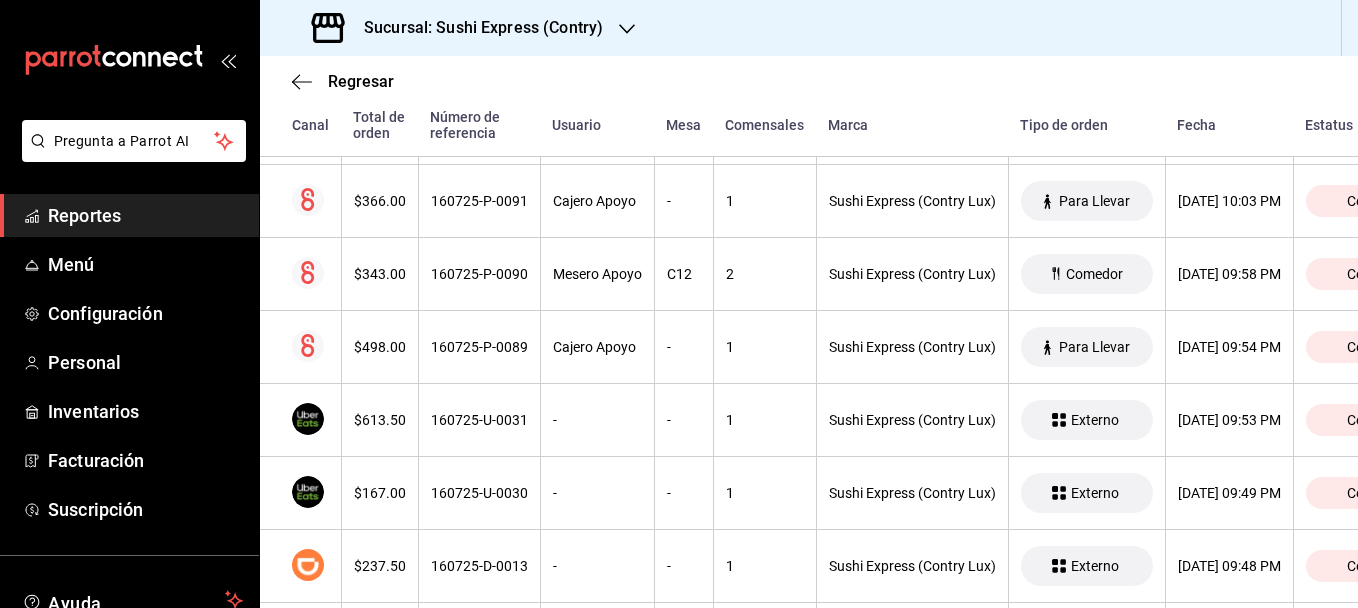 scroll, scrollTop: 744, scrollLeft: 0, axis: vertical 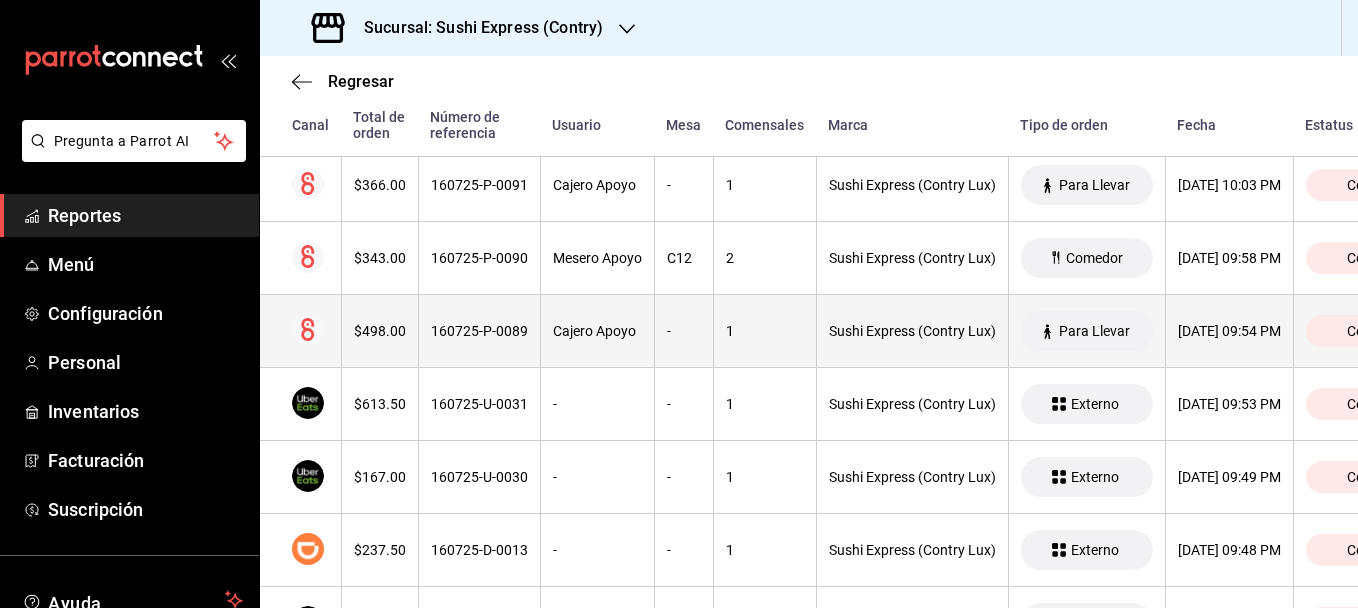 click on "160725-P-0089" at bounding box center [479, 331] 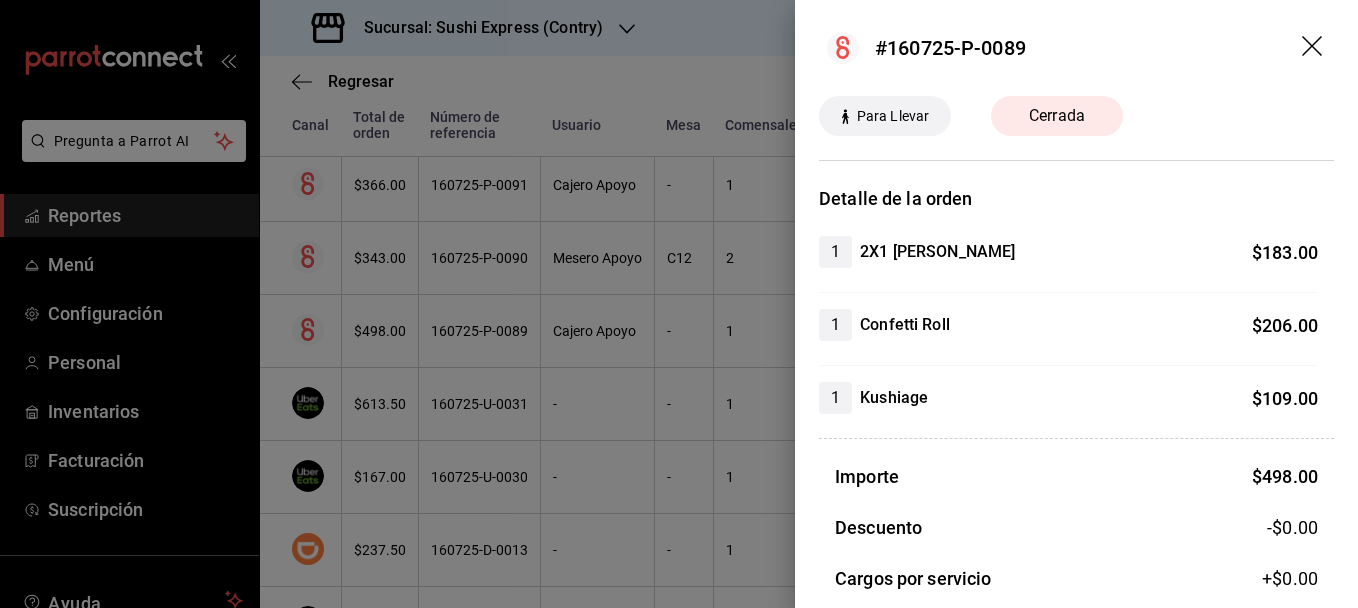 click 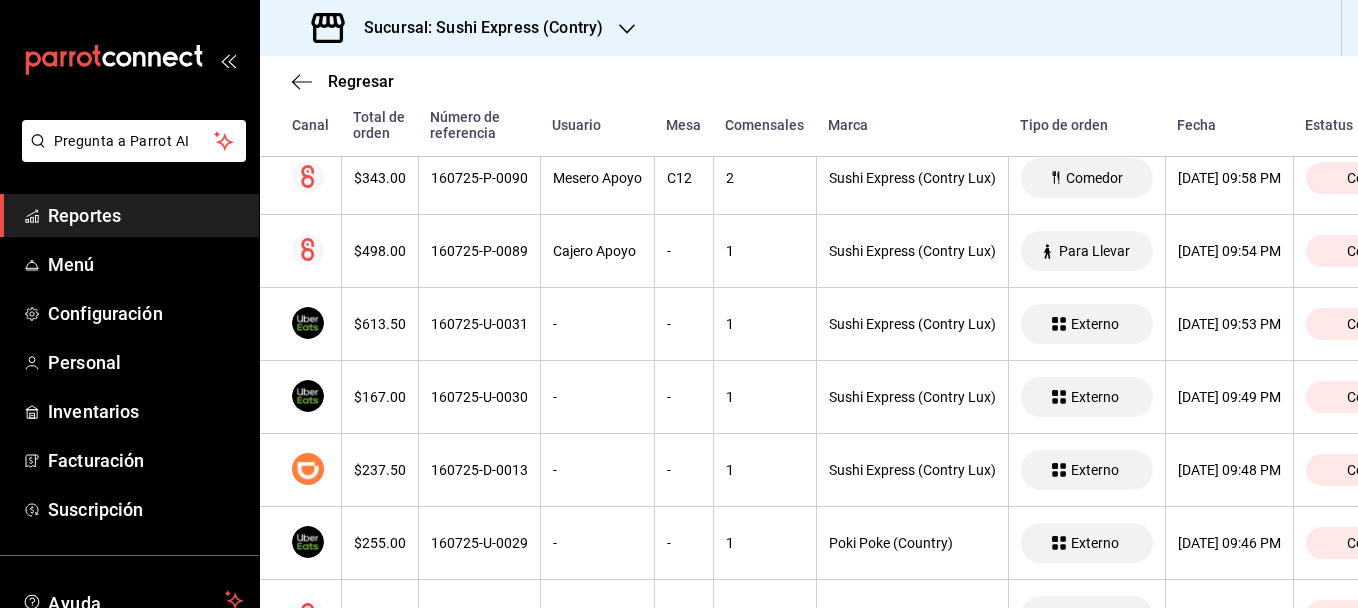 scroll, scrollTop: 840, scrollLeft: 0, axis: vertical 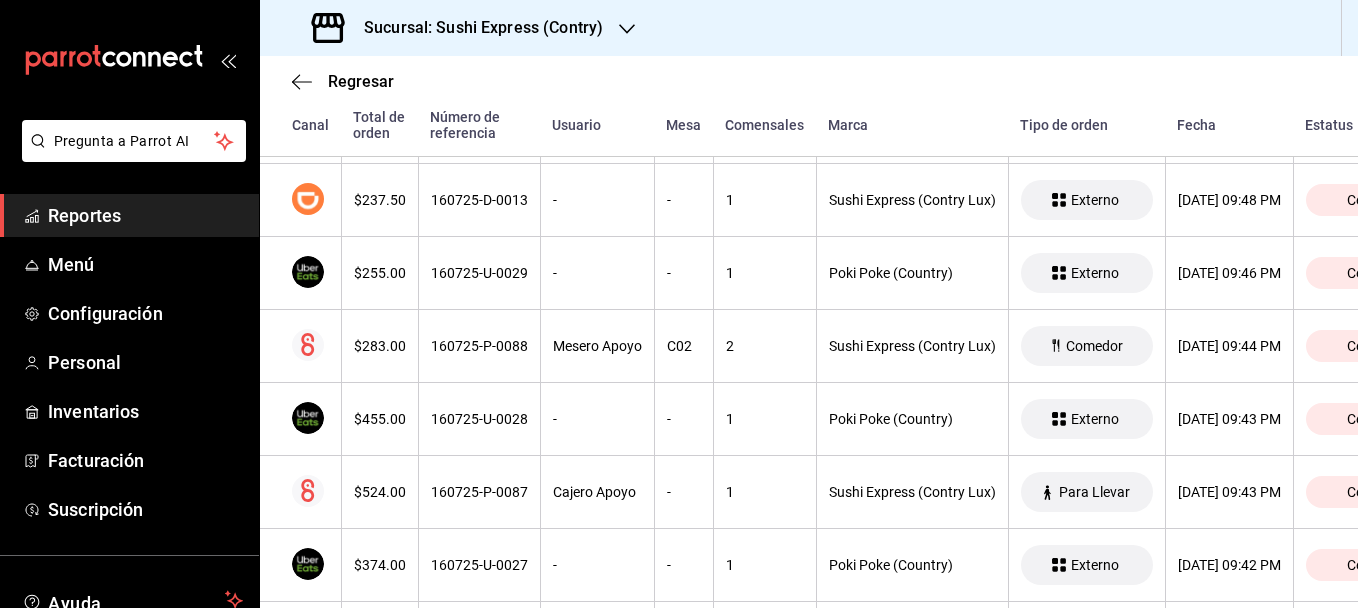 click on "Reportes" at bounding box center [145, 215] 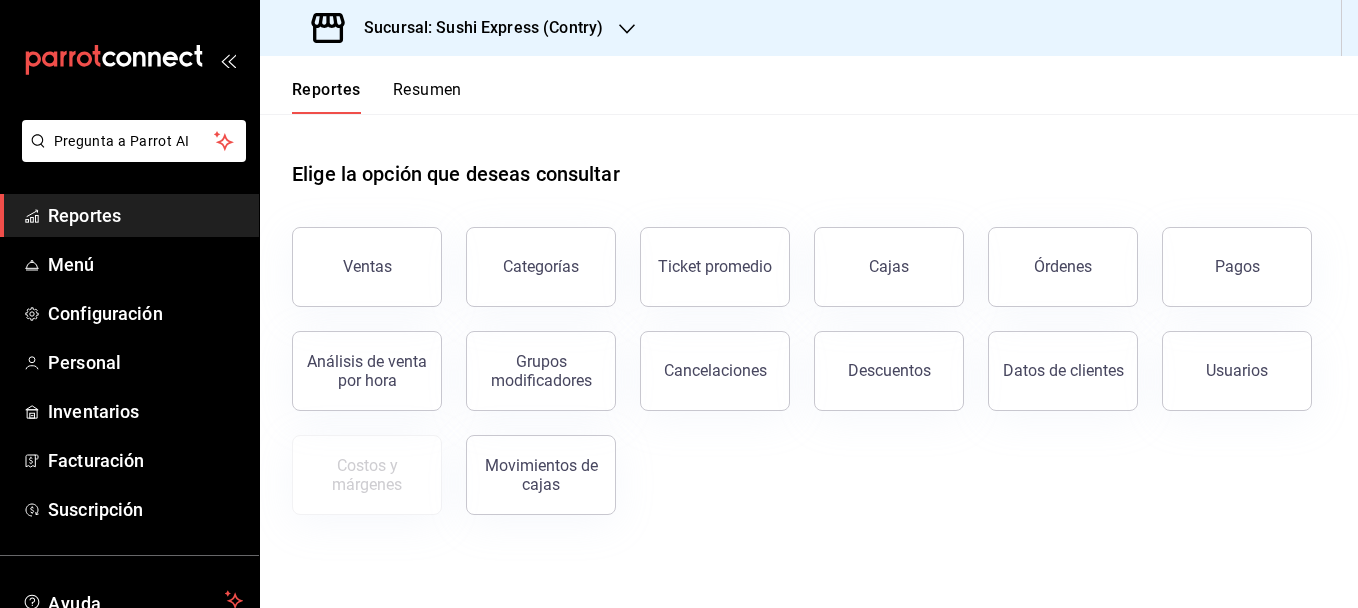 click on "Sucursal: Sushi Express (Contry)" at bounding box center [459, 28] 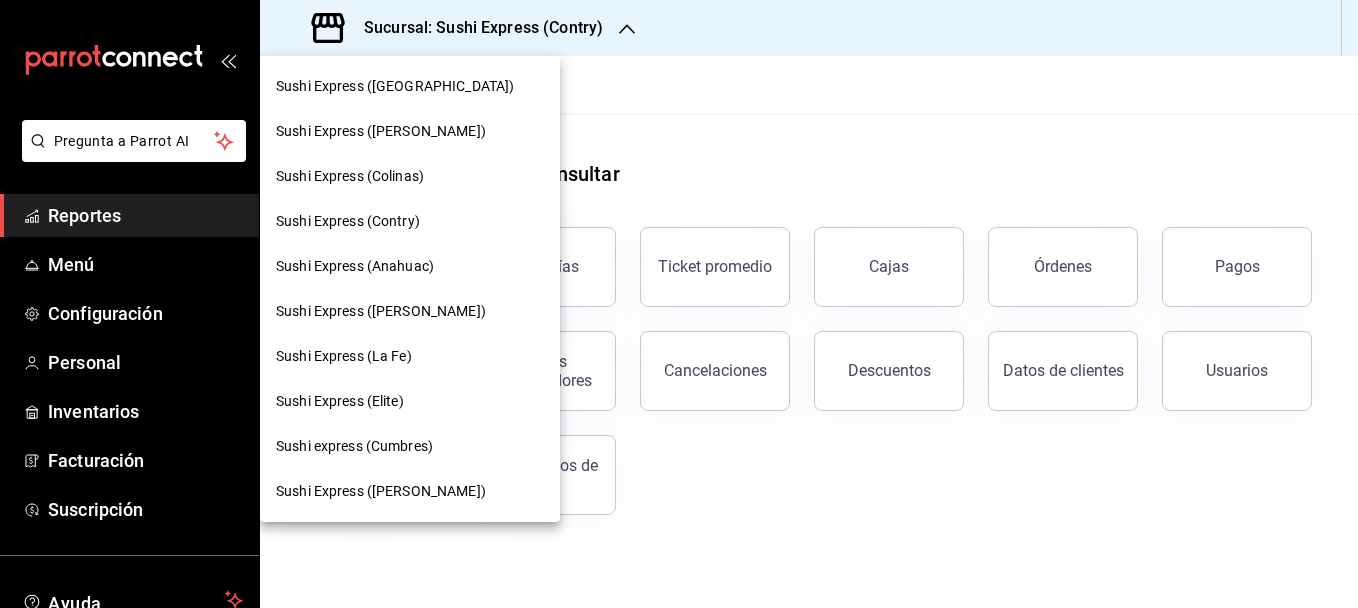 click on "Sushi Express (Concordia)" at bounding box center [410, 86] 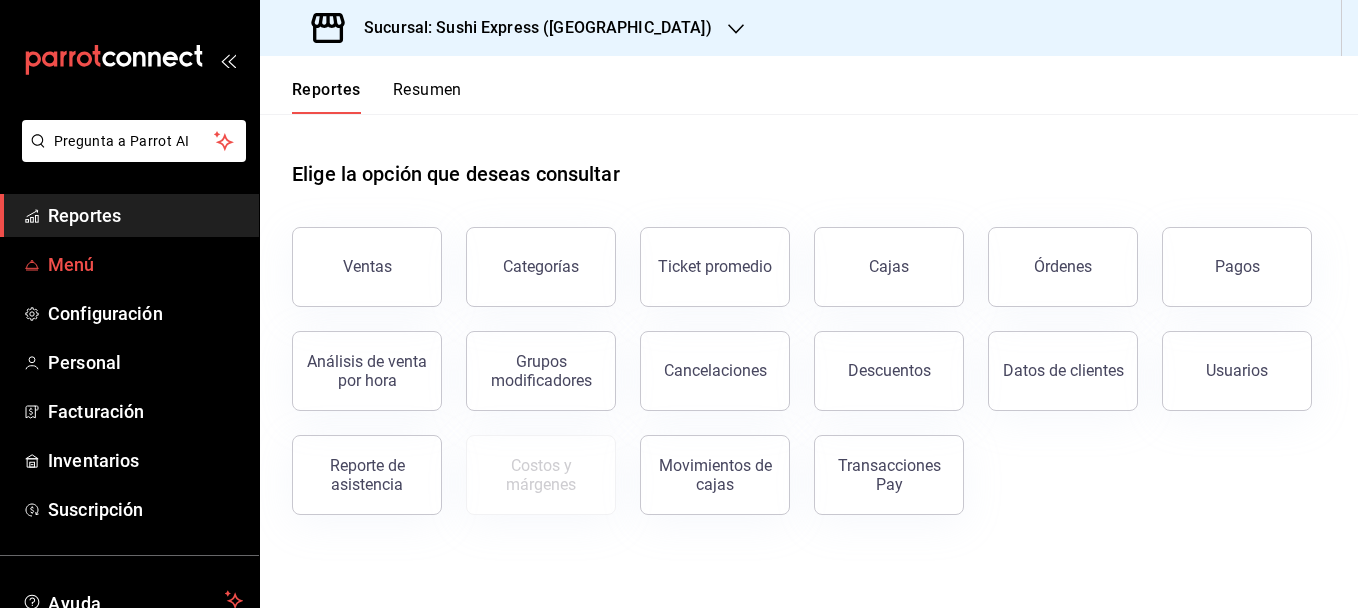 click on "Menú" at bounding box center [145, 264] 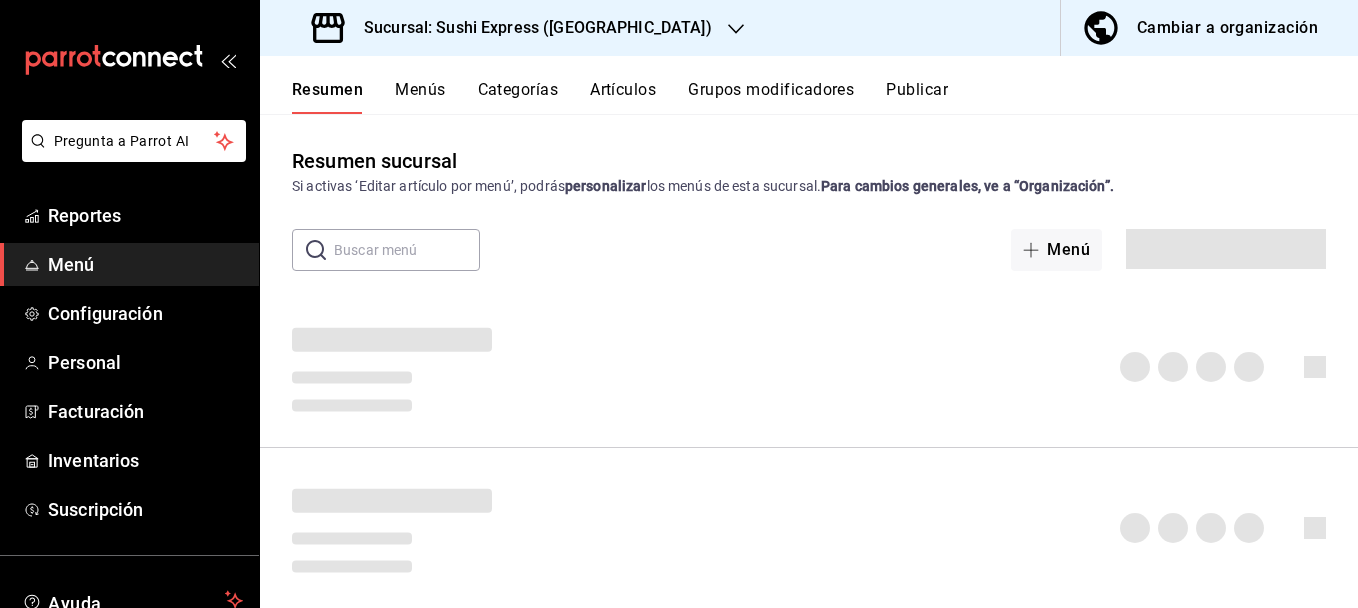 click on "Cambiar a organización" at bounding box center [1227, 28] 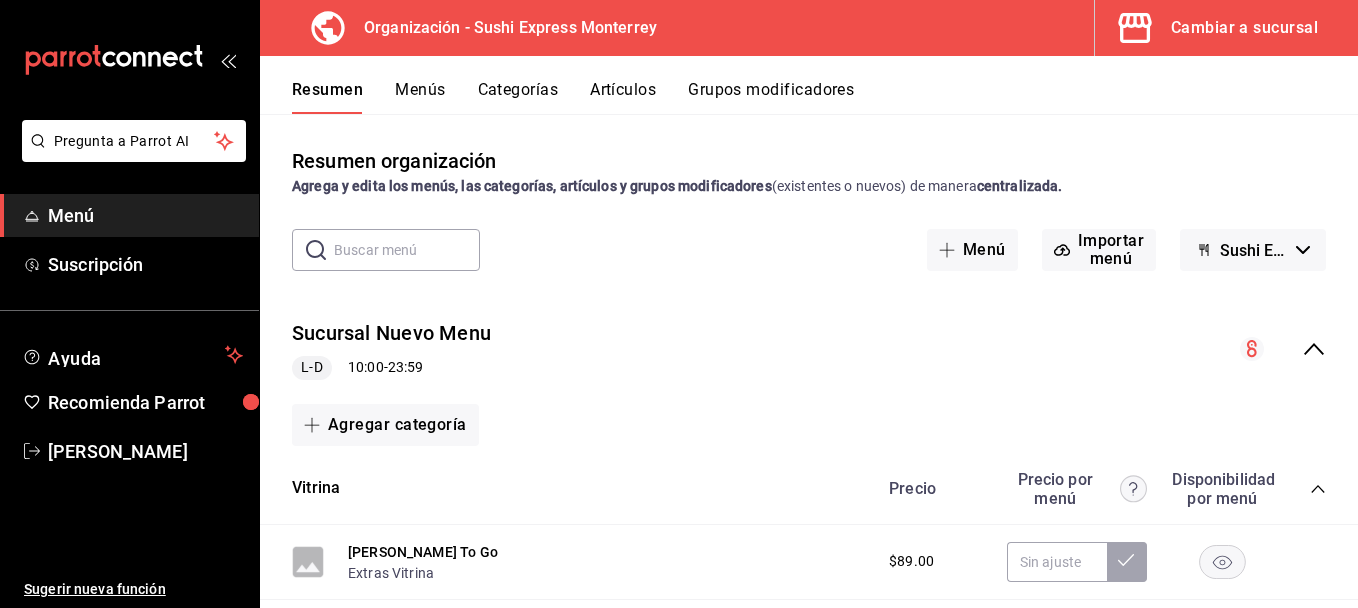 click on "Sushi Express Mty- Borrador" at bounding box center (1253, 250) 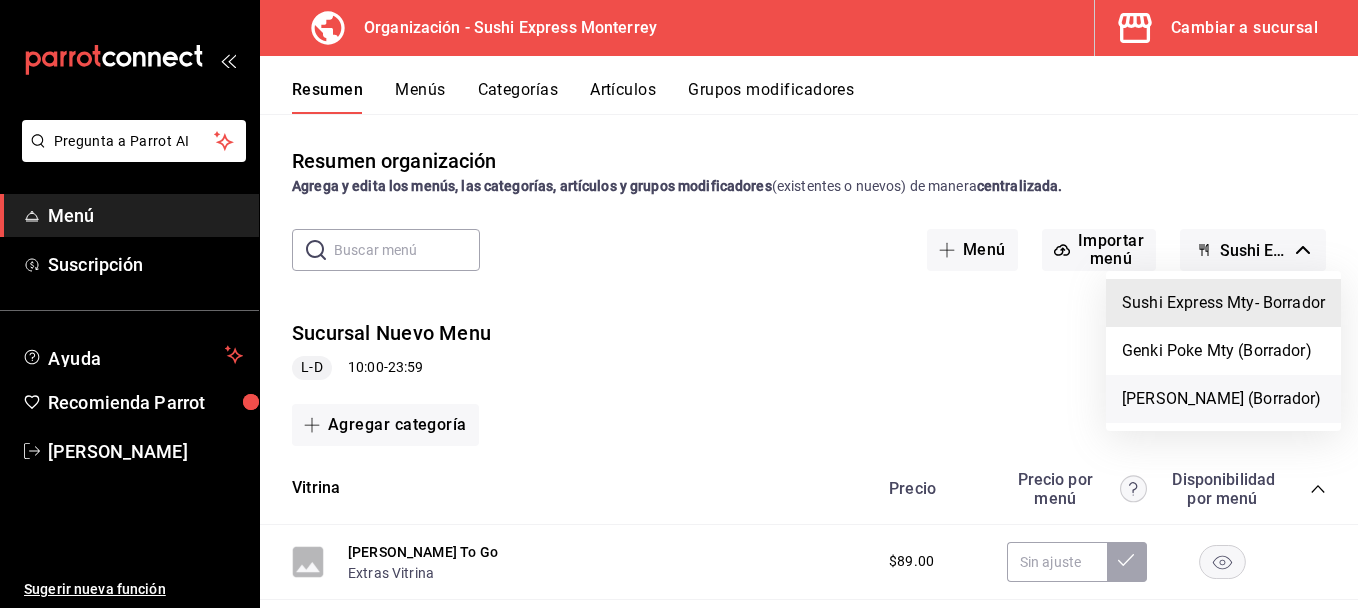 click on "Poki Poke (Borrador)" at bounding box center (1223, 399) 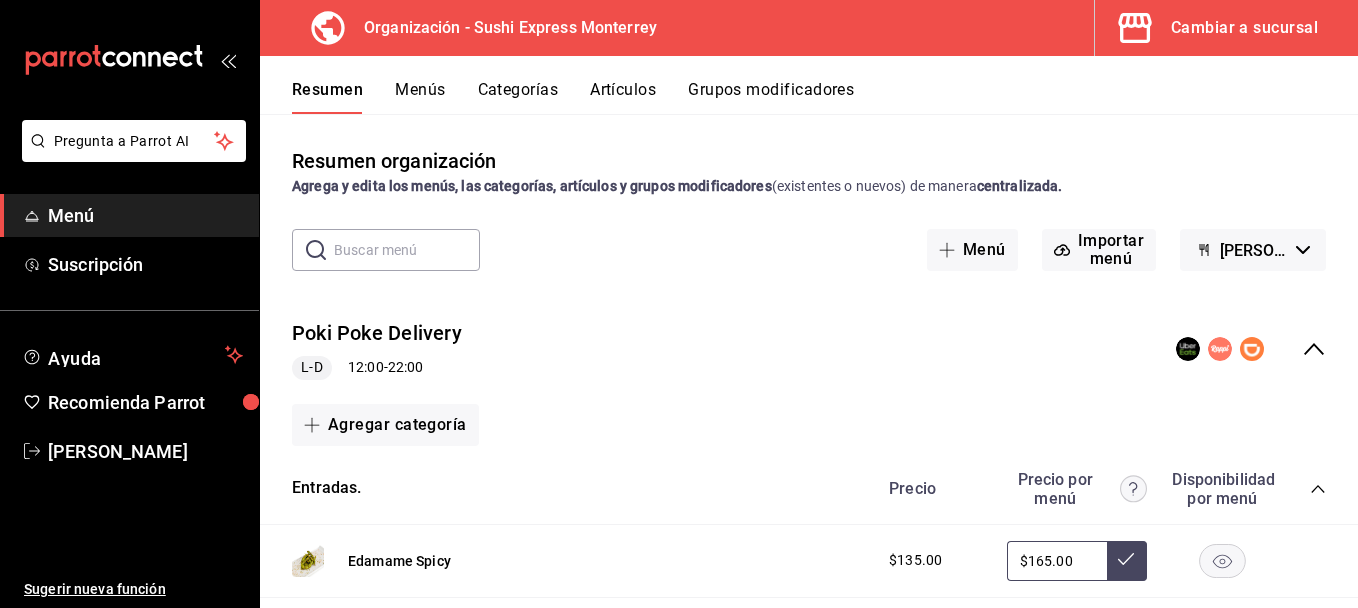 scroll, scrollTop: 15, scrollLeft: 0, axis: vertical 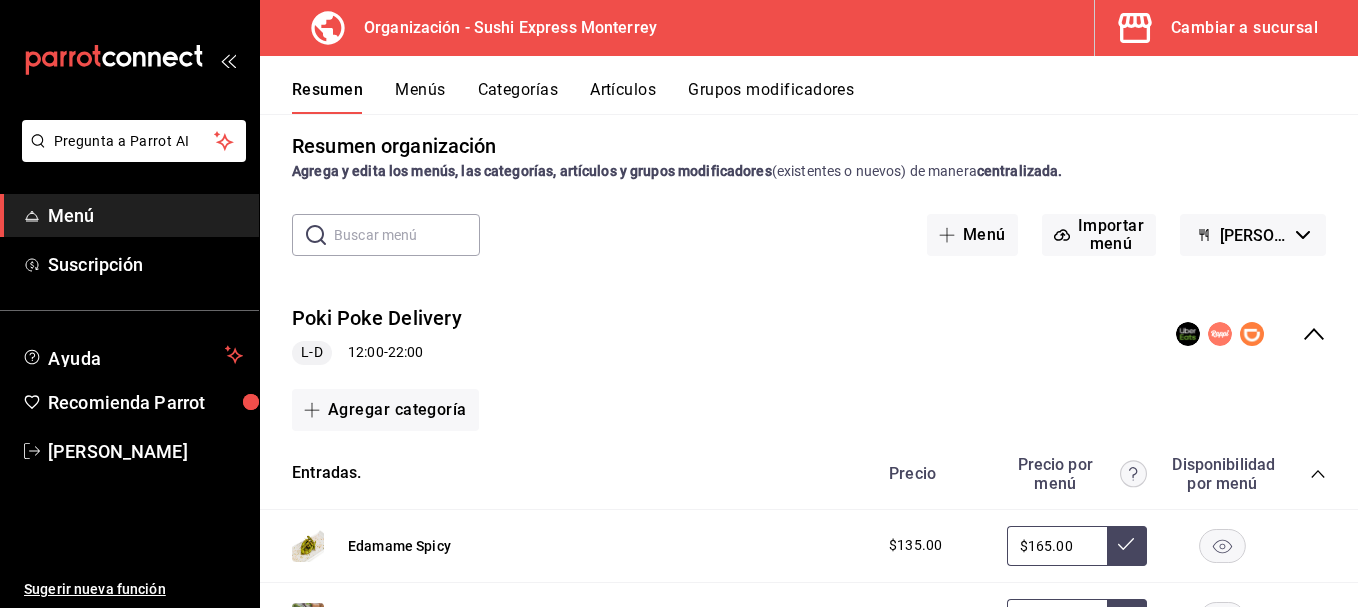 click 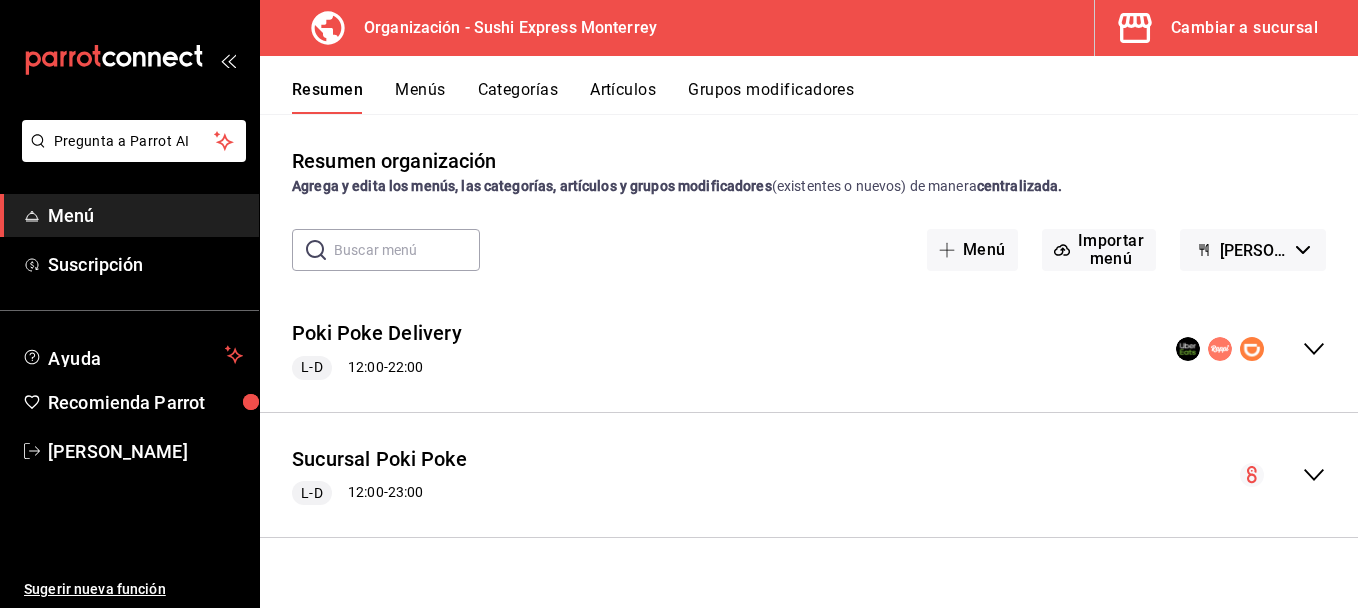 scroll, scrollTop: 0, scrollLeft: 0, axis: both 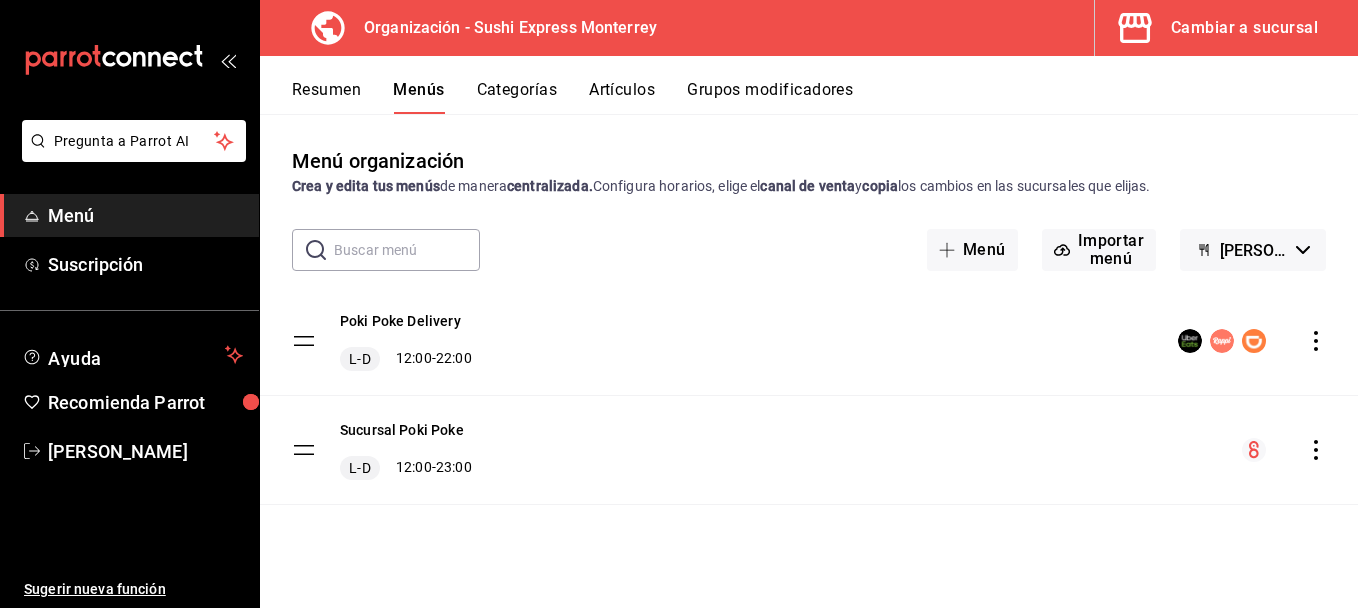 click 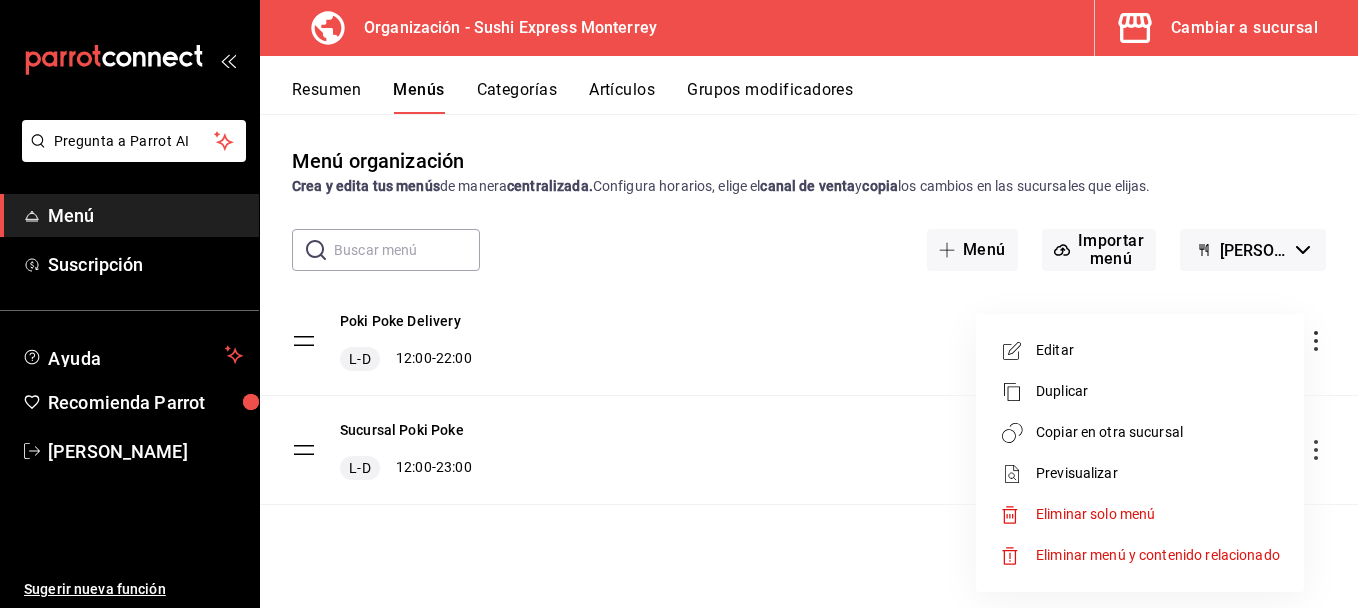 click on "Copiar en otra sucursal" at bounding box center [1158, 432] 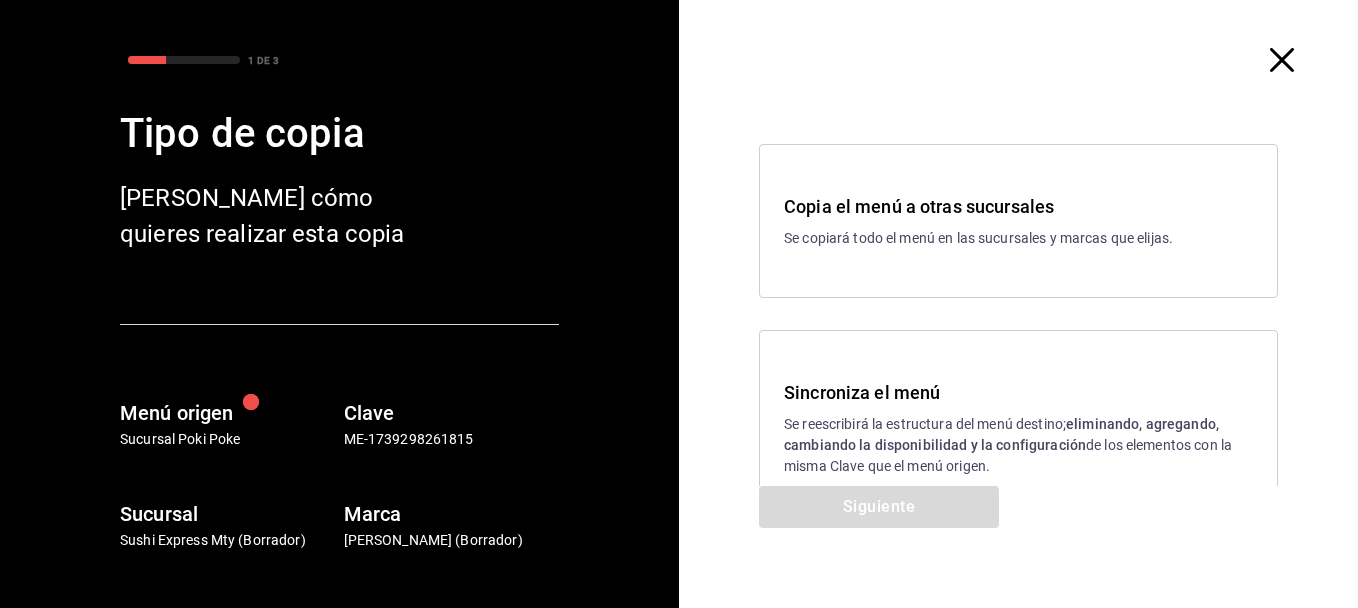 click on "Se copiará todo el menú en las sucursales y marcas que elijas." at bounding box center (1018, 238) 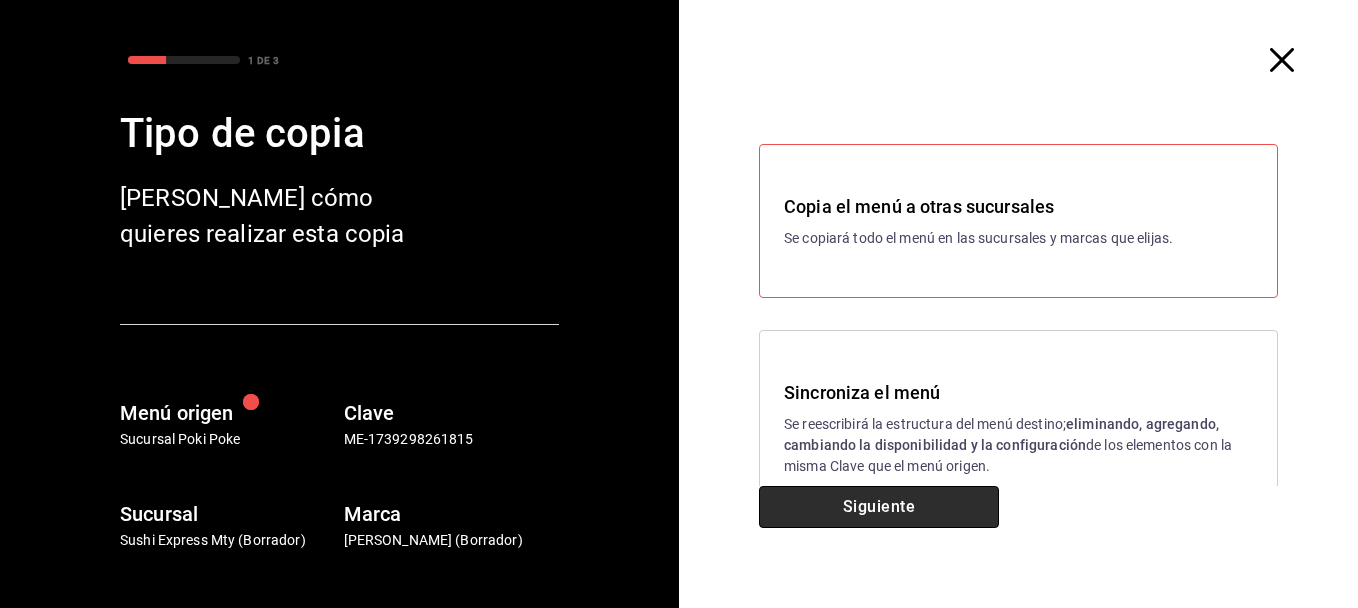 click on "Siguiente" at bounding box center (879, 507) 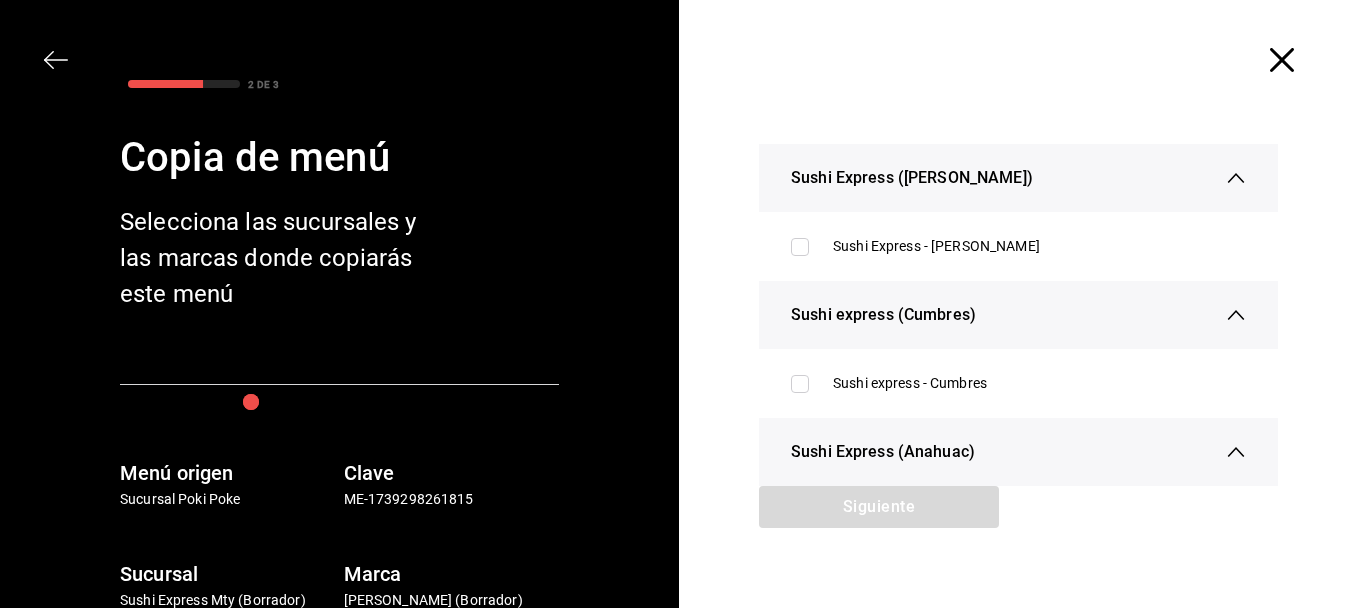 click 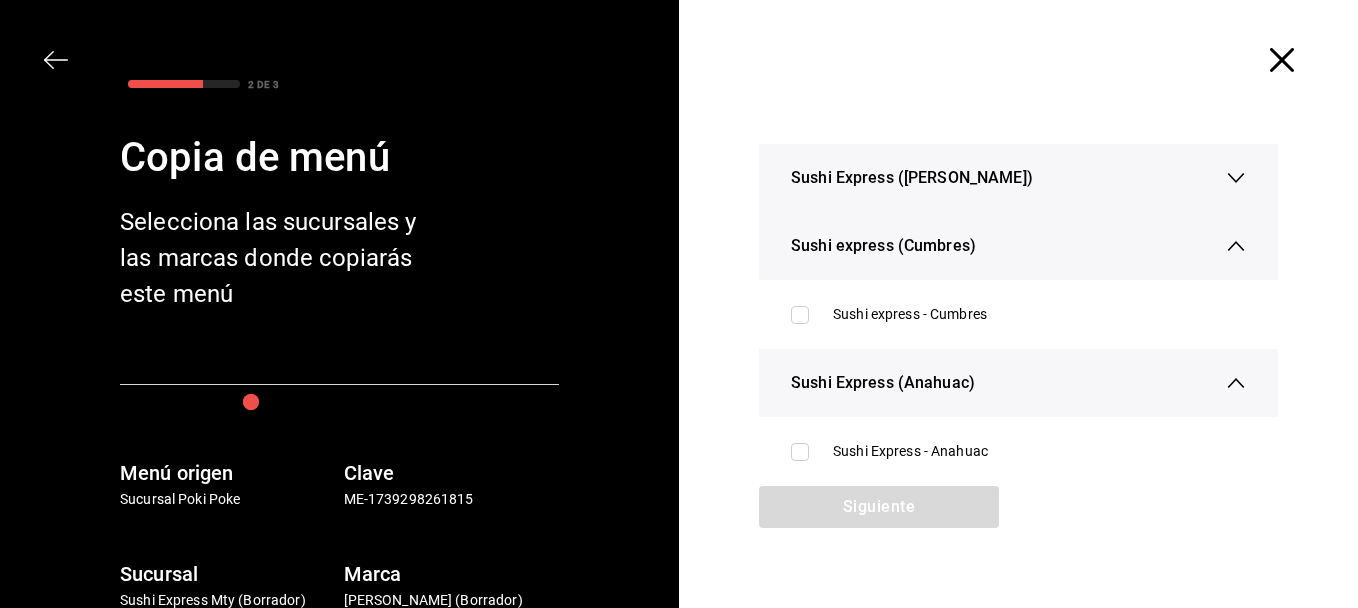 click 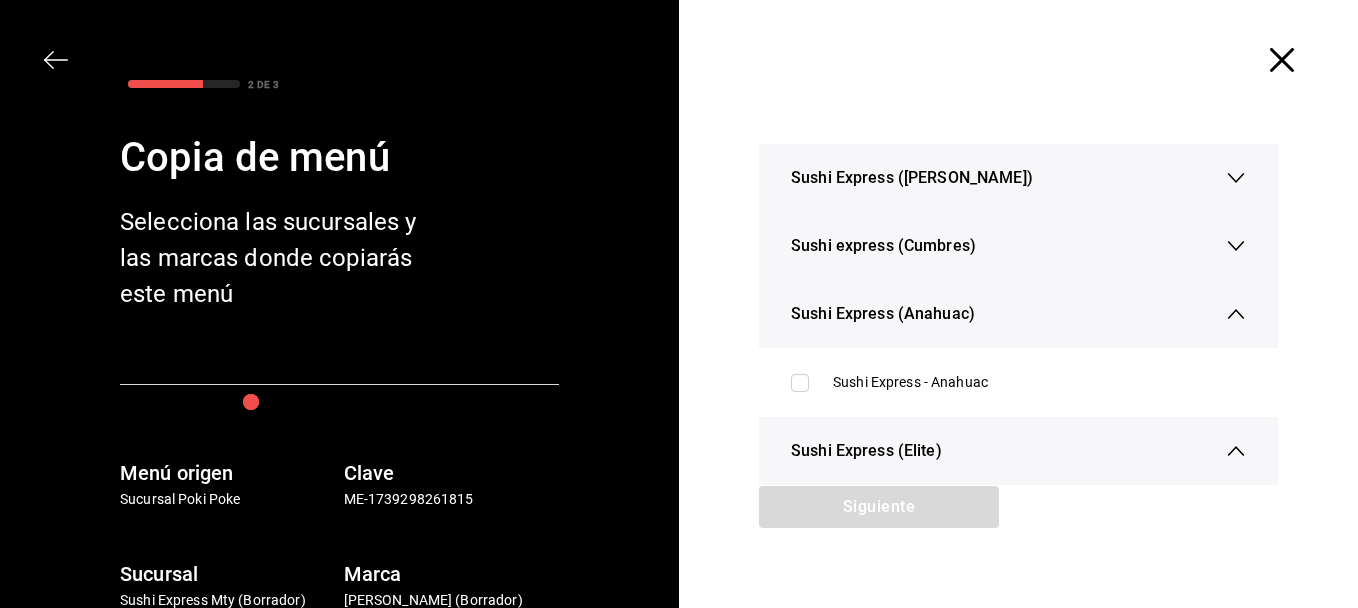 click 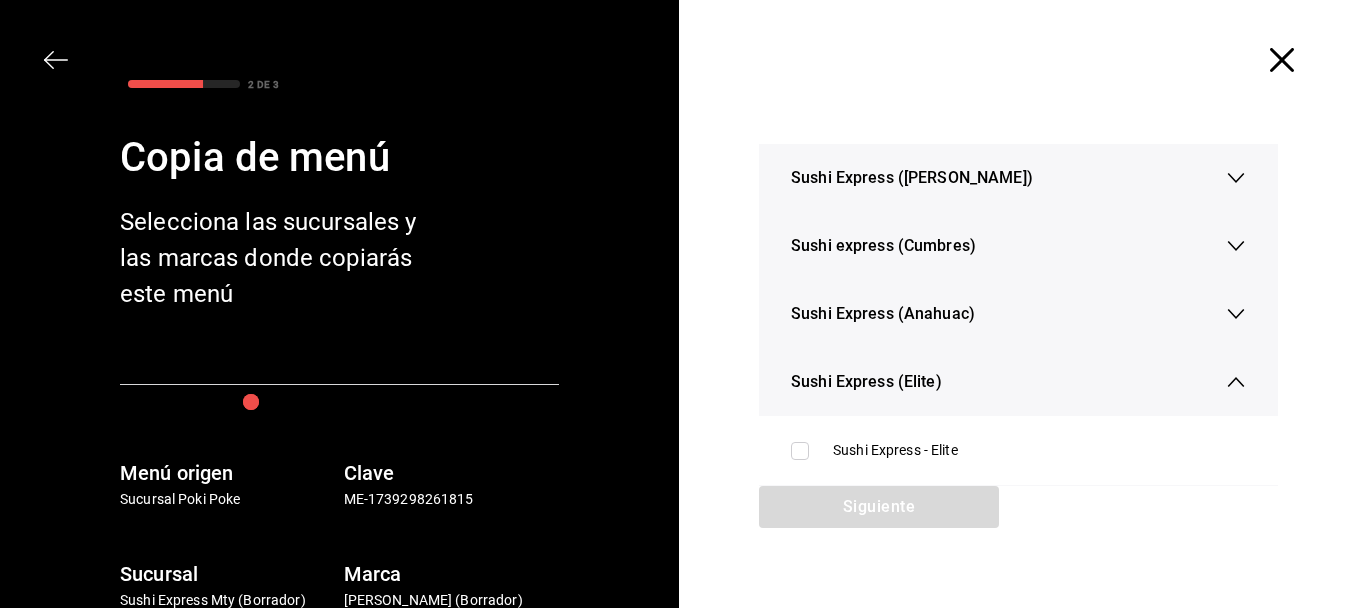 click on "Sushi Express (Elite)" at bounding box center [1018, 382] 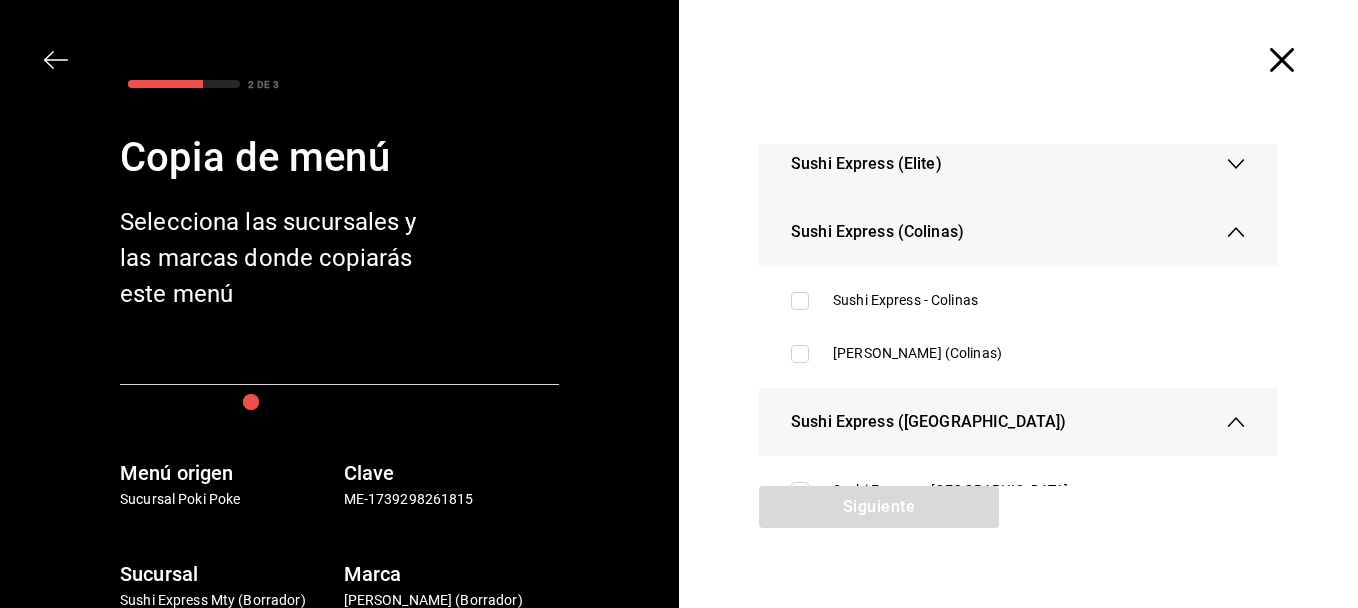 scroll, scrollTop: 230, scrollLeft: 0, axis: vertical 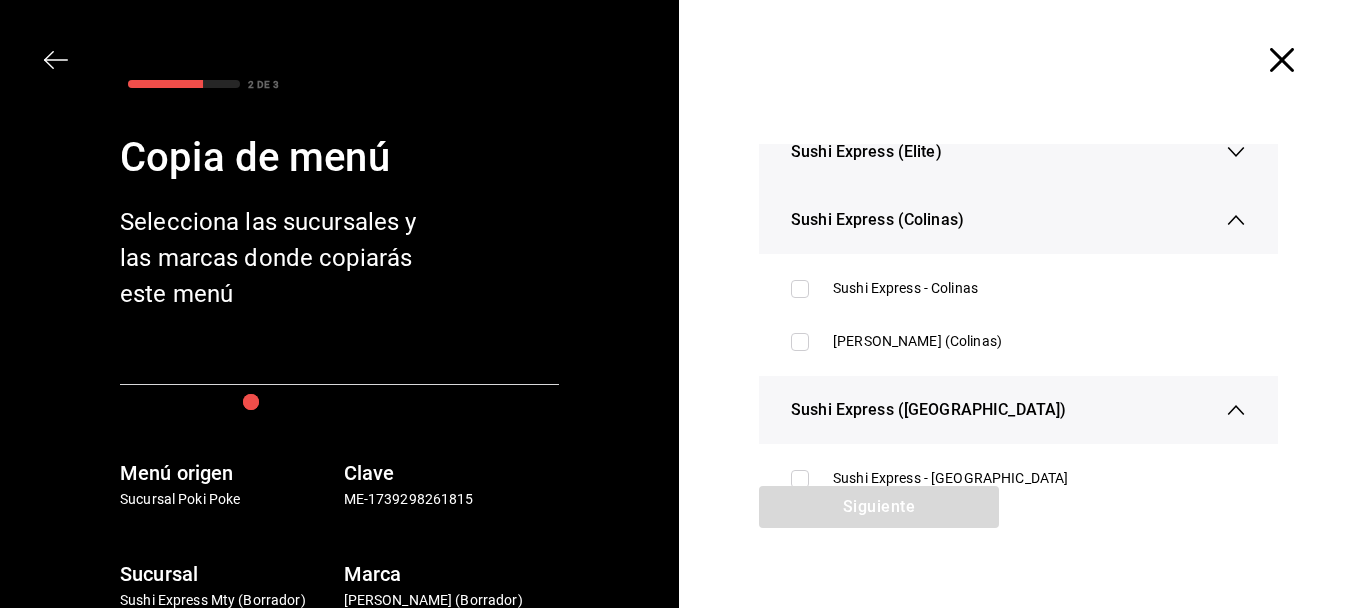 click 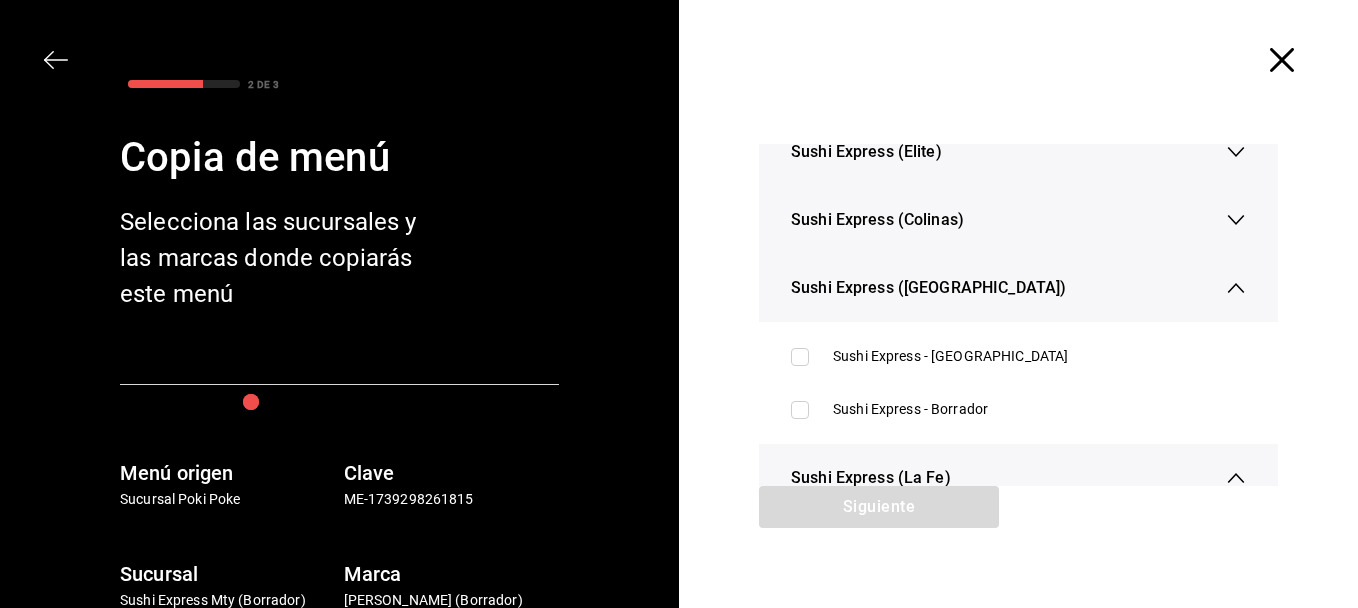 click 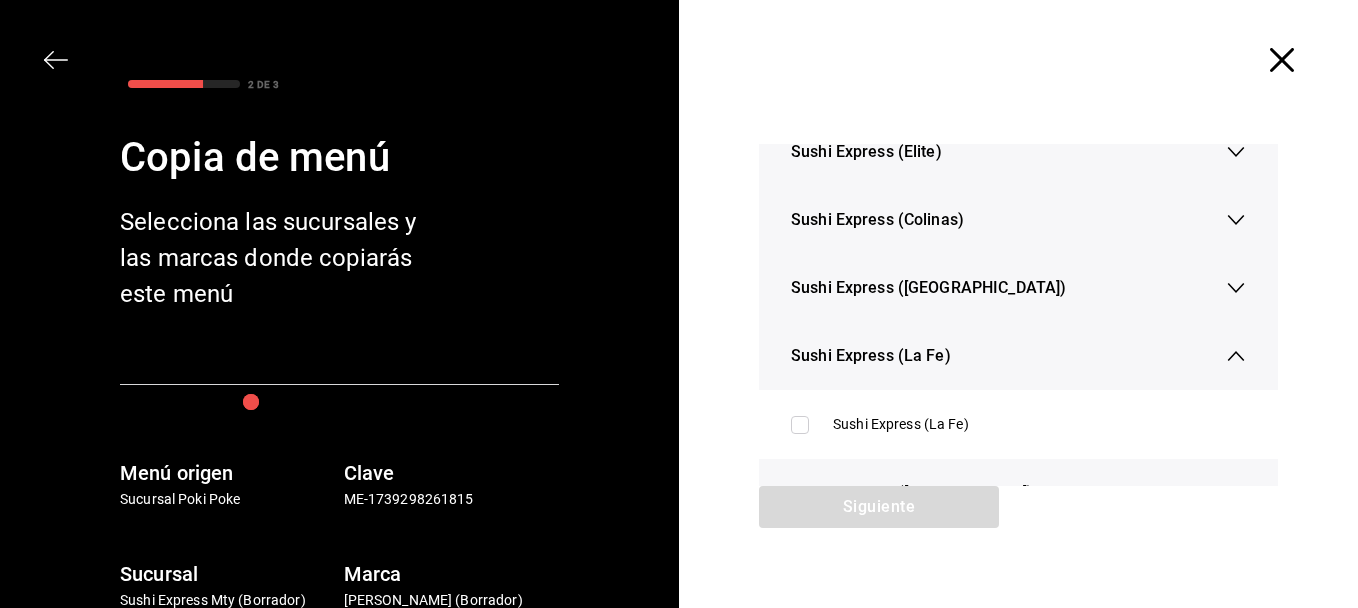 click 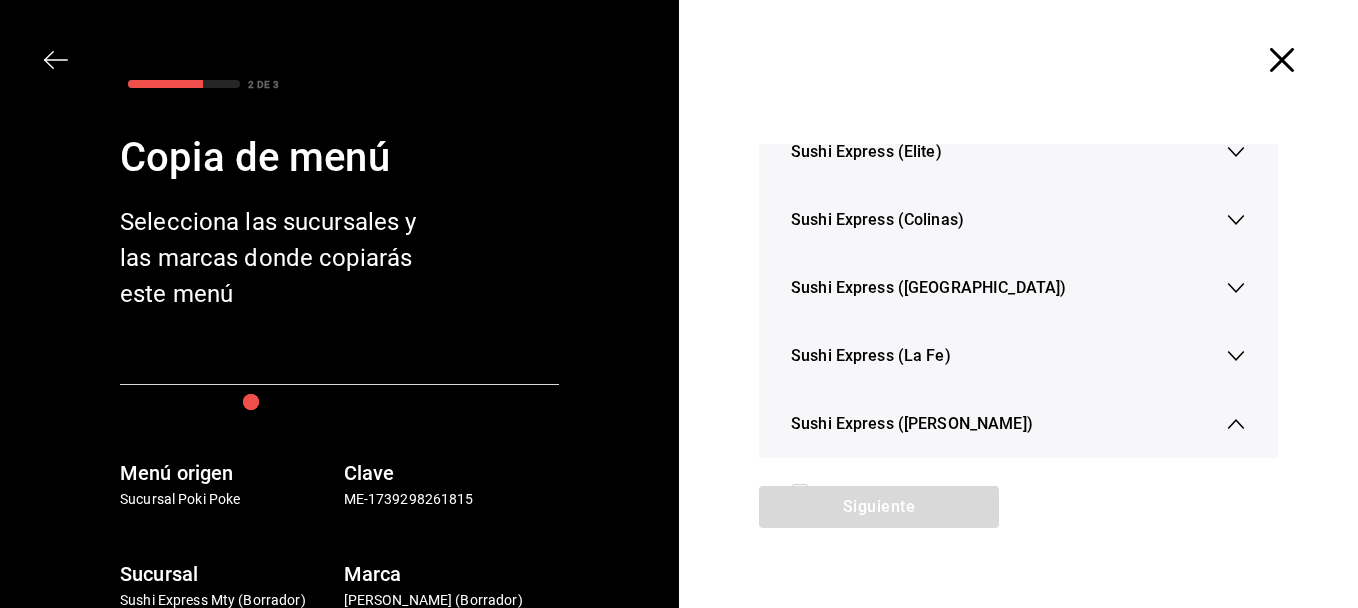 click 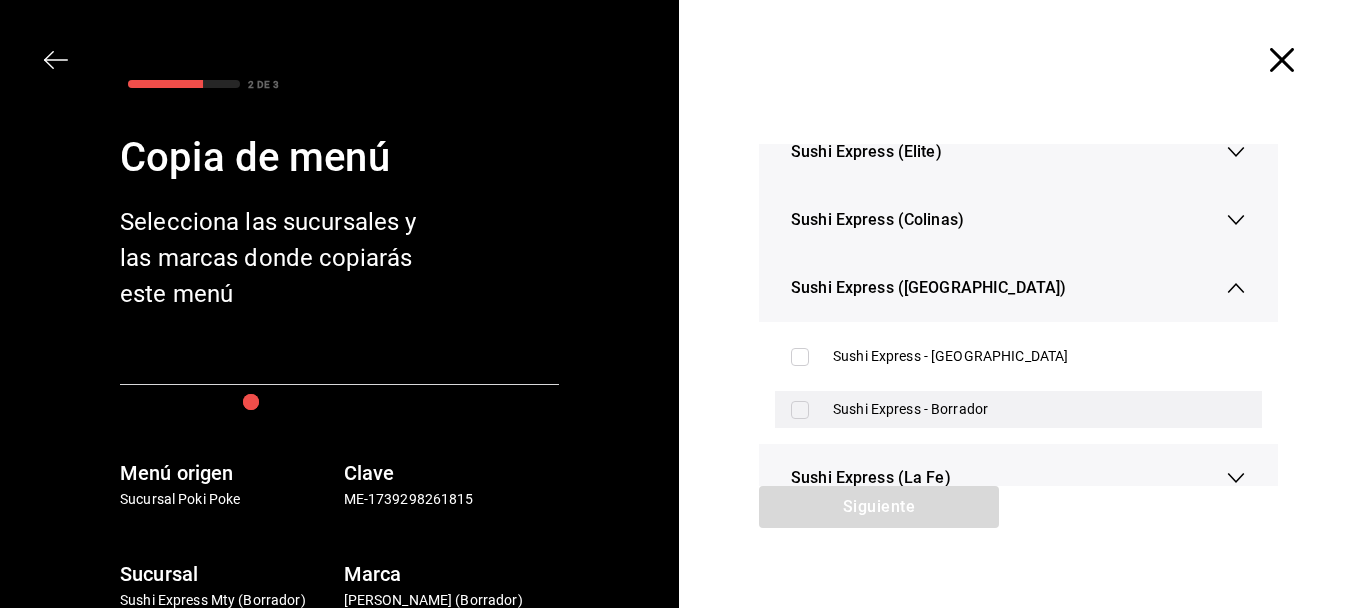 click at bounding box center [800, 410] 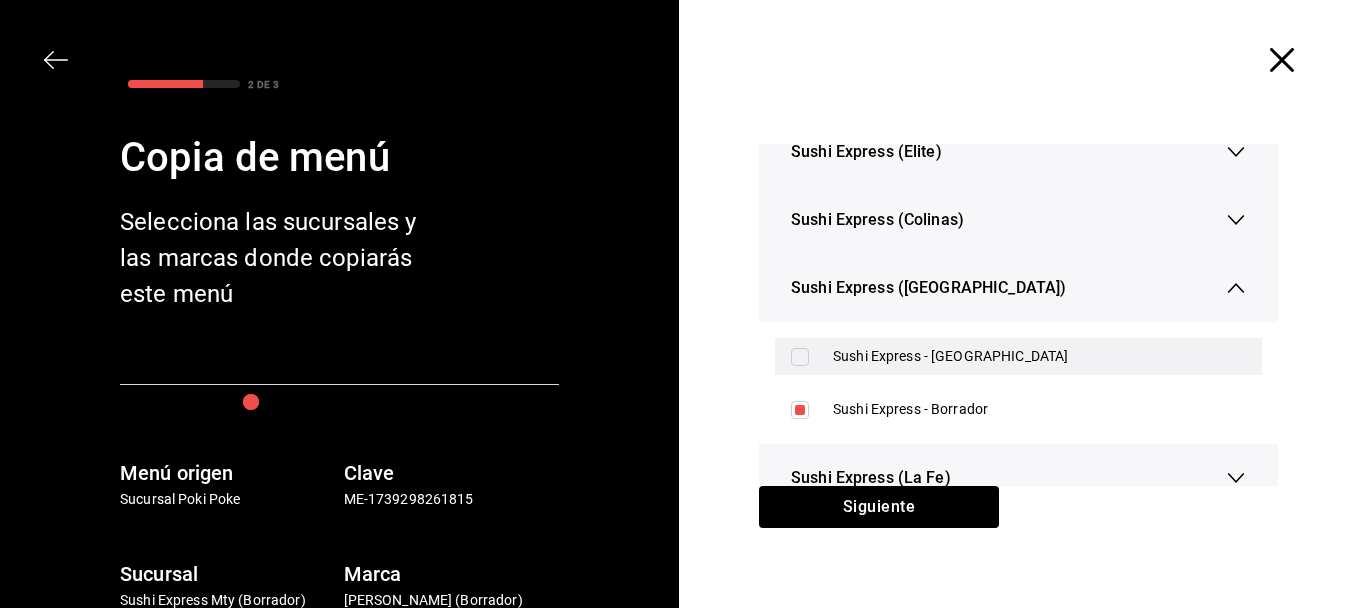 click on "Sushi Express - Concordia" at bounding box center [1018, 356] 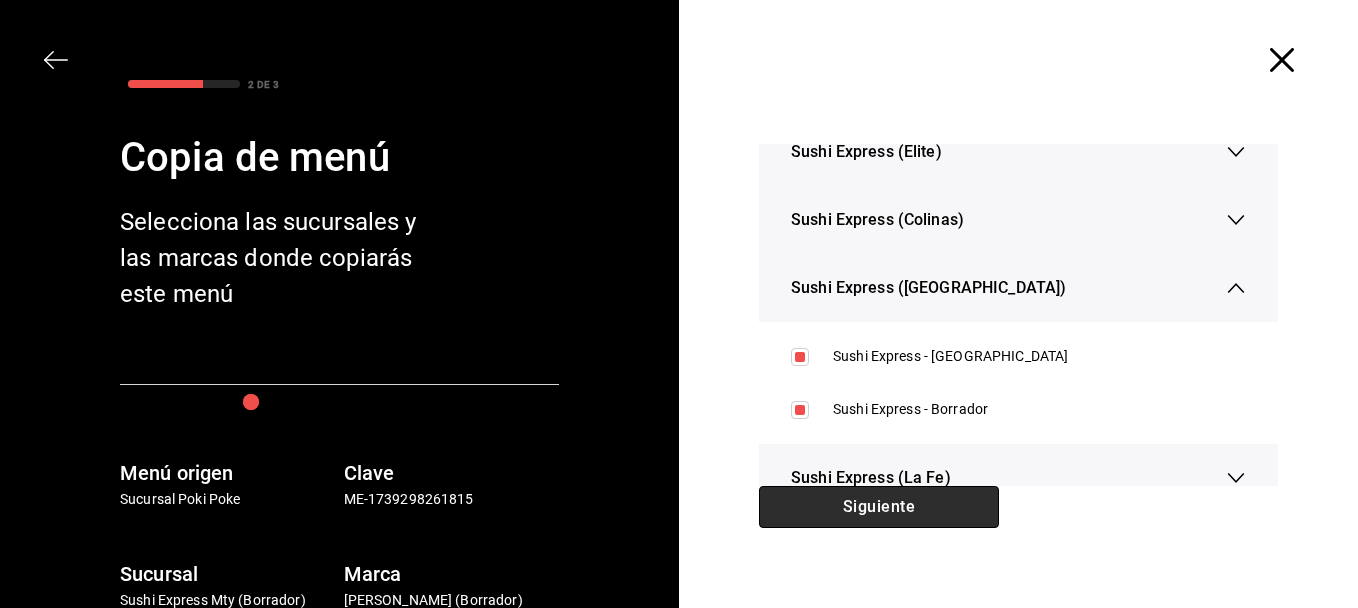click on "Siguiente" at bounding box center [879, 507] 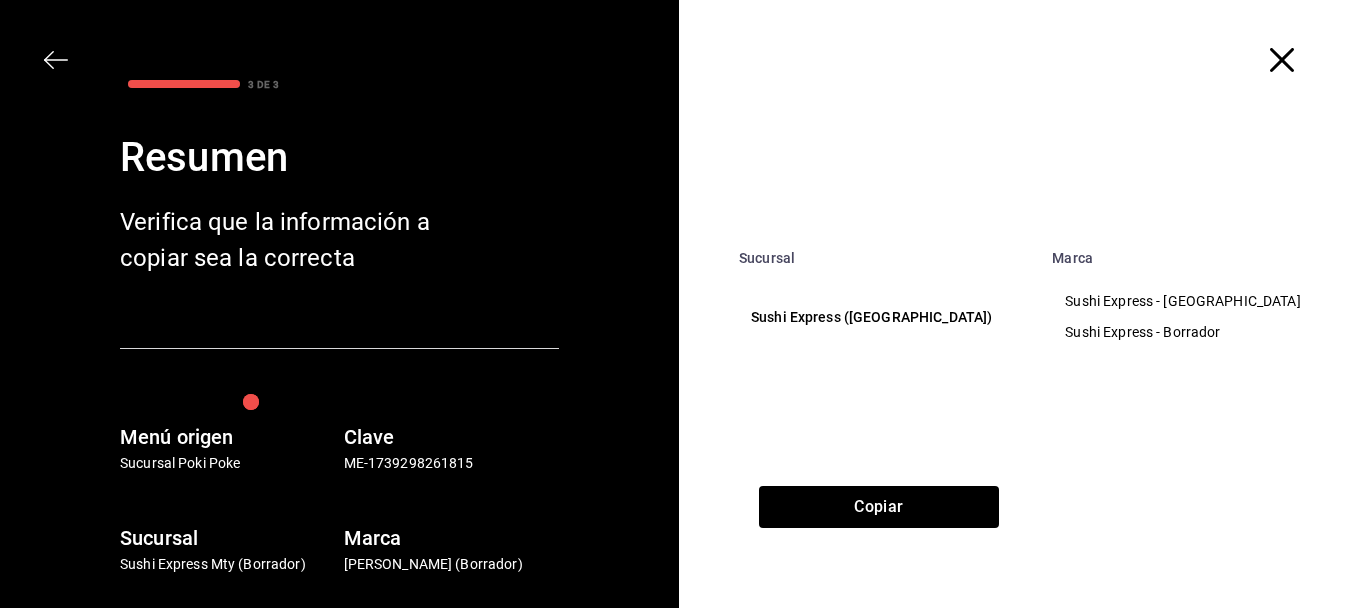 click 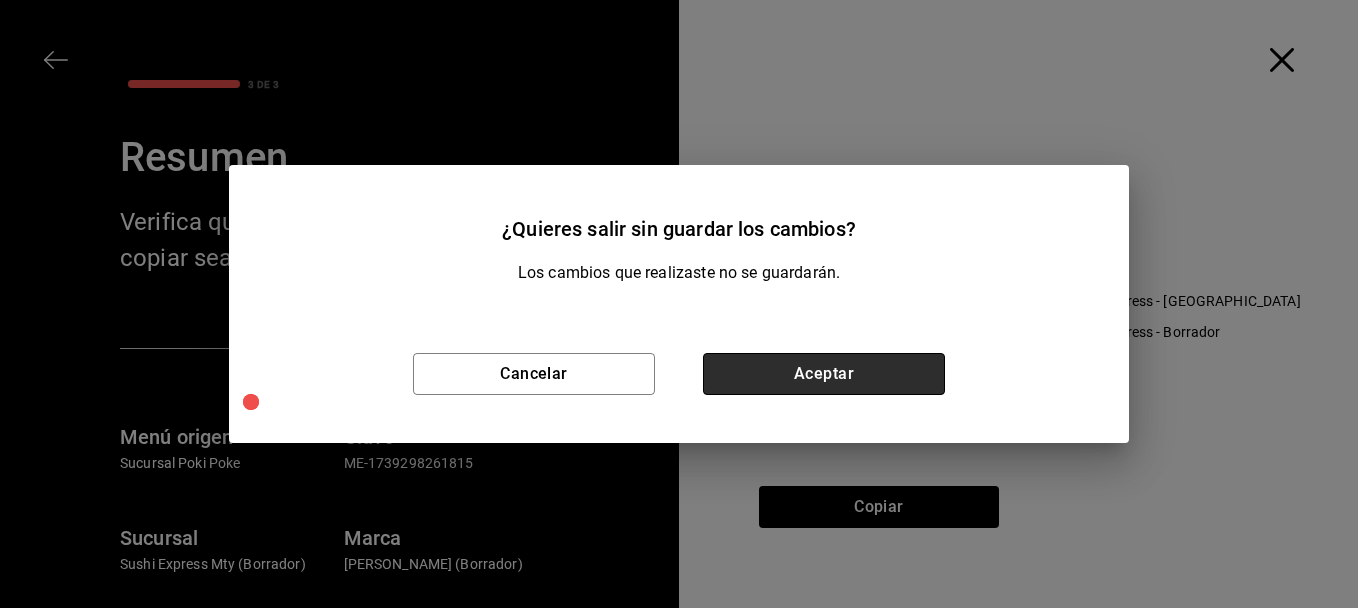click on "Aceptar" at bounding box center (824, 374) 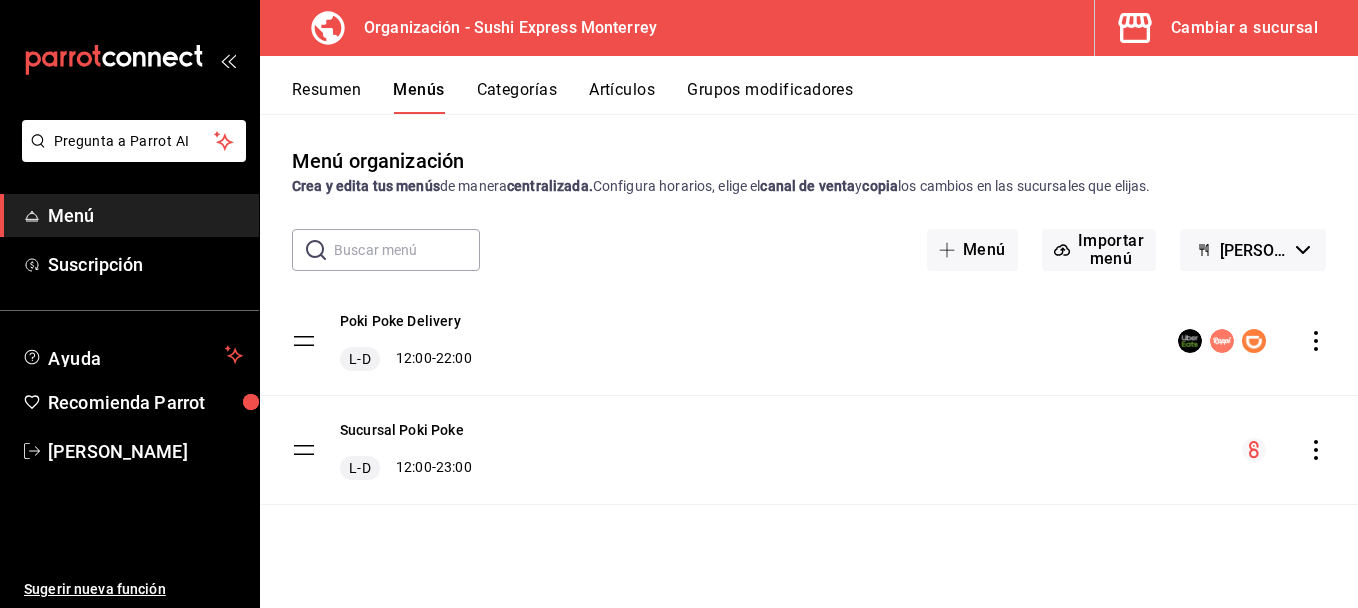 click on "Resumen" at bounding box center [326, 97] 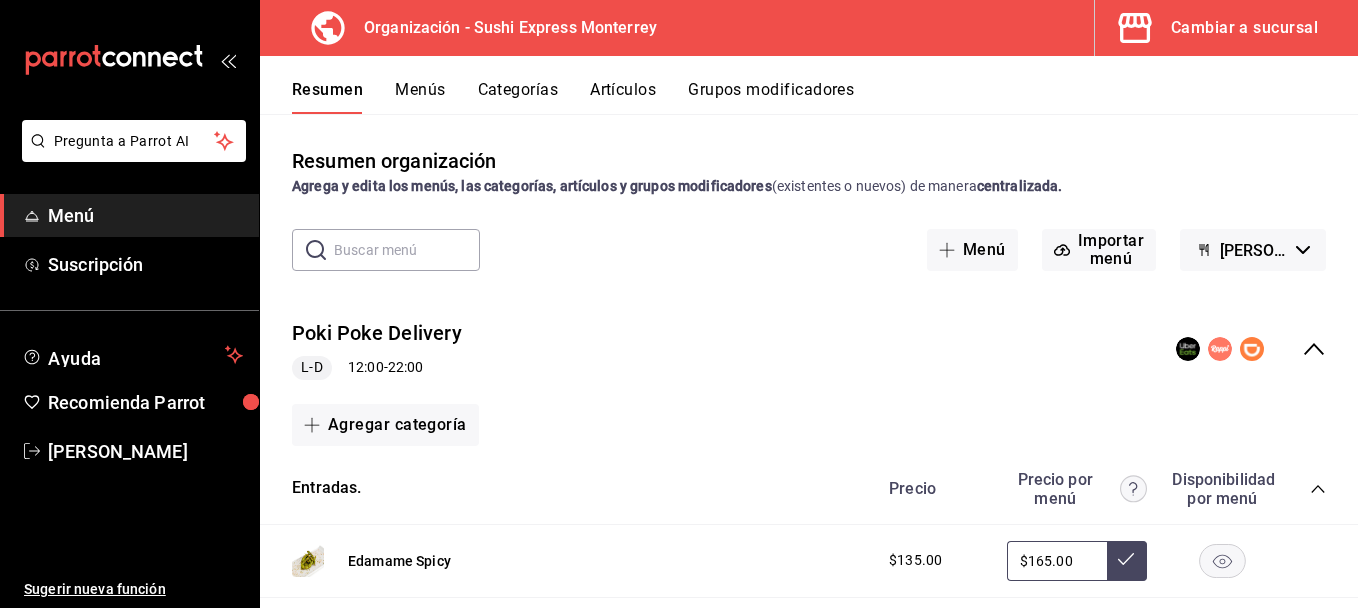 click on "Poki Poke (Borrador)" at bounding box center (1253, 250) 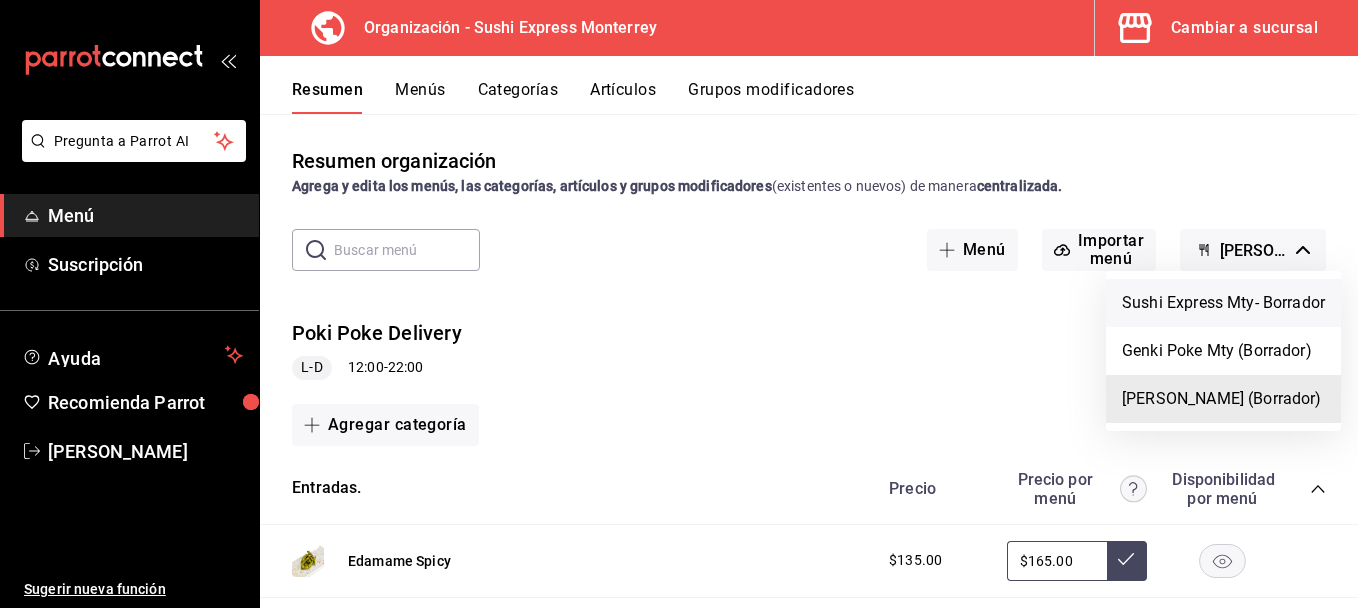 click on "Sushi Express Mty- Borrador" at bounding box center [1223, 303] 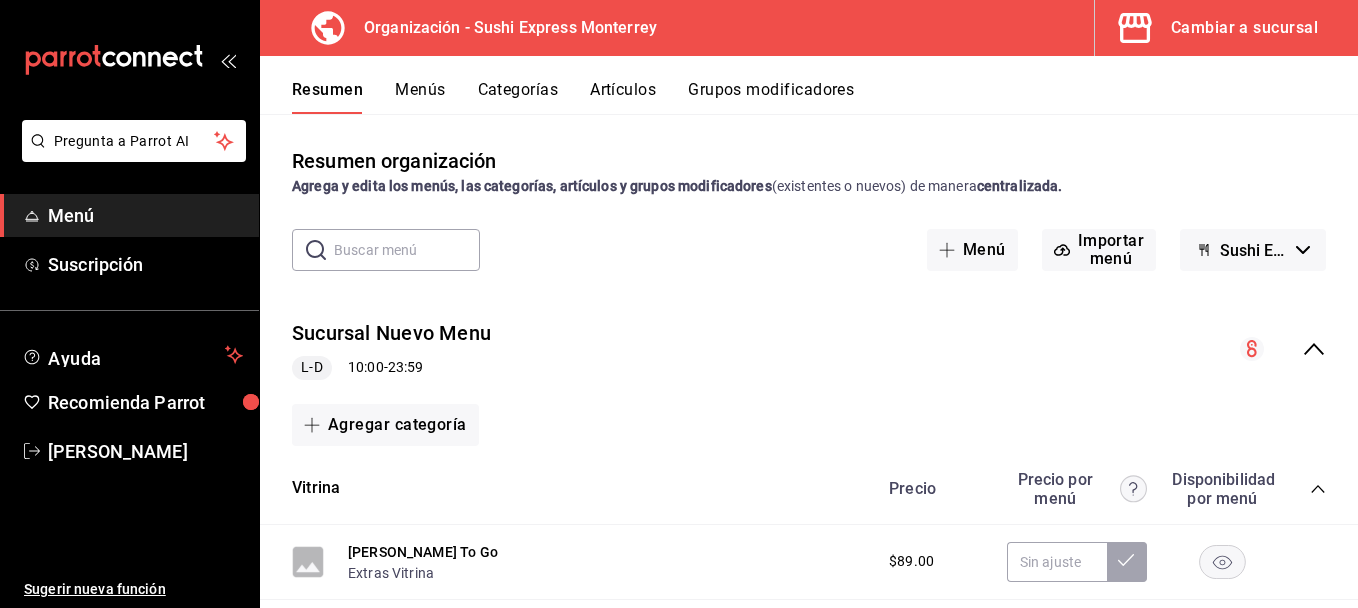 click on "Precio Precio por menú   Disponibilidad por menú" at bounding box center (1097, 489) 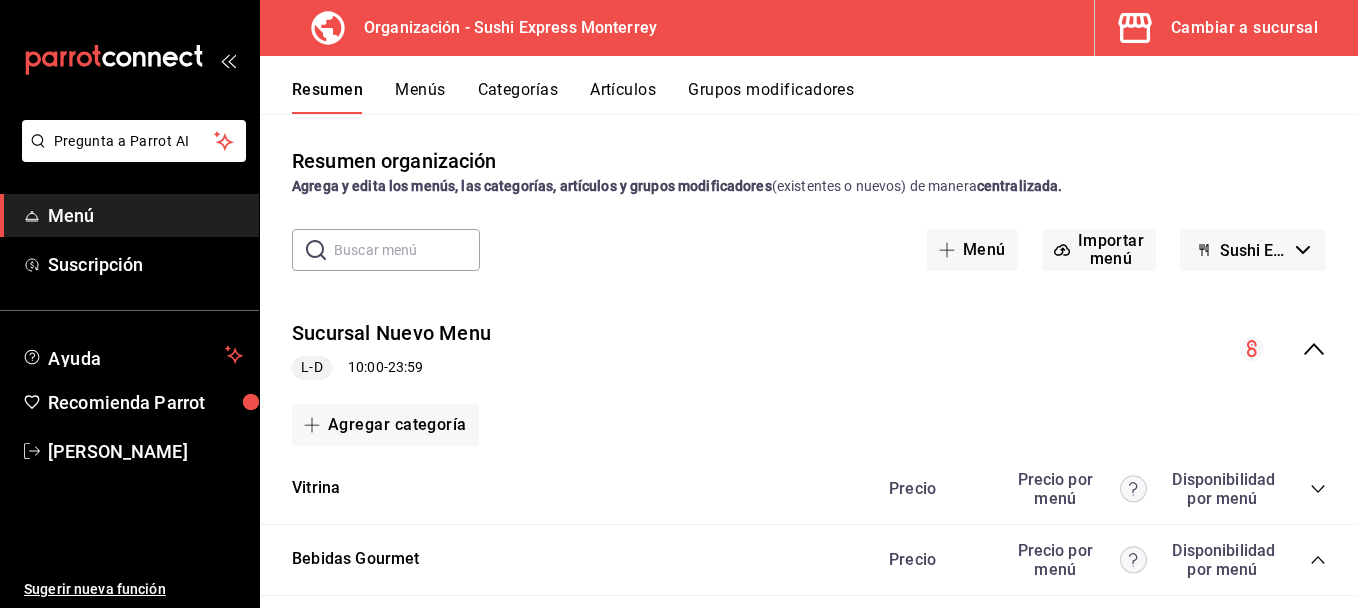 click 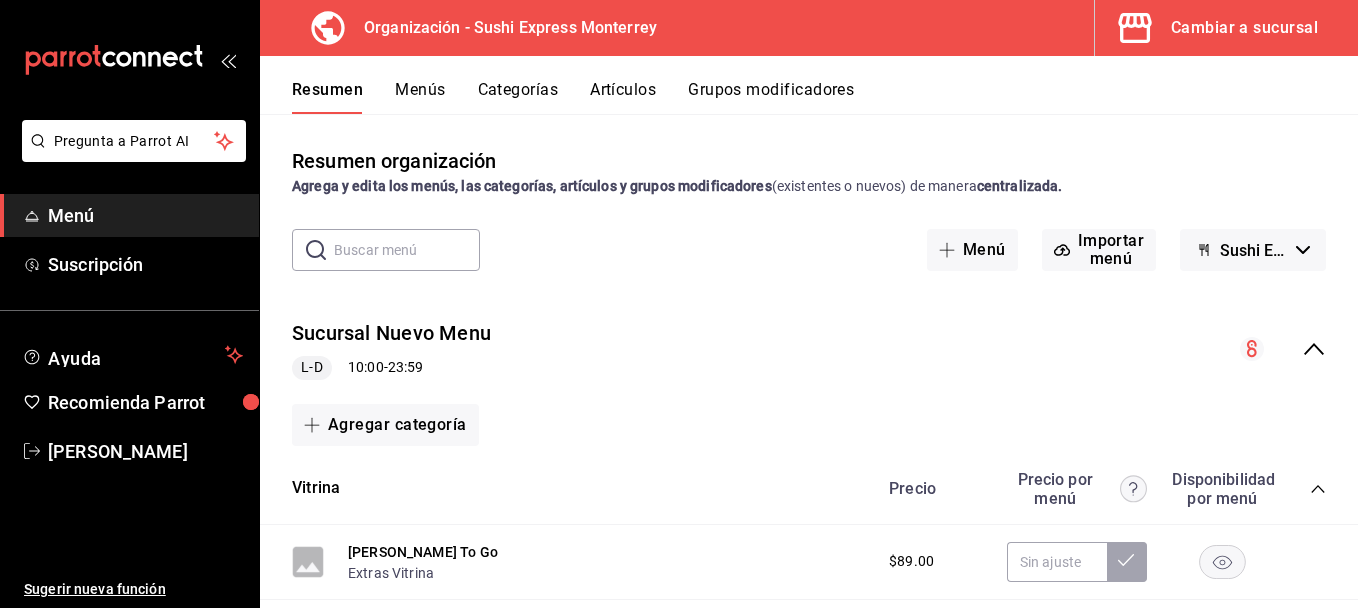 click 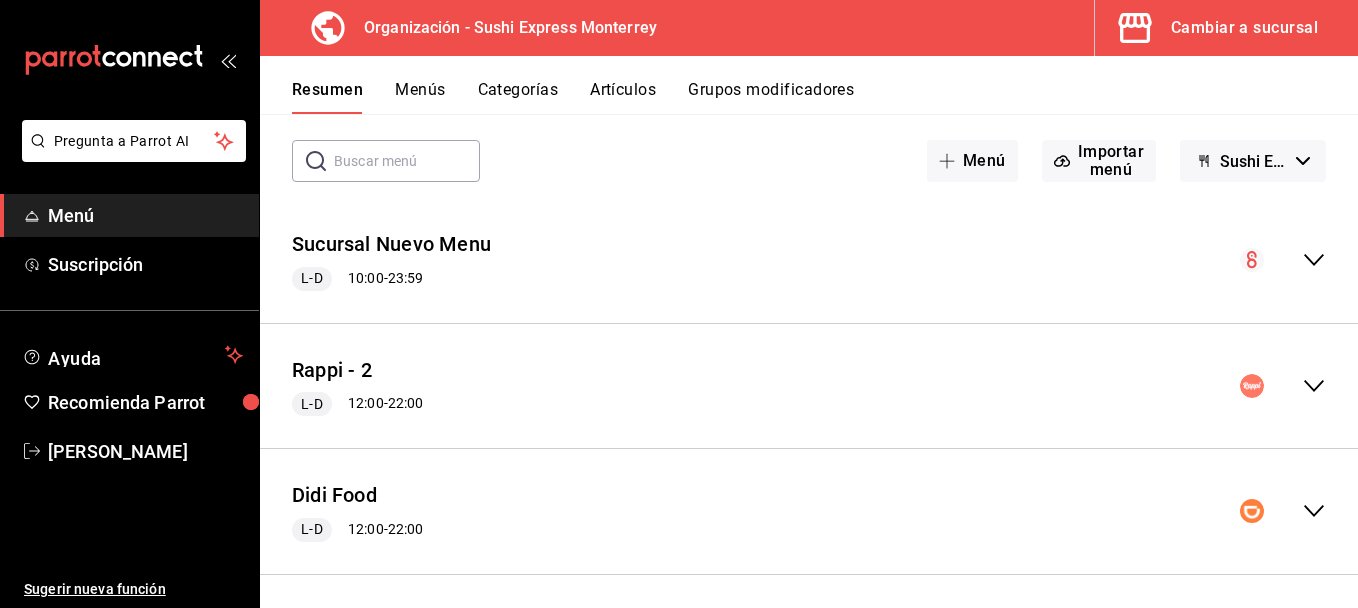 scroll, scrollTop: 0, scrollLeft: 0, axis: both 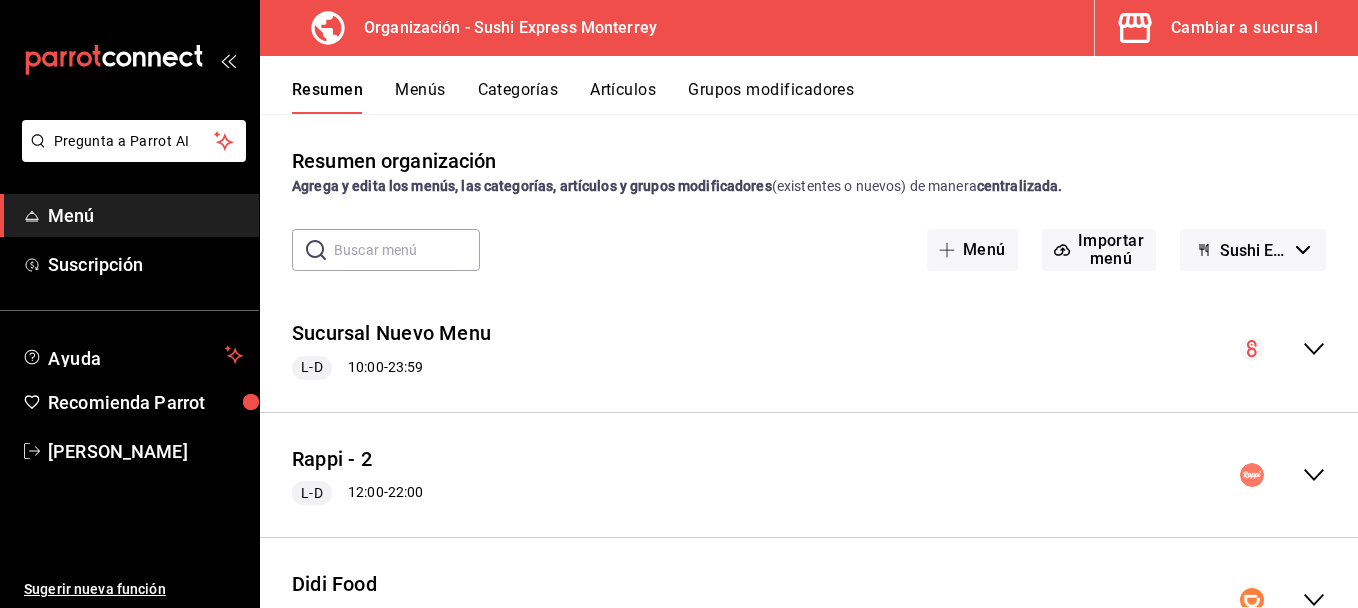 click at bounding box center [1283, 349] 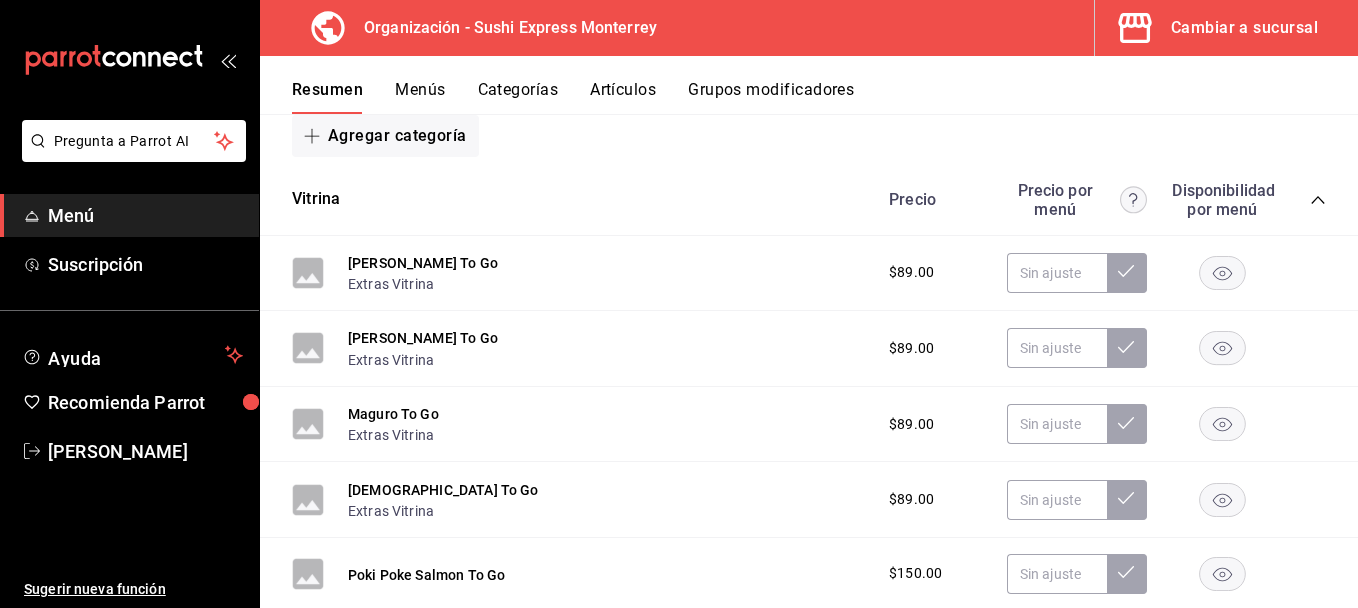 scroll, scrollTop: 296, scrollLeft: 0, axis: vertical 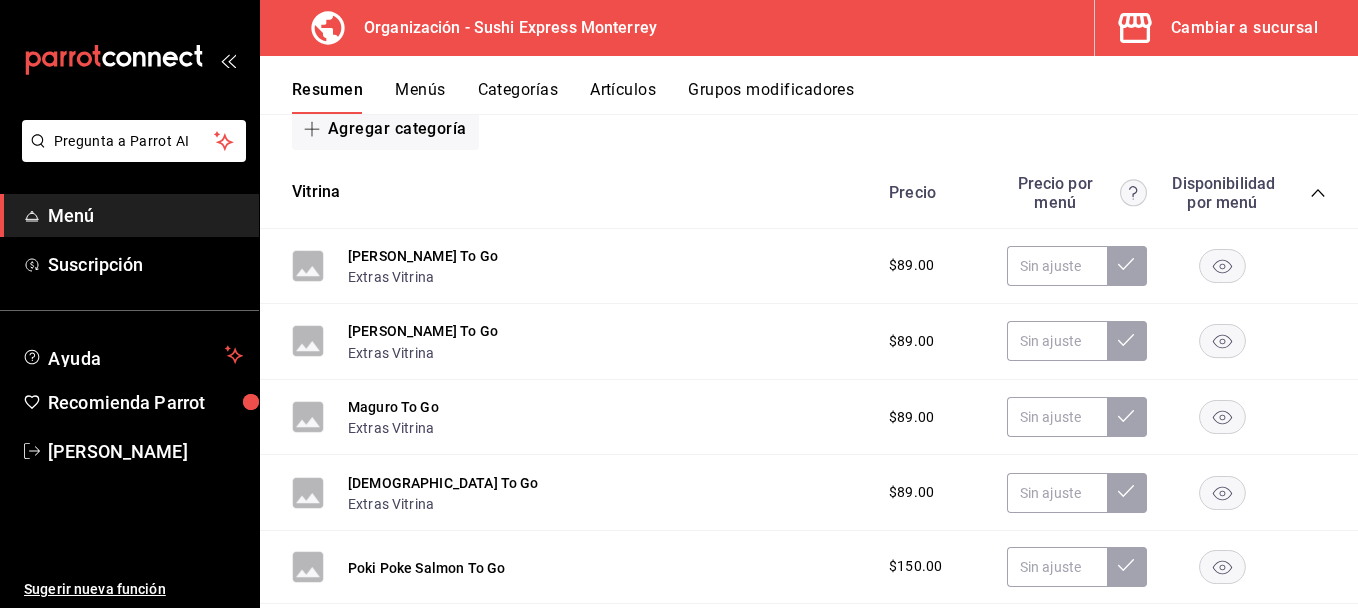 click 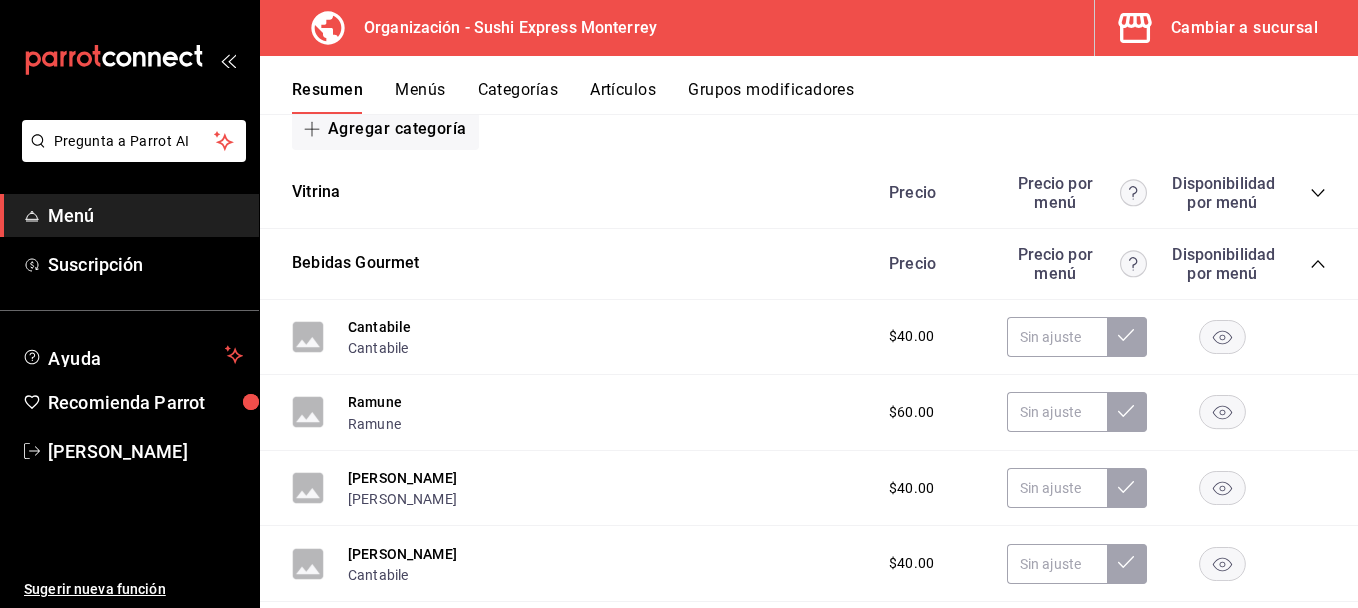 click 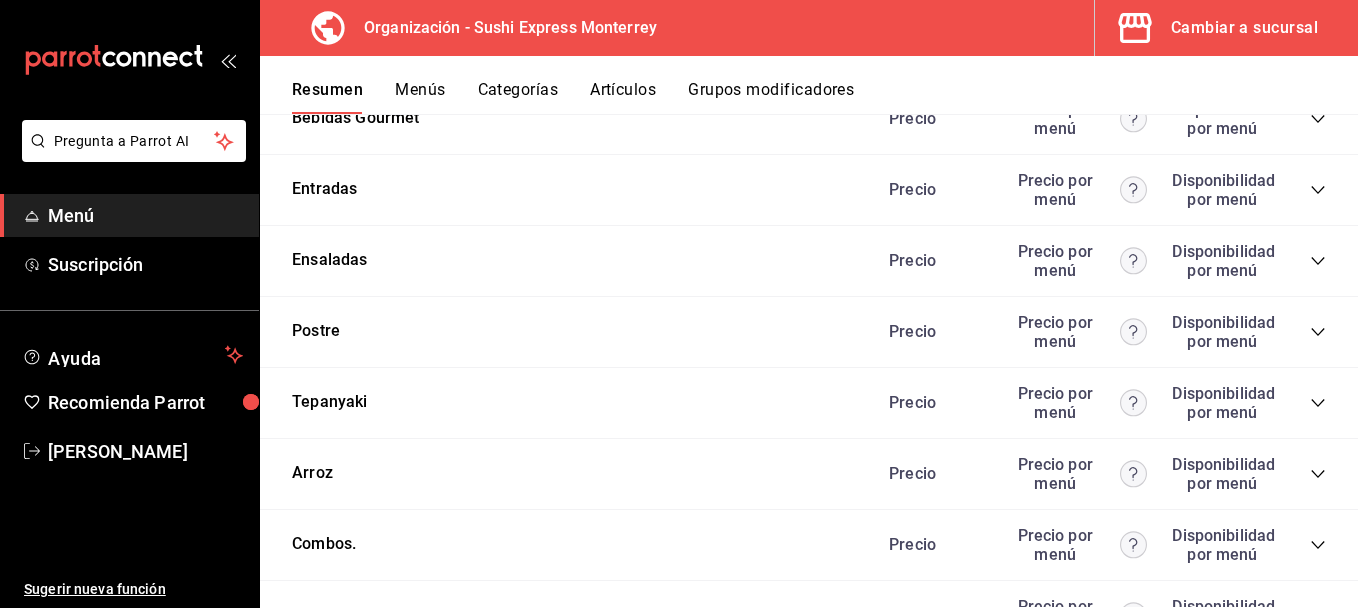 scroll, scrollTop: 0, scrollLeft: 0, axis: both 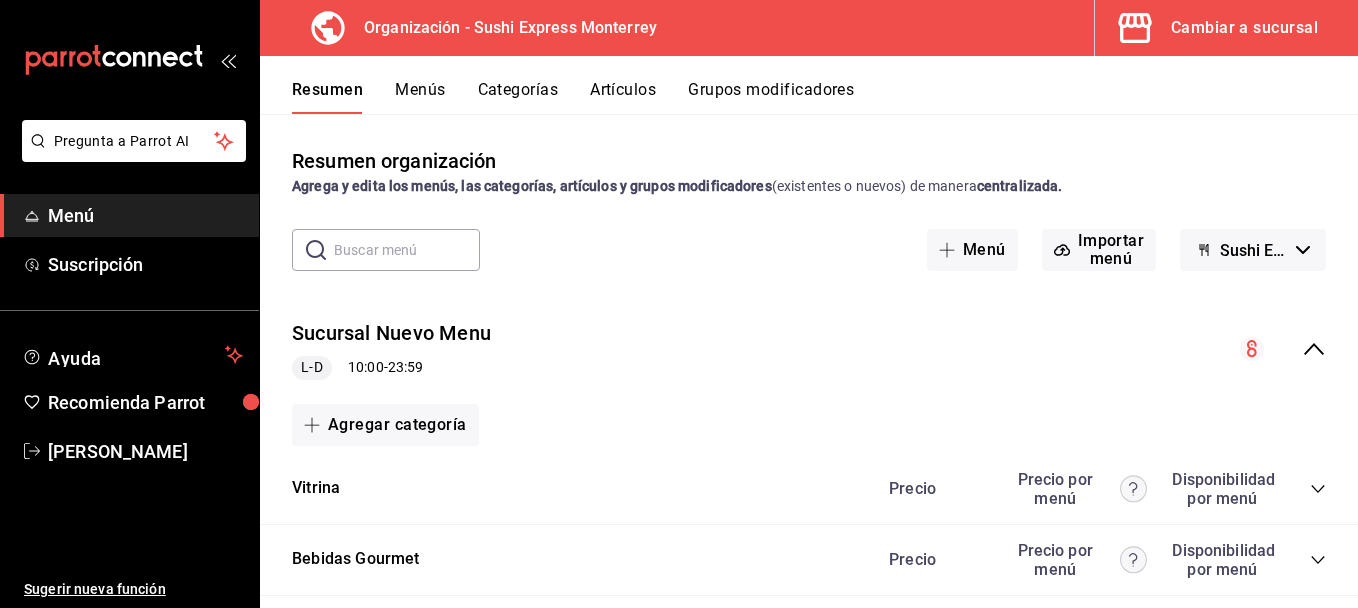click on "Menús" at bounding box center [420, 97] 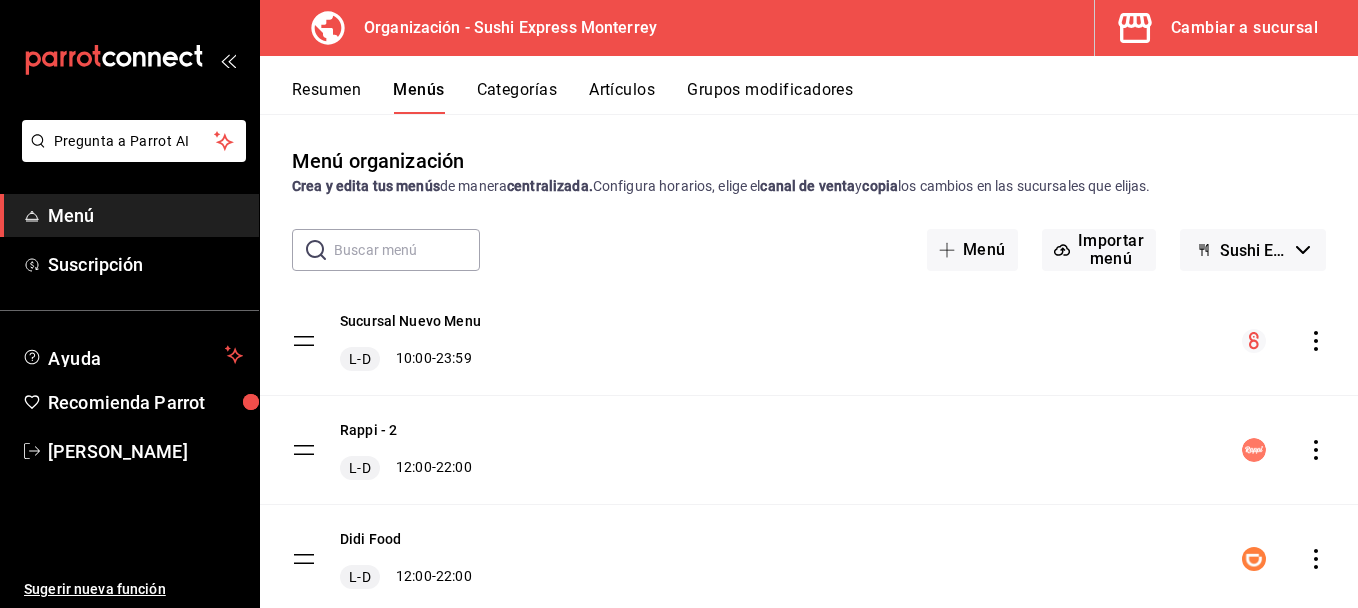 click on "Sushi Express Mty- Borrador" at bounding box center [1253, 250] 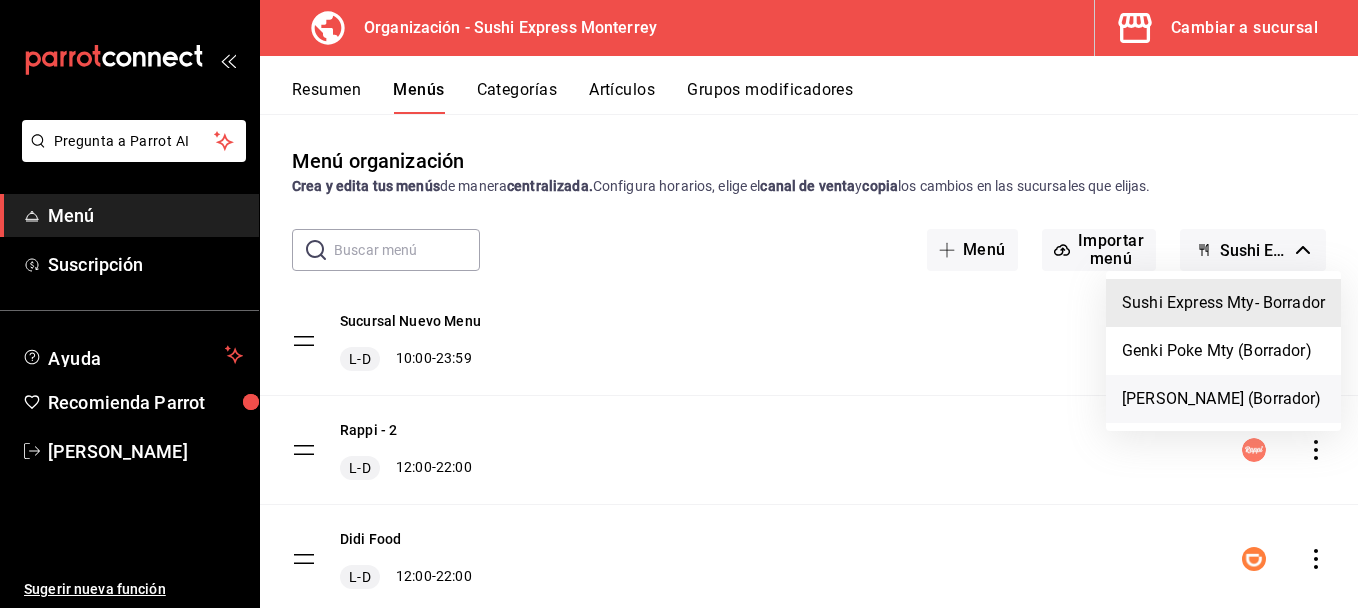 click on "Poki Poke (Borrador)" at bounding box center [1223, 399] 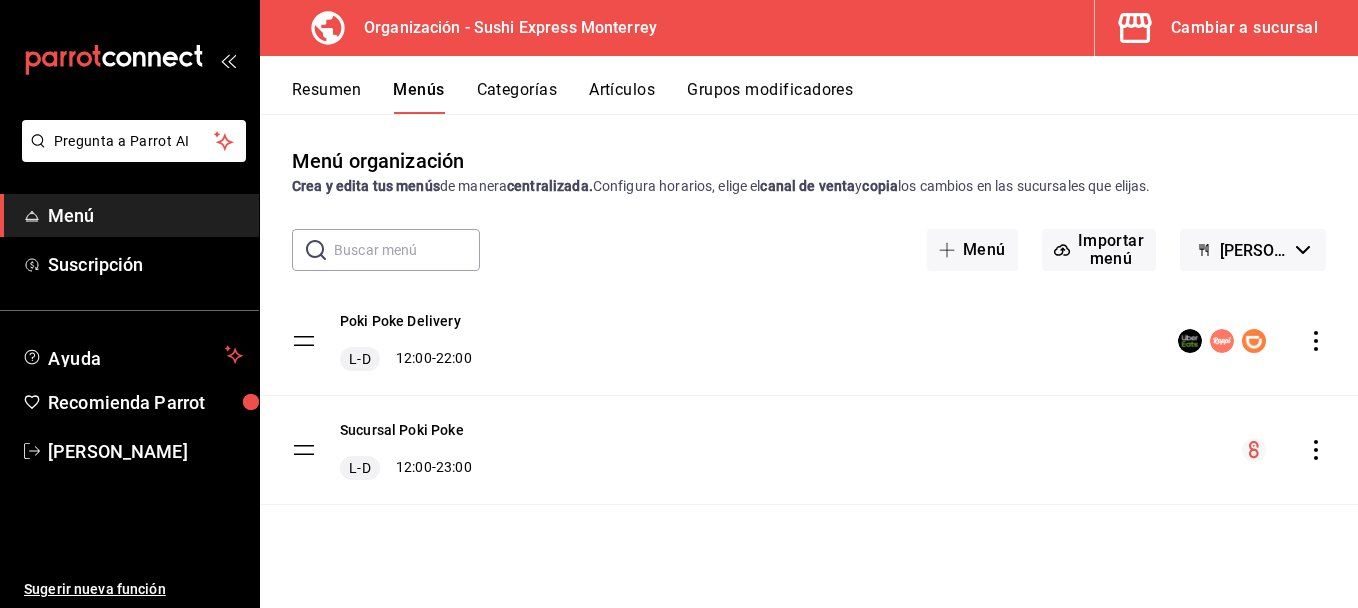 click 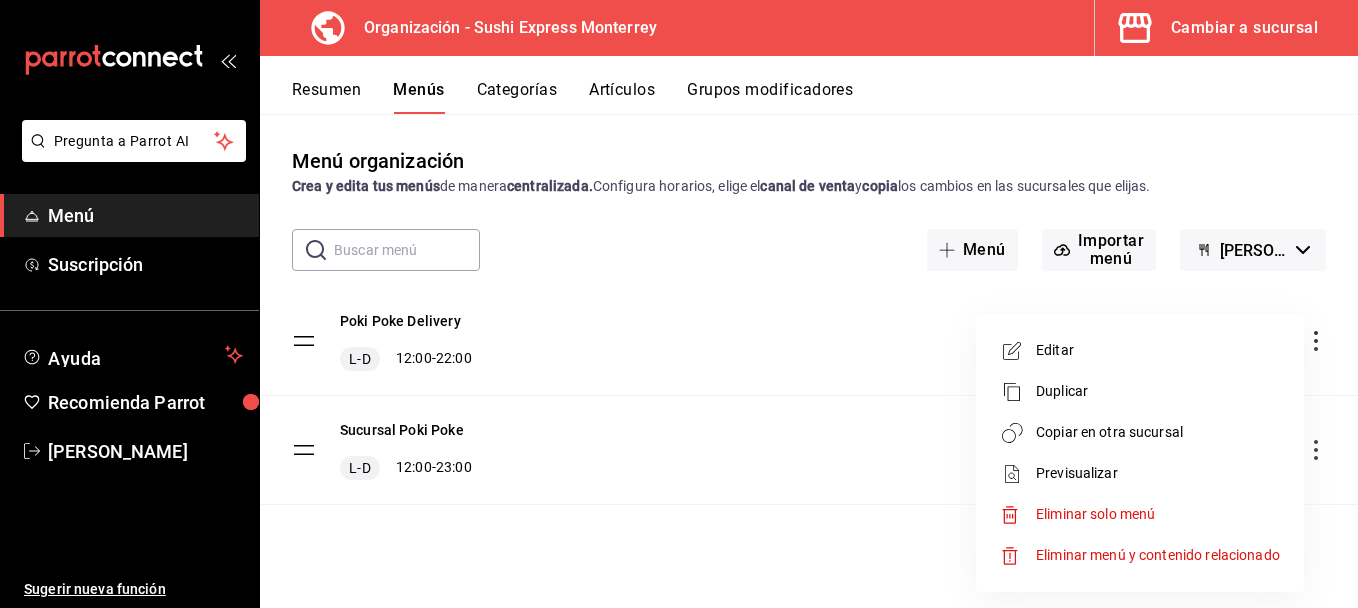 click on "Copiar en otra sucursal" at bounding box center (1158, 432) 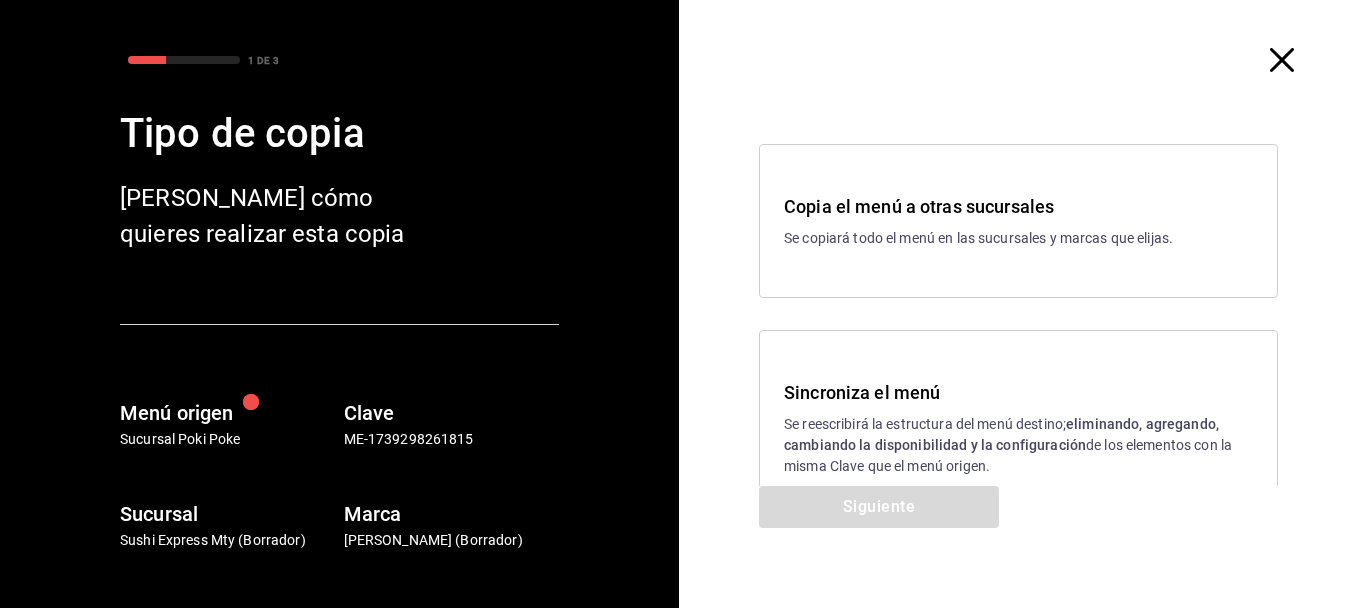 click on "Copia el menú a otras sucursales Se copiará todo el menú en las sucursales y marcas que elijas." at bounding box center (1018, 221) 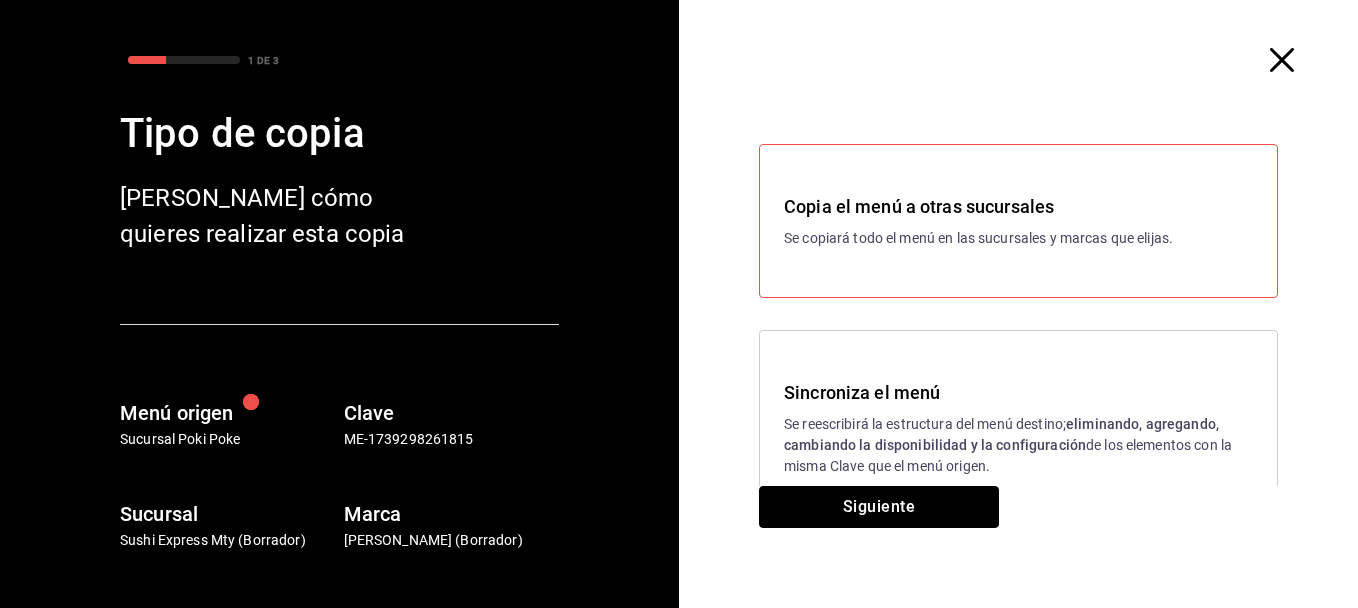 click on "Siguiente" at bounding box center [879, 507] 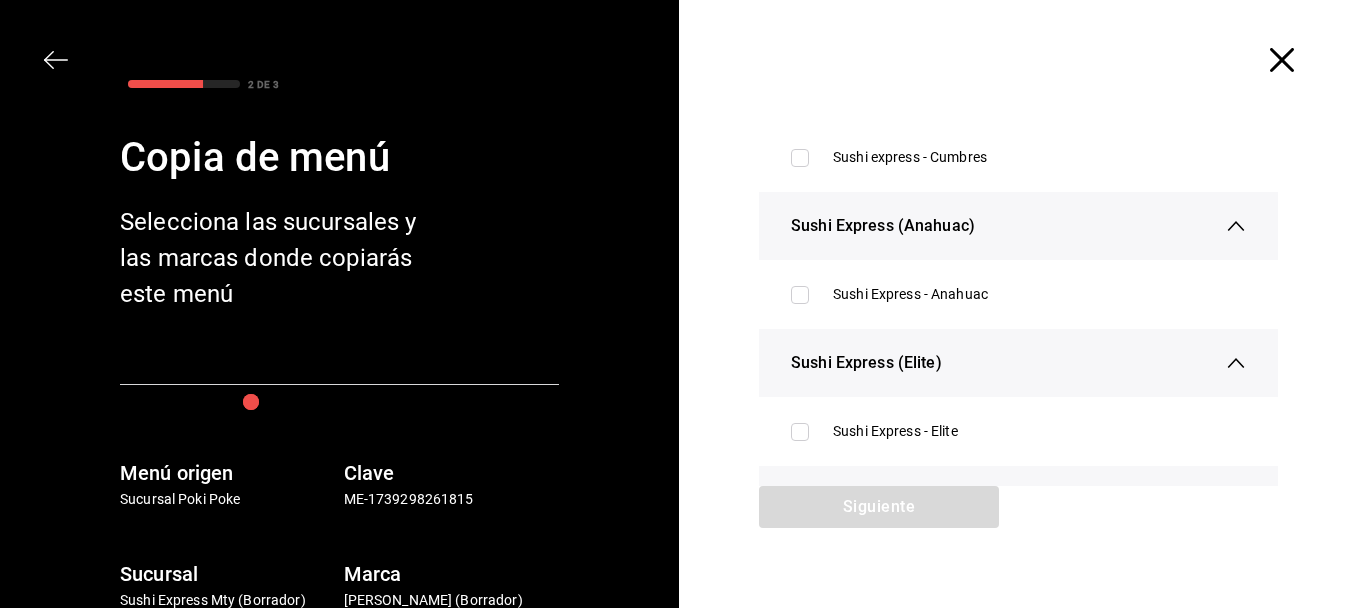 scroll, scrollTop: 230, scrollLeft: 0, axis: vertical 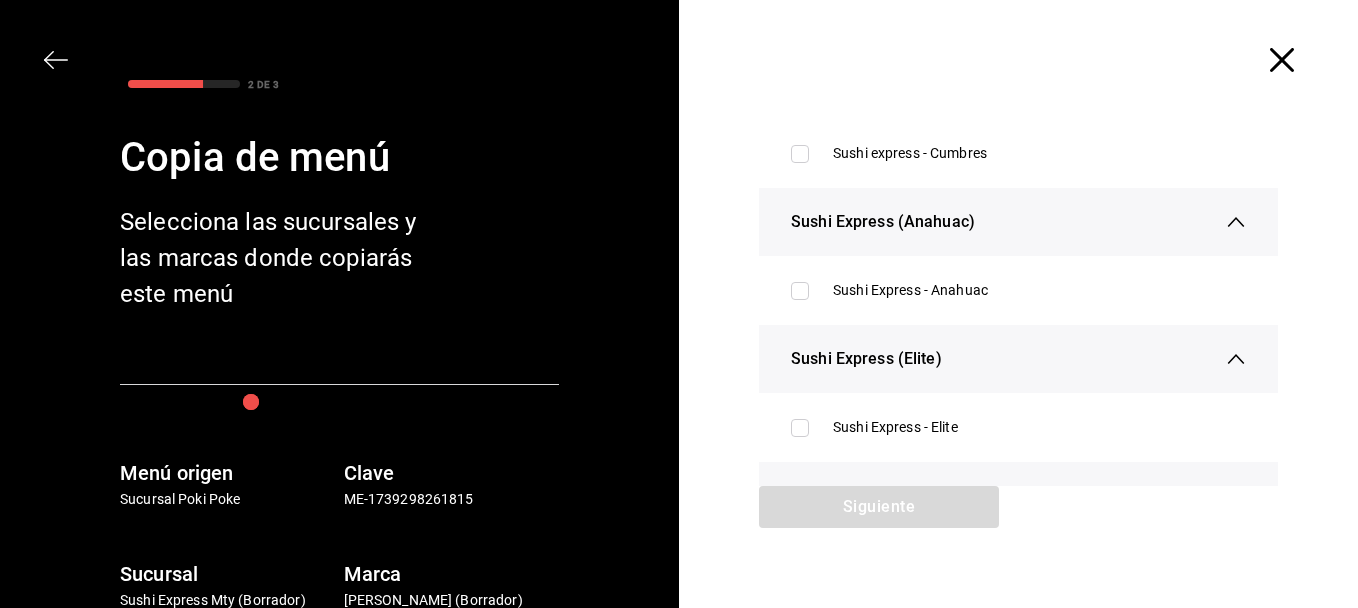 drag, startPoint x: 1263, startPoint y: 233, endPoint x: 1259, endPoint y: 252, distance: 19.416489 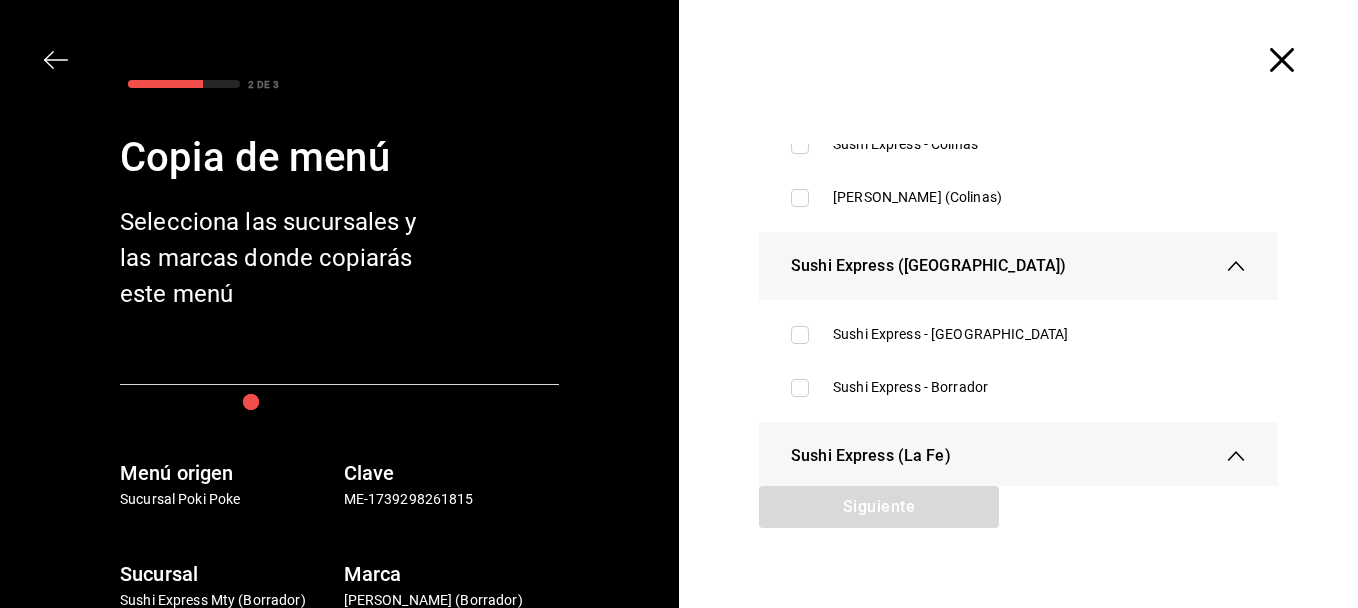 scroll, scrollTop: 653, scrollLeft: 0, axis: vertical 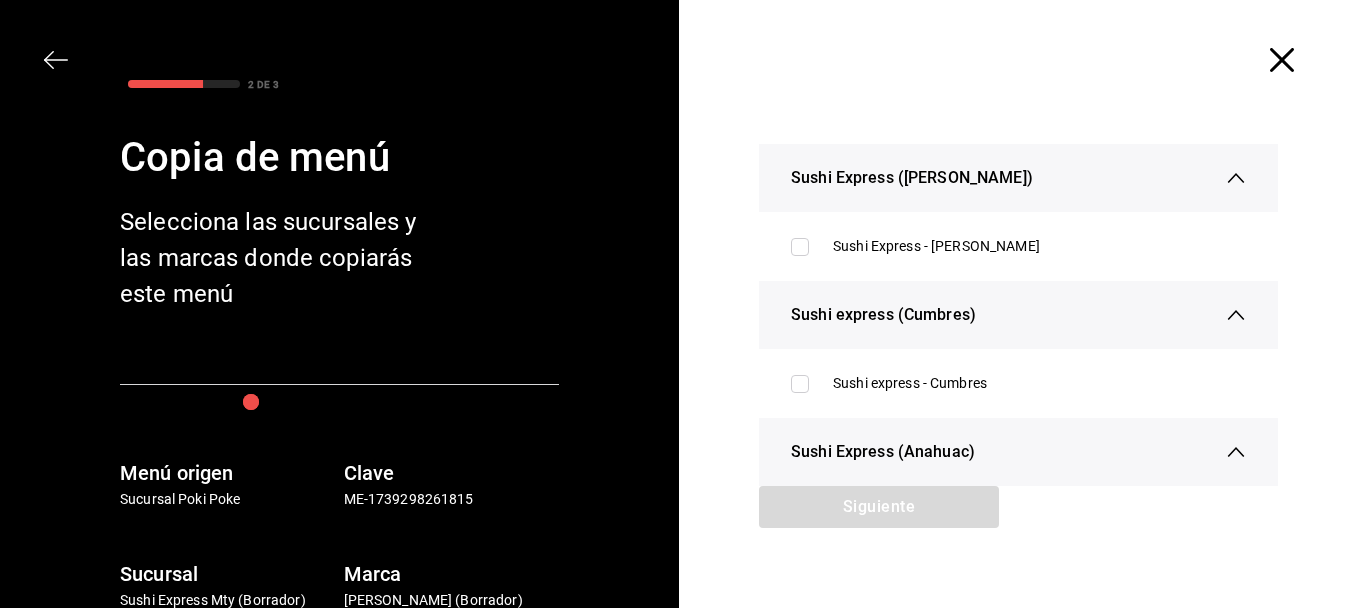 click 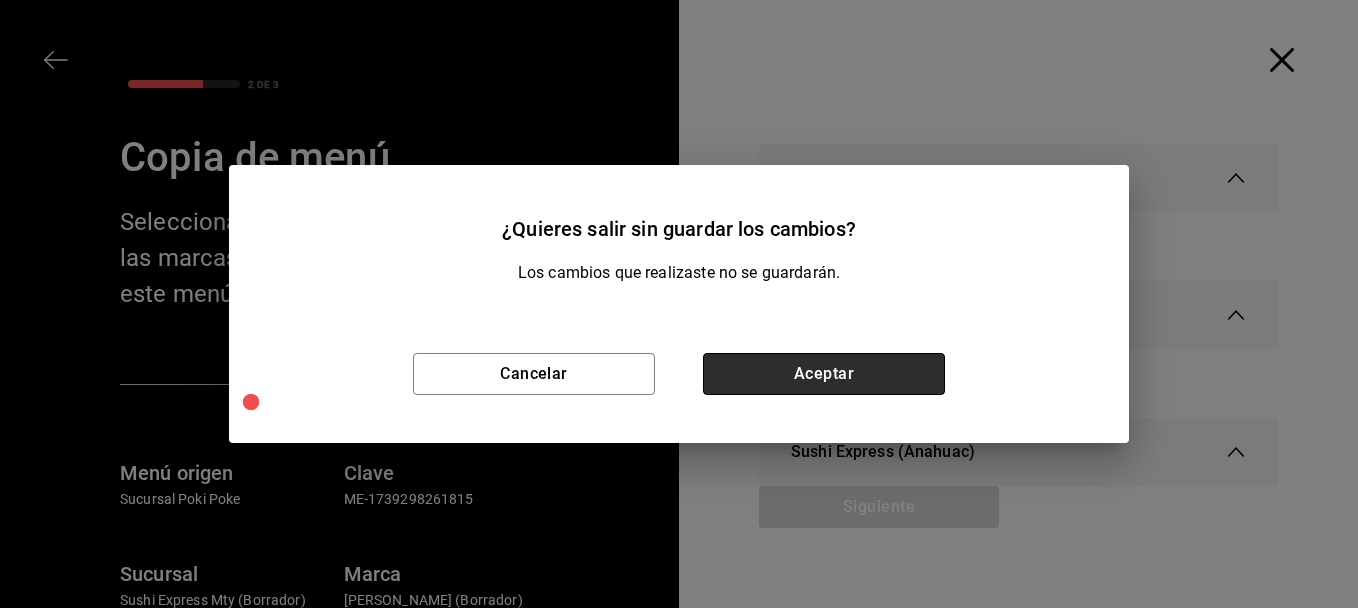 click on "Aceptar" at bounding box center (824, 374) 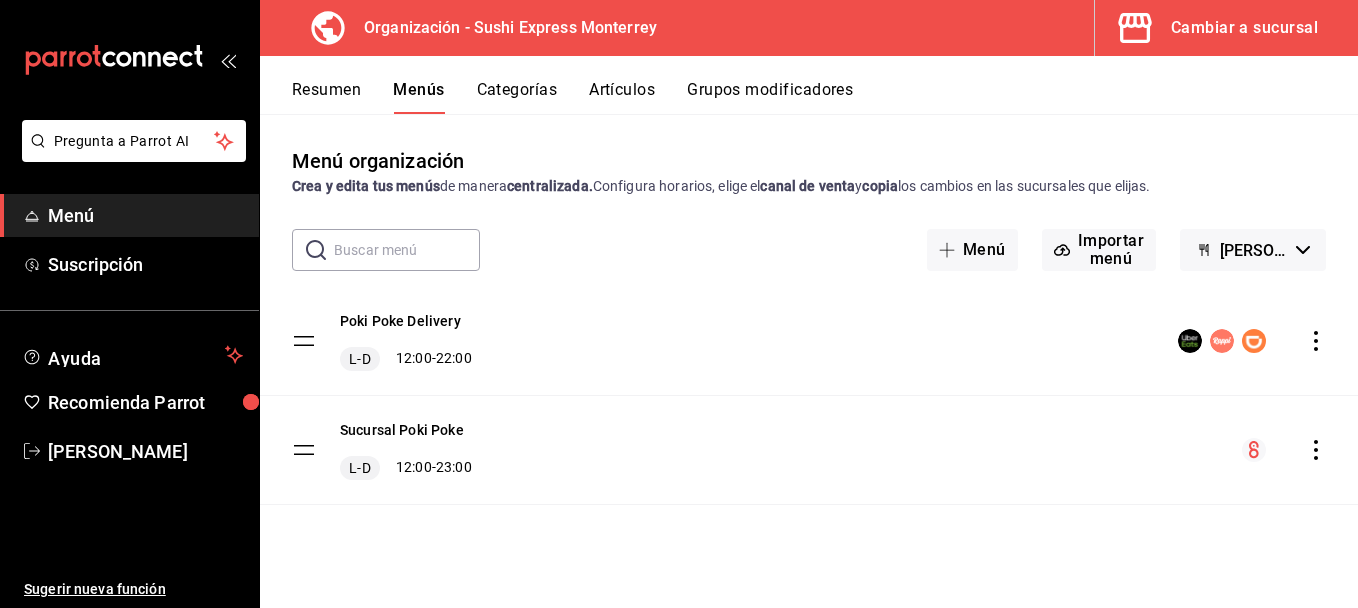 click on "Resumen" at bounding box center (326, 97) 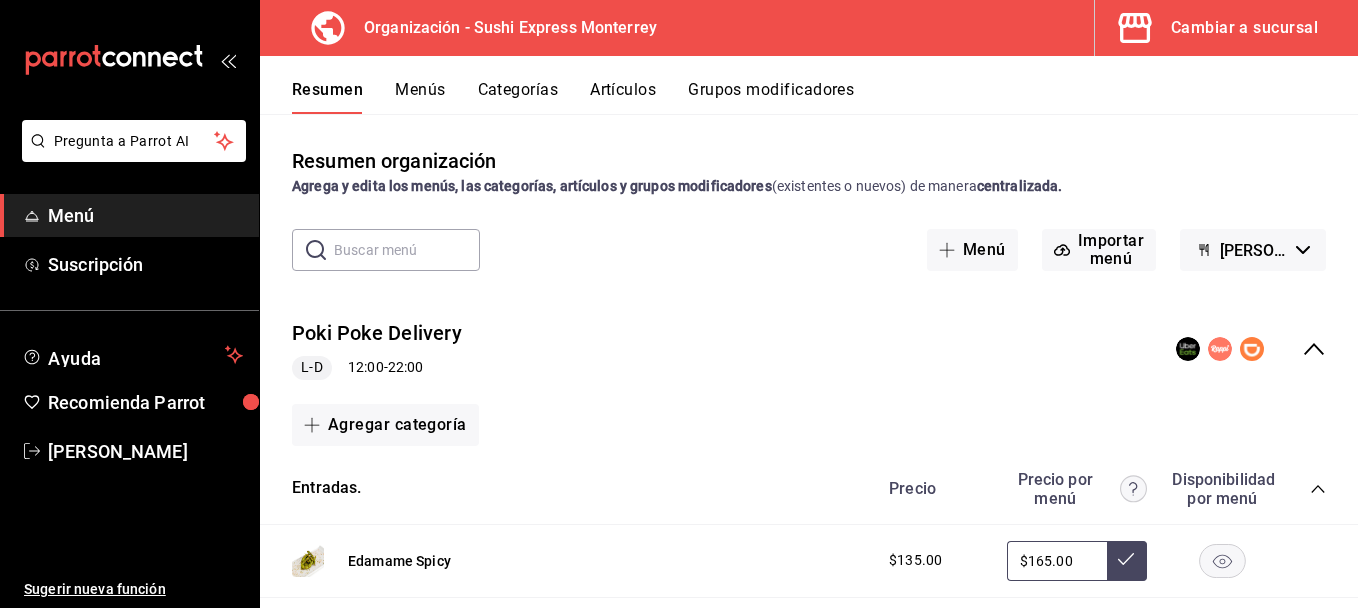 click on "Cambiar a sucursal" at bounding box center [1218, 28] 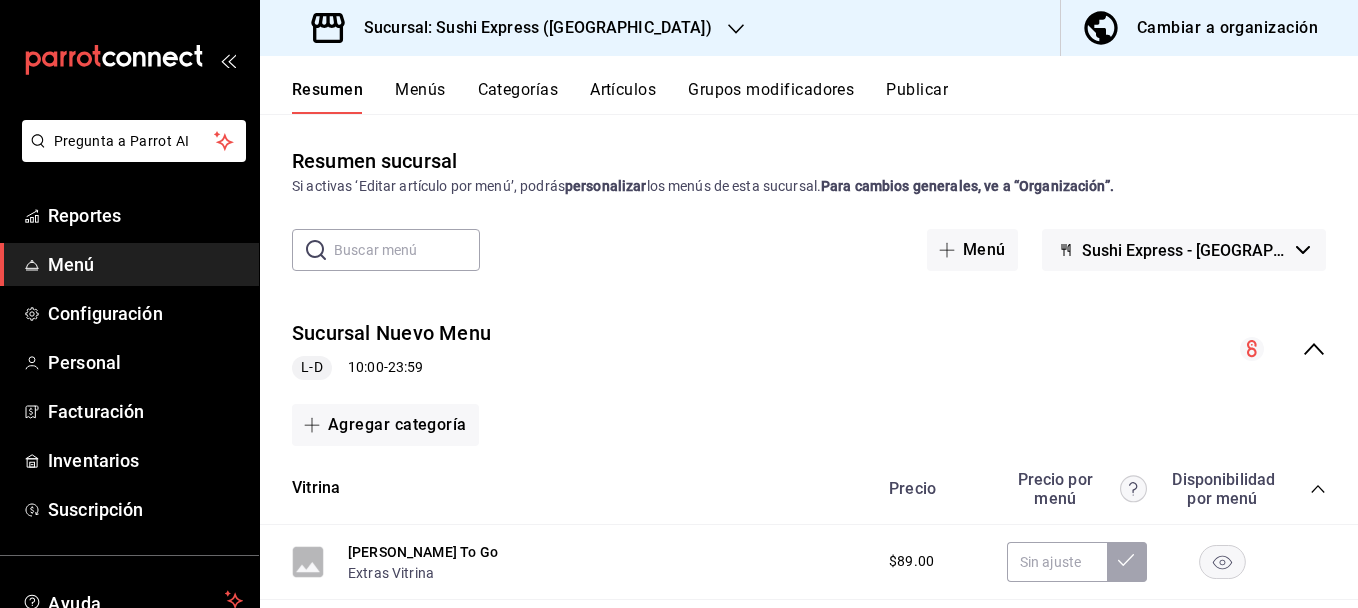 click 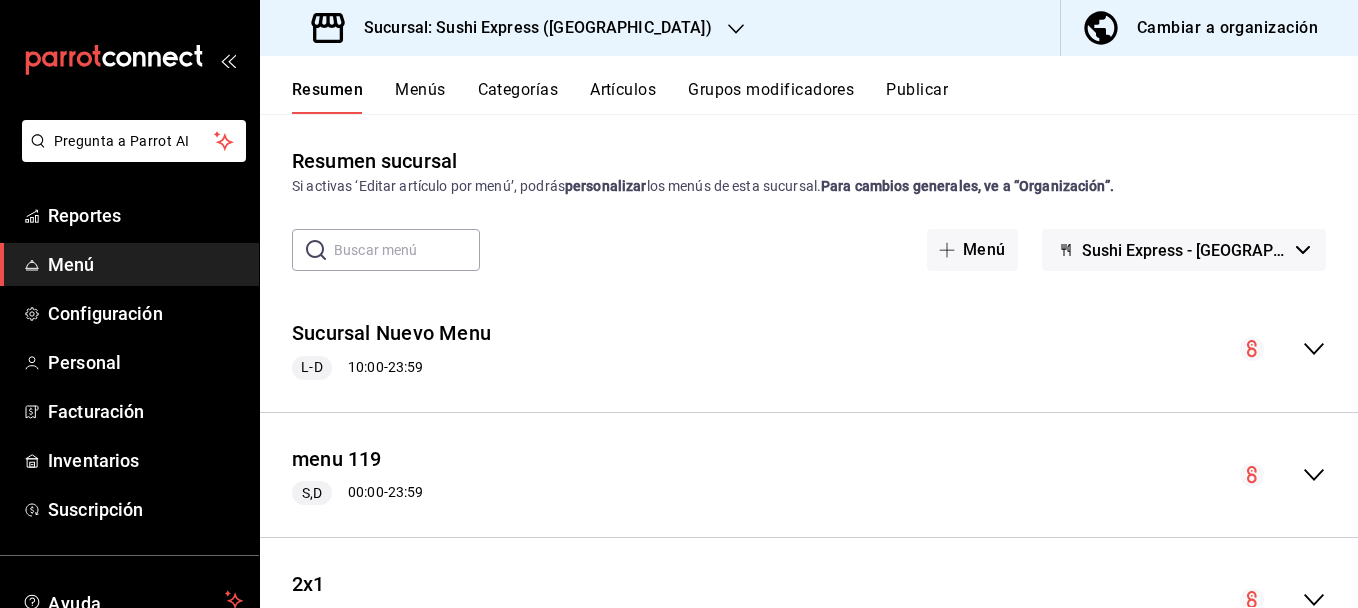 click on "Sushi Express - Concordia" at bounding box center (1184, 250) 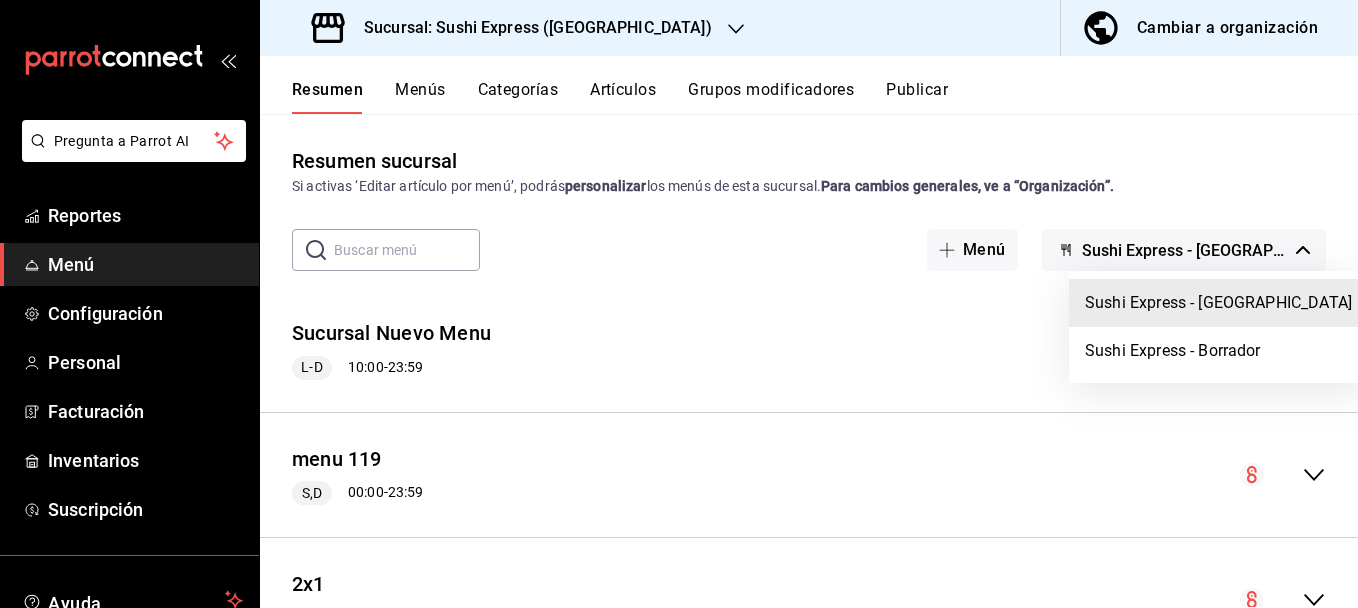 click at bounding box center (679, 304) 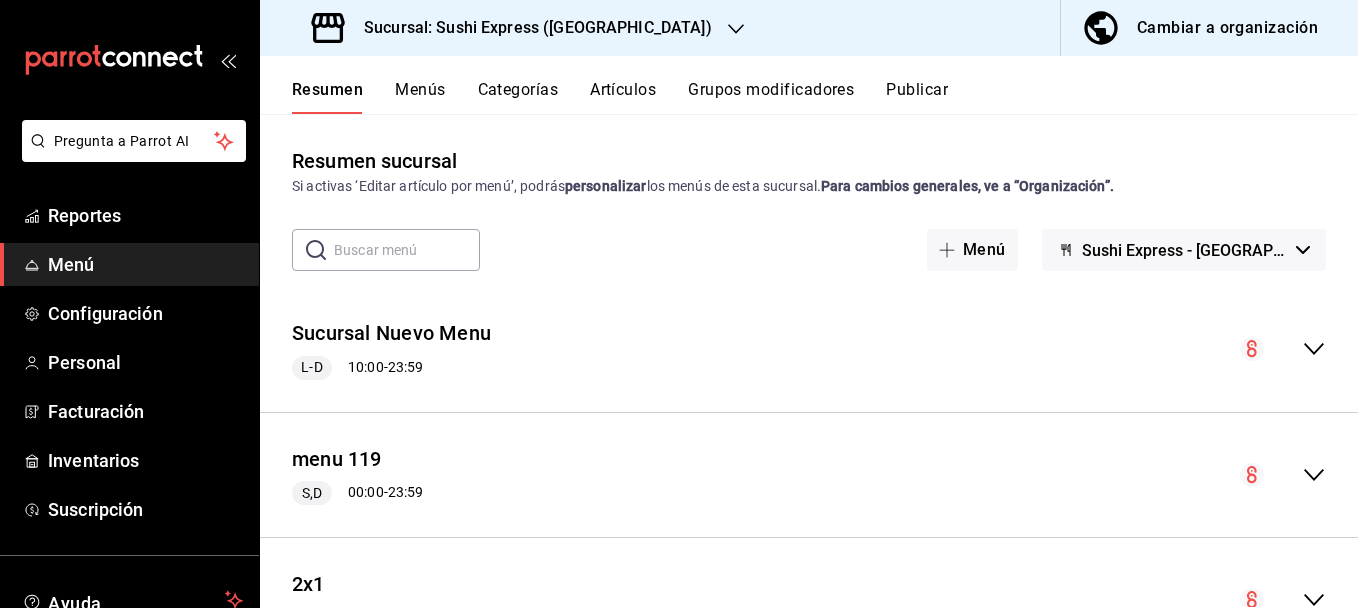 click on "Sucursal: Sushi Express (Concordia) Cambiar a organización" at bounding box center [809, 28] 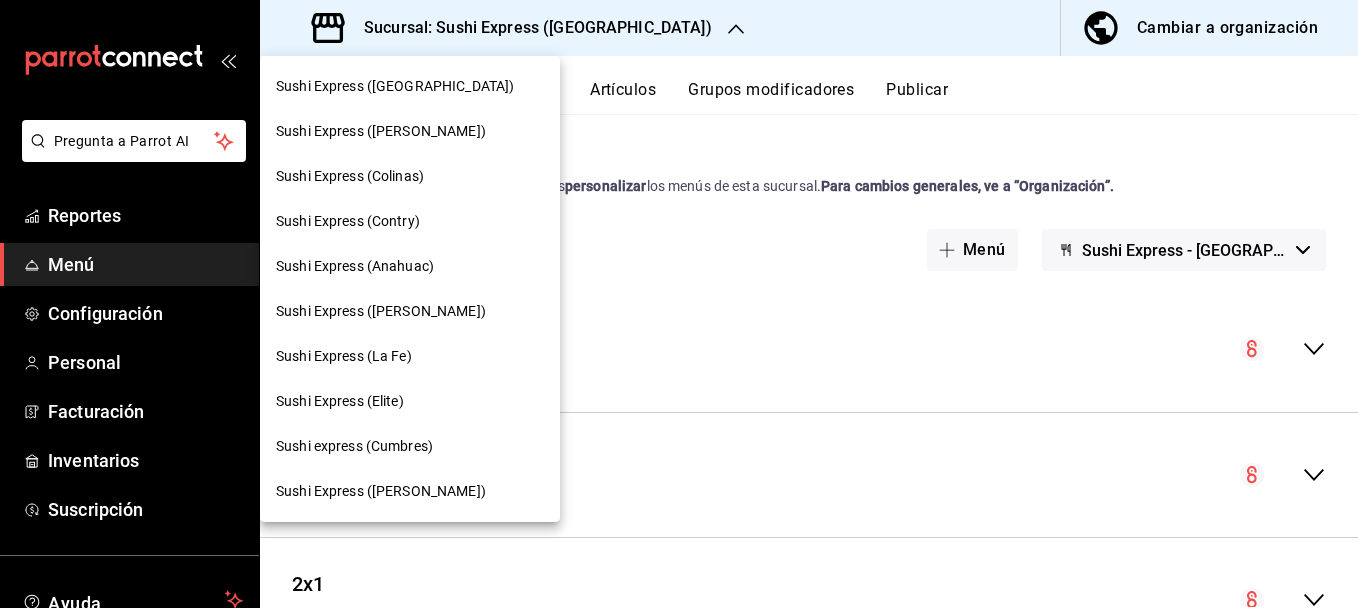 click on "Sushi Express (Contry)" at bounding box center (410, 221) 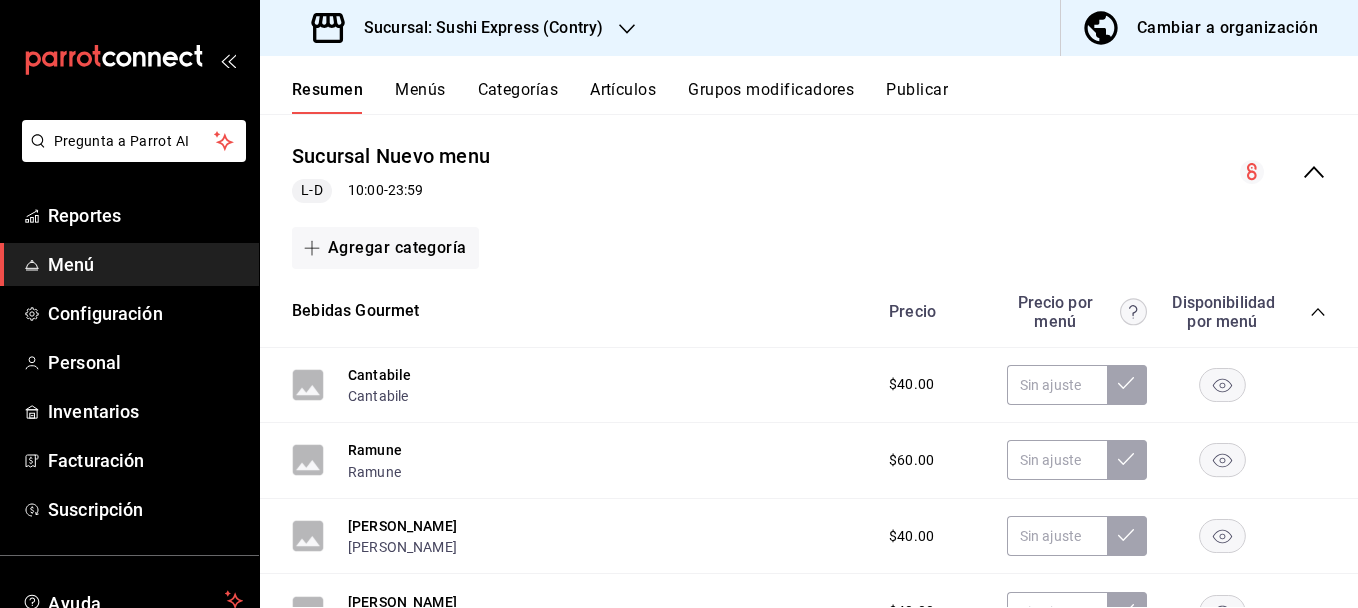 scroll, scrollTop: 0, scrollLeft: 0, axis: both 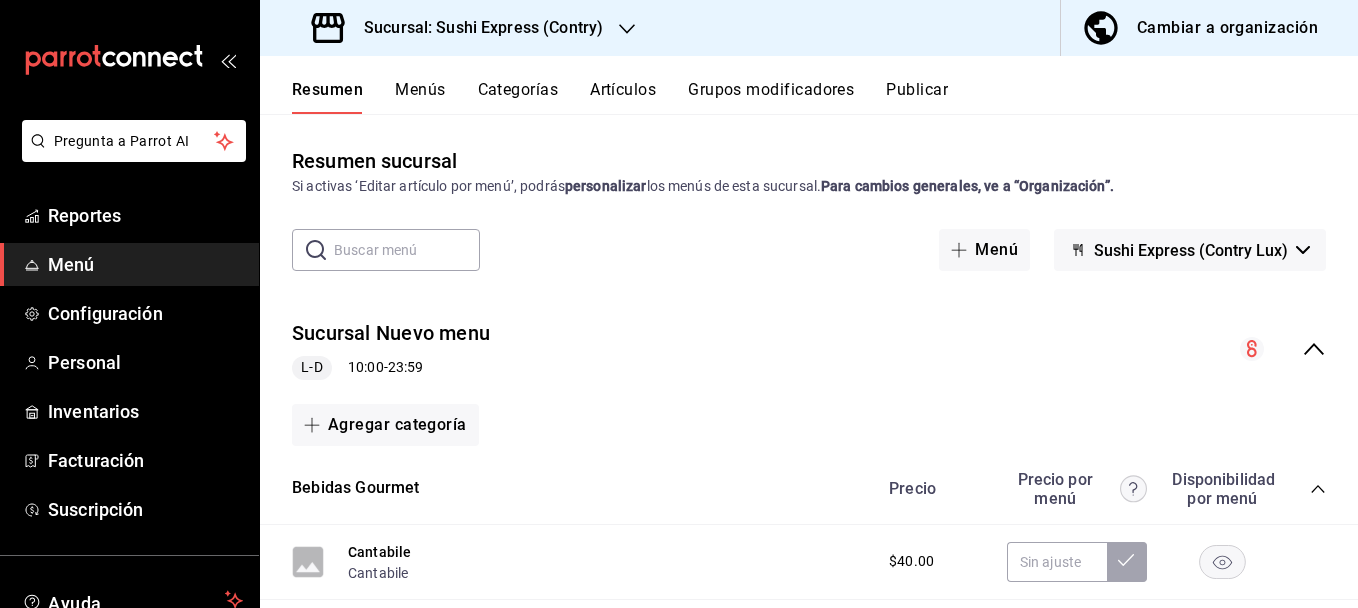 click 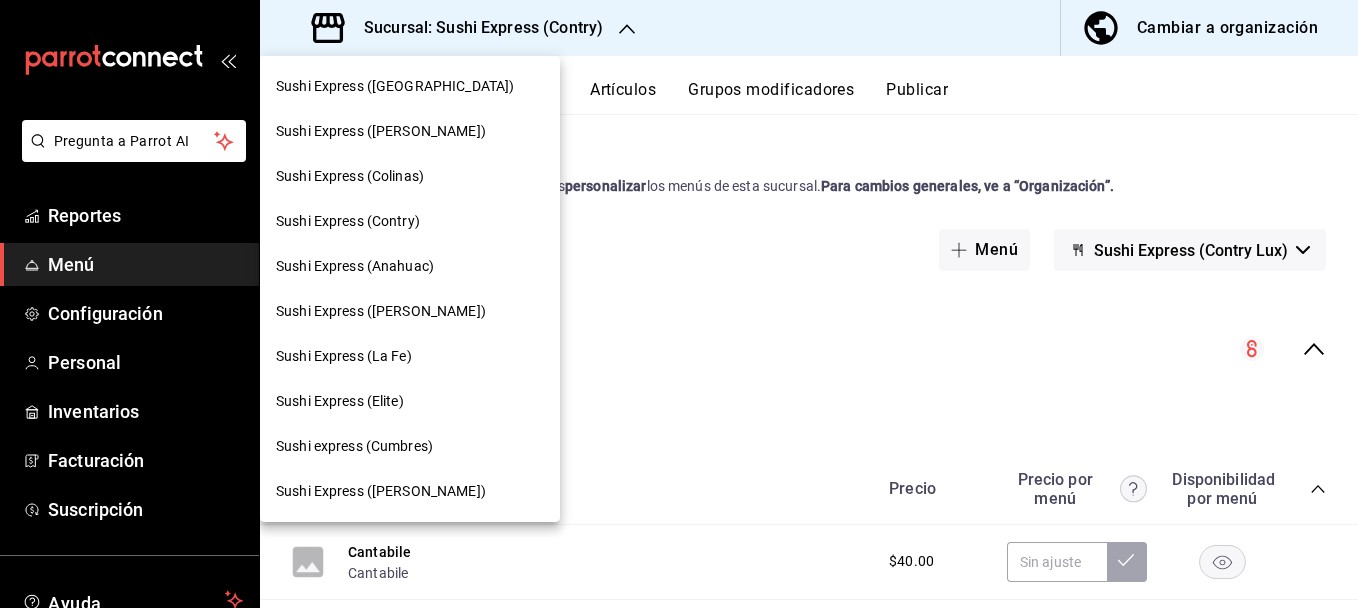 click on "Sushi Express (Colinas)" at bounding box center (410, 176) 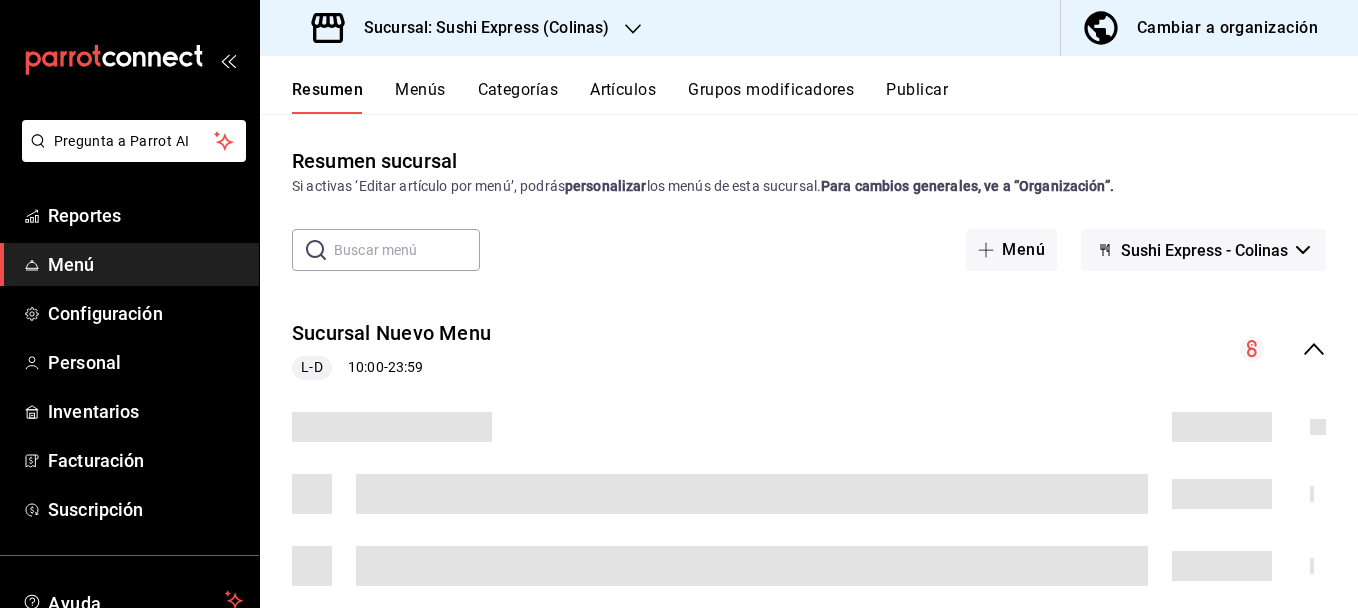 click on "Sushi Express - Colinas" at bounding box center (1203, 250) 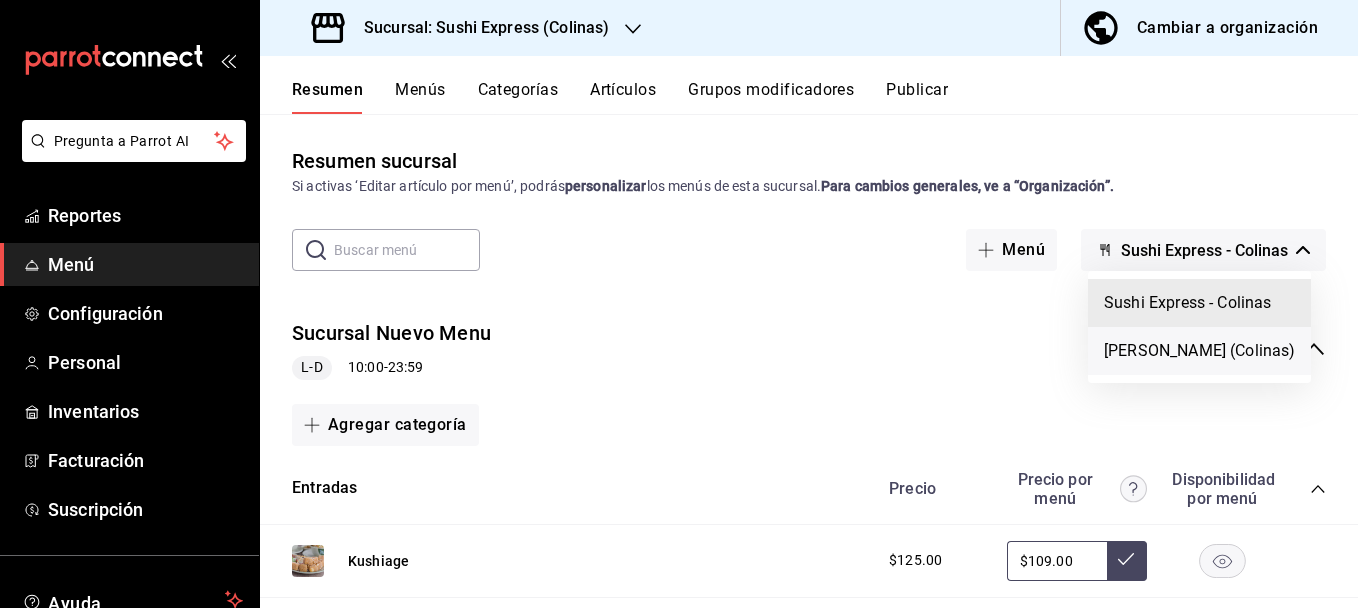 click on "[PERSON_NAME] (Colinas)" at bounding box center [1199, 351] 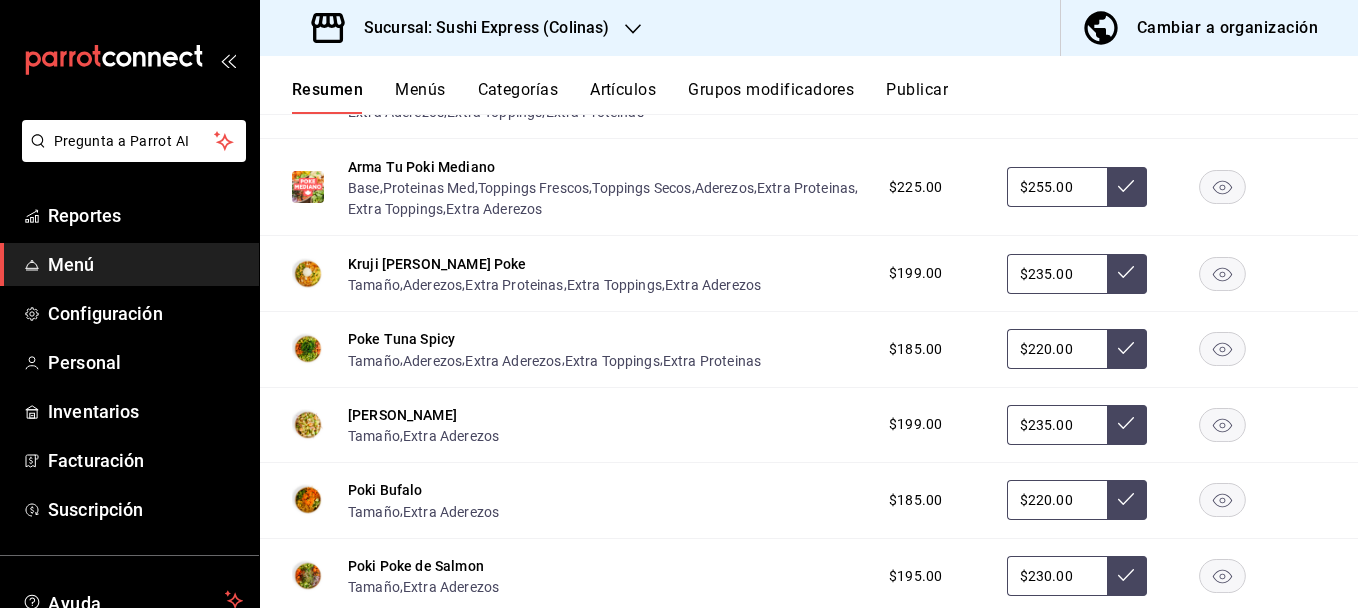 scroll, scrollTop: 847, scrollLeft: 0, axis: vertical 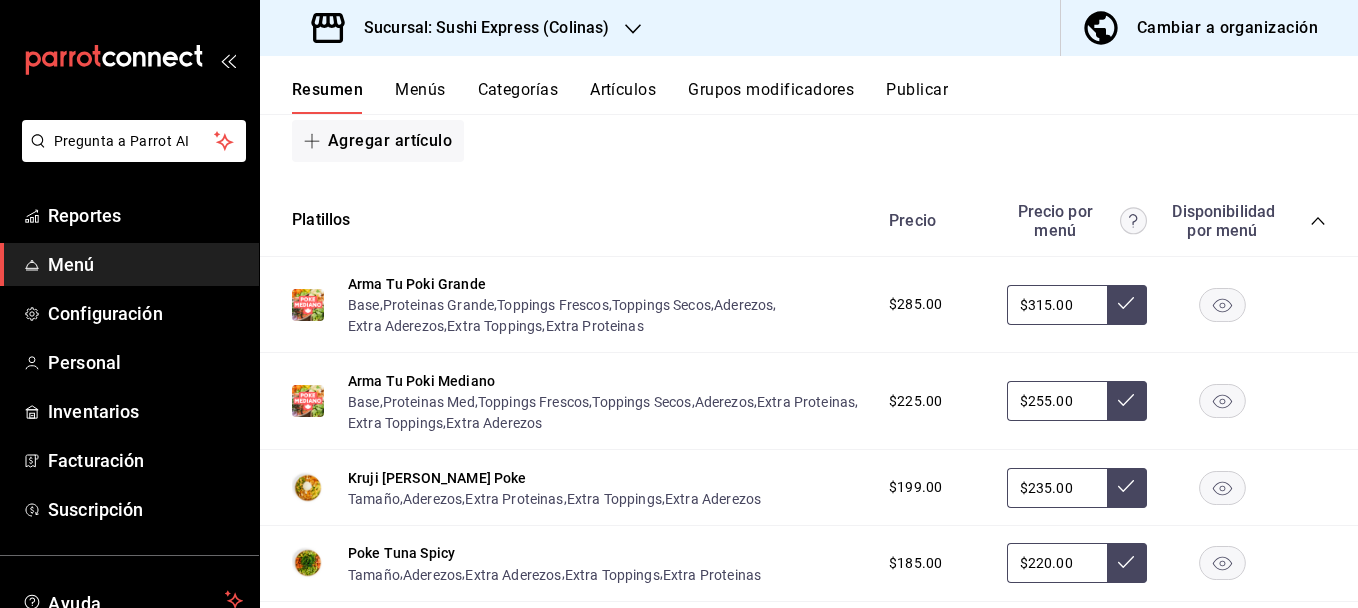 click on "Grupos modificadores" at bounding box center (771, 97) 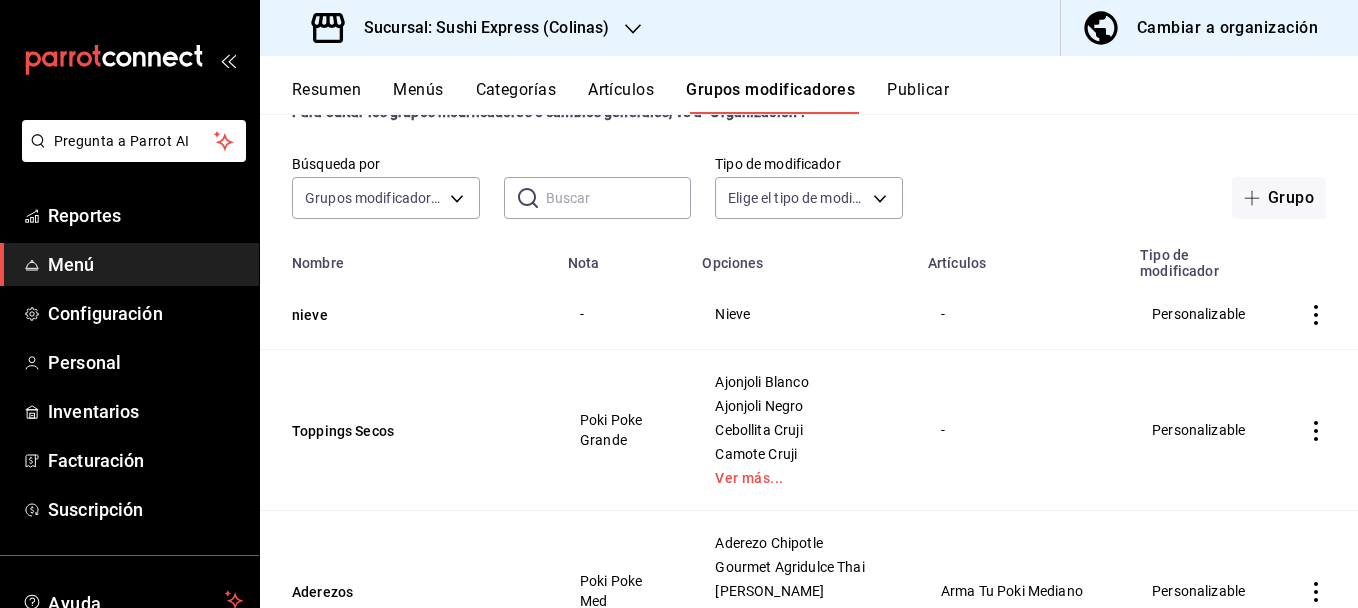scroll, scrollTop: 103, scrollLeft: 0, axis: vertical 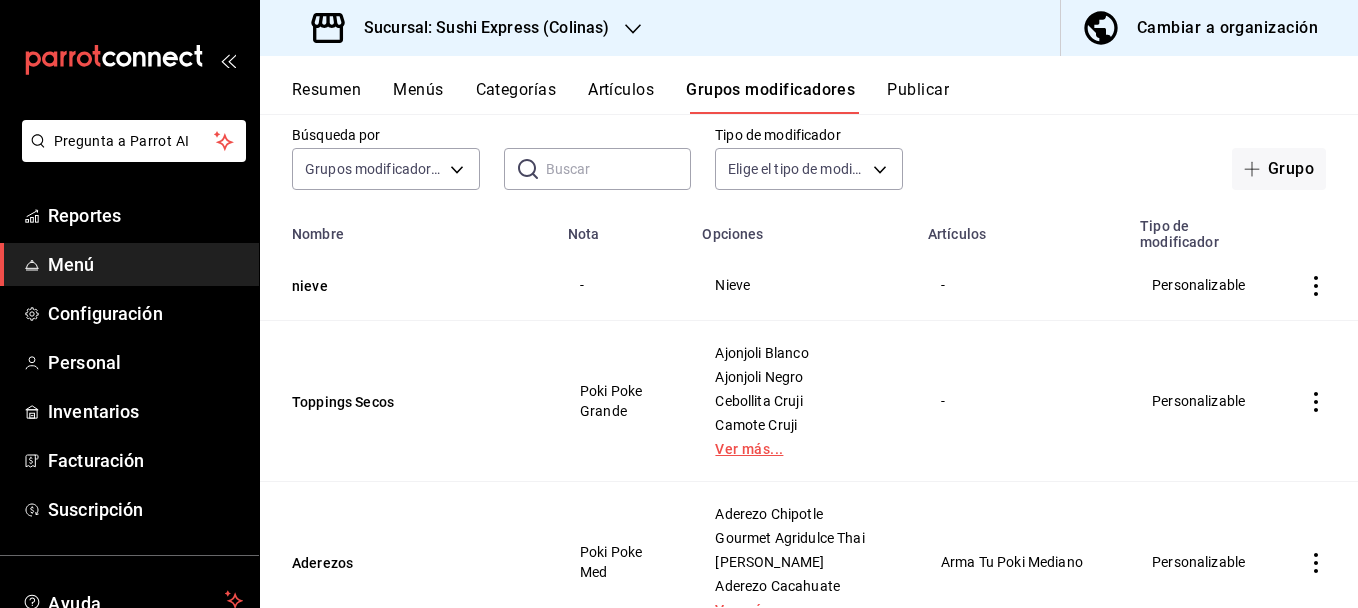 click on "Ver más..." at bounding box center (802, 449) 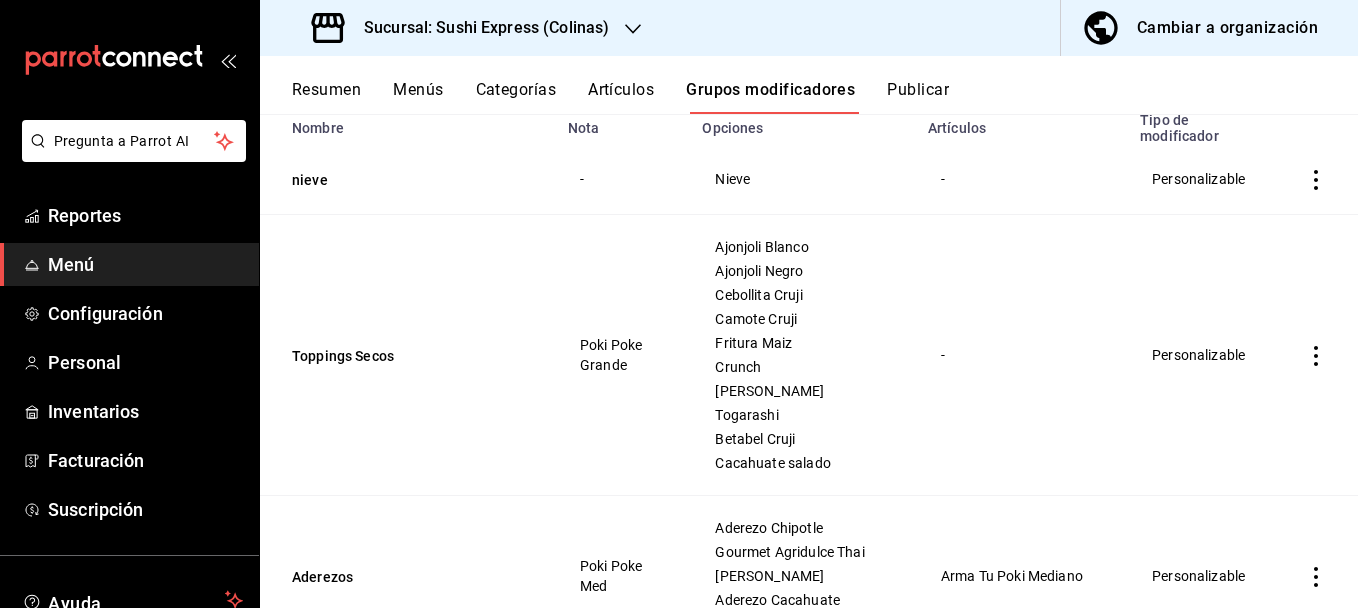 scroll, scrollTop: 269, scrollLeft: 0, axis: vertical 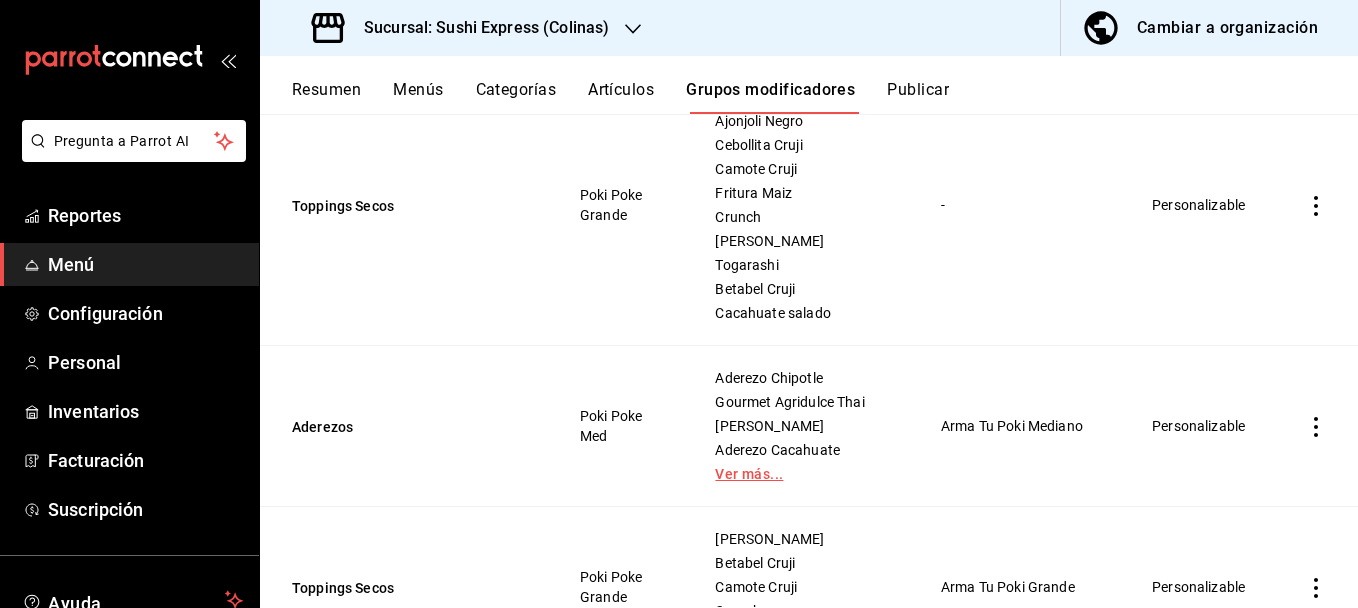 click on "Ver más..." at bounding box center [802, 474] 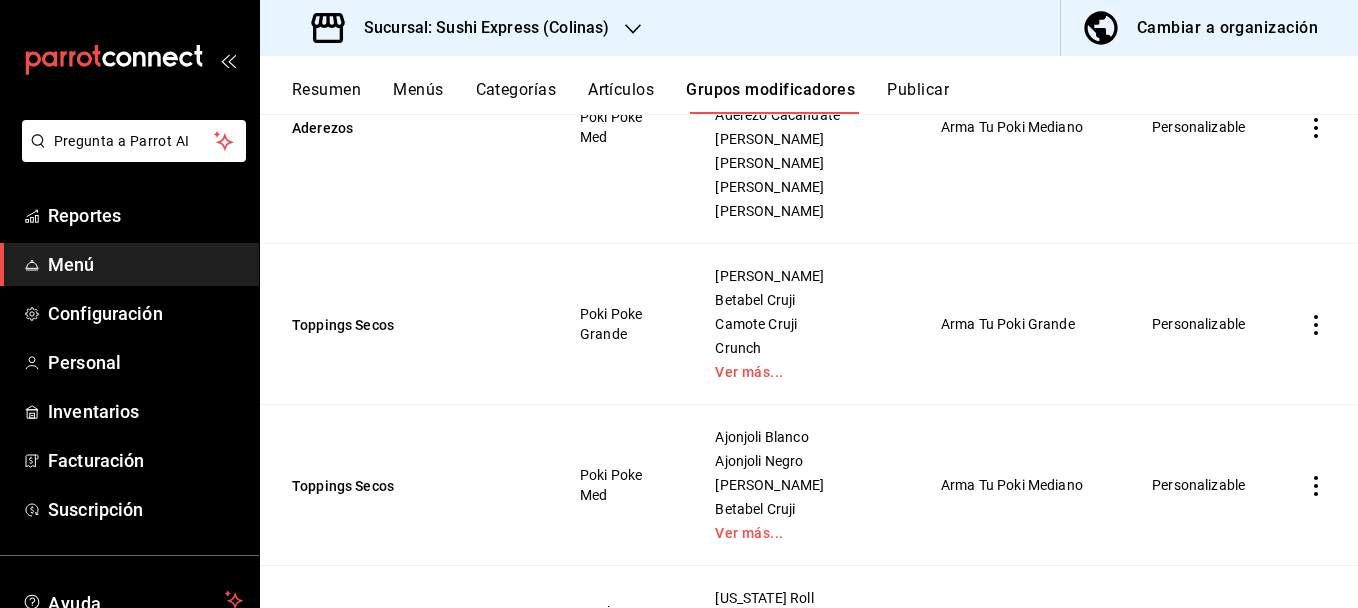scroll, scrollTop: 739, scrollLeft: 0, axis: vertical 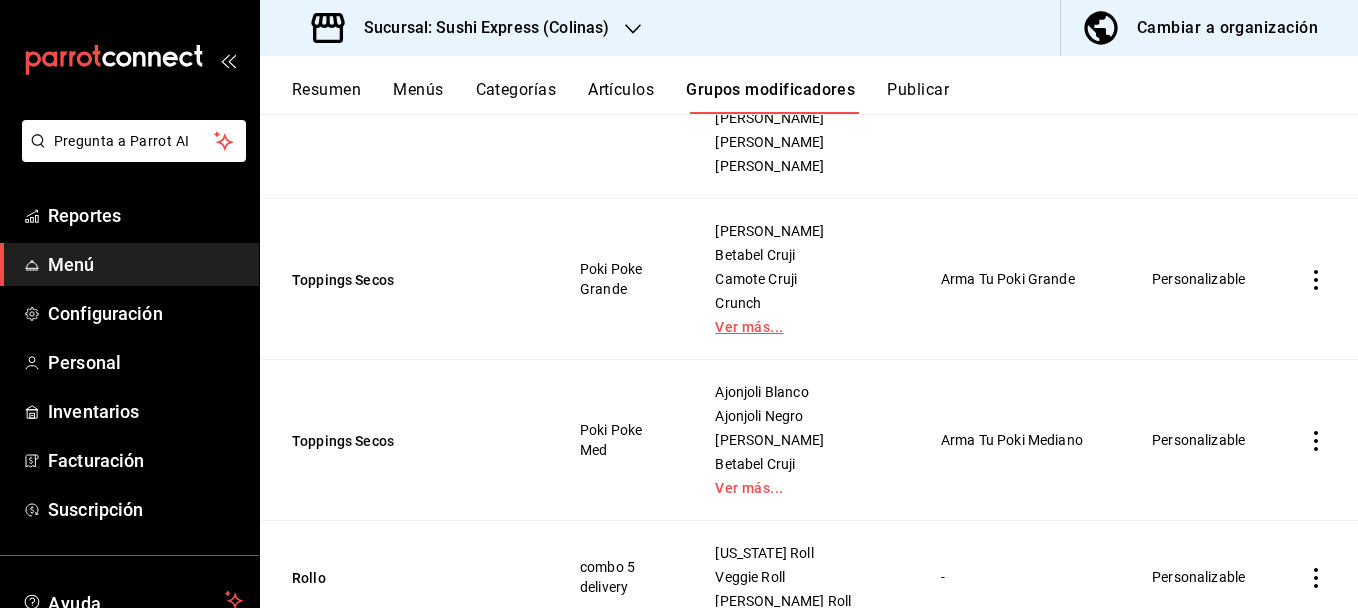 click on "Ver más..." at bounding box center (802, 327) 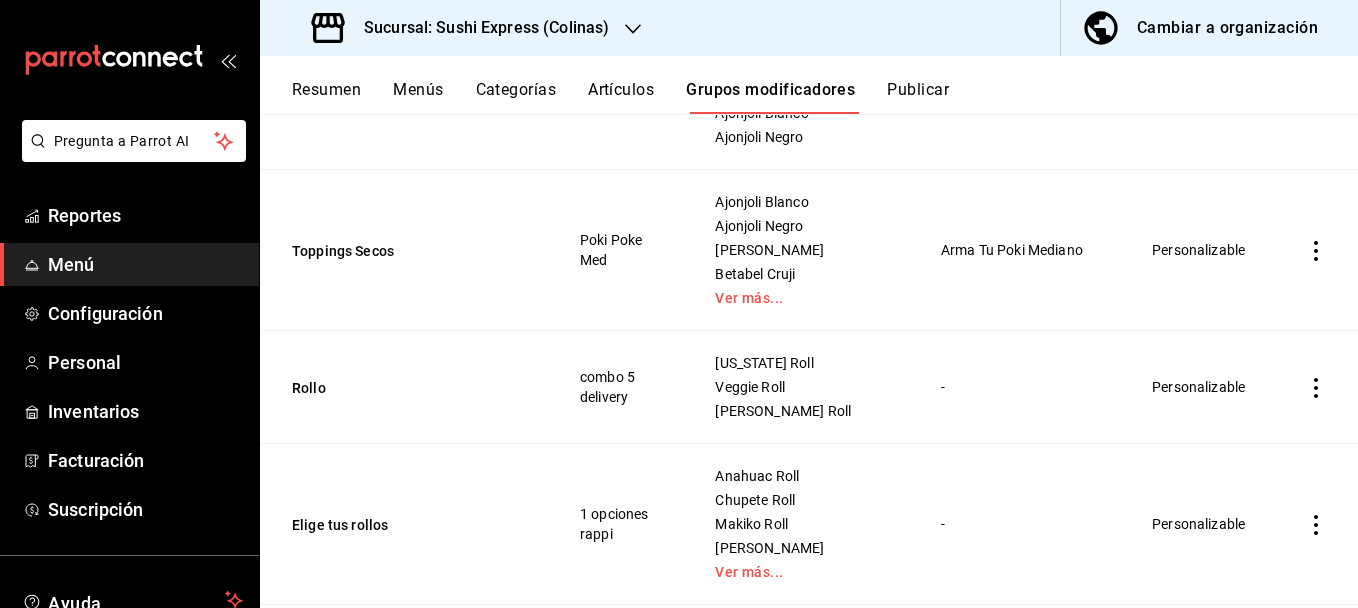 scroll, scrollTop: 1064, scrollLeft: 0, axis: vertical 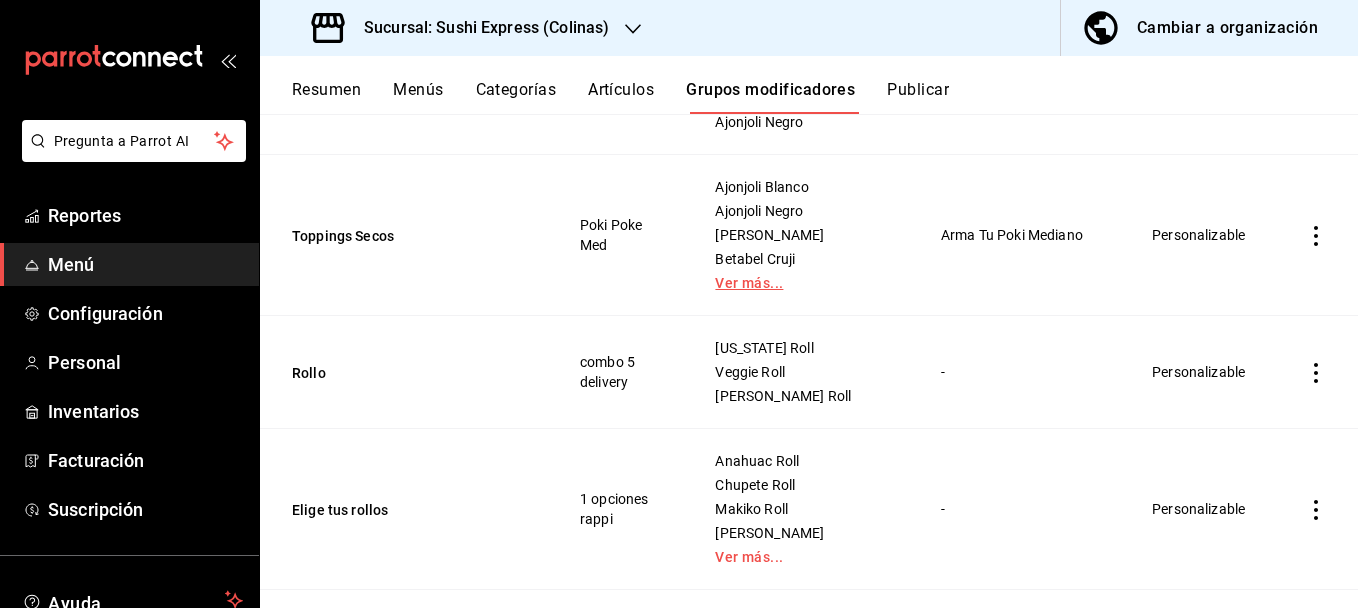 click on "Ver más..." at bounding box center [802, 283] 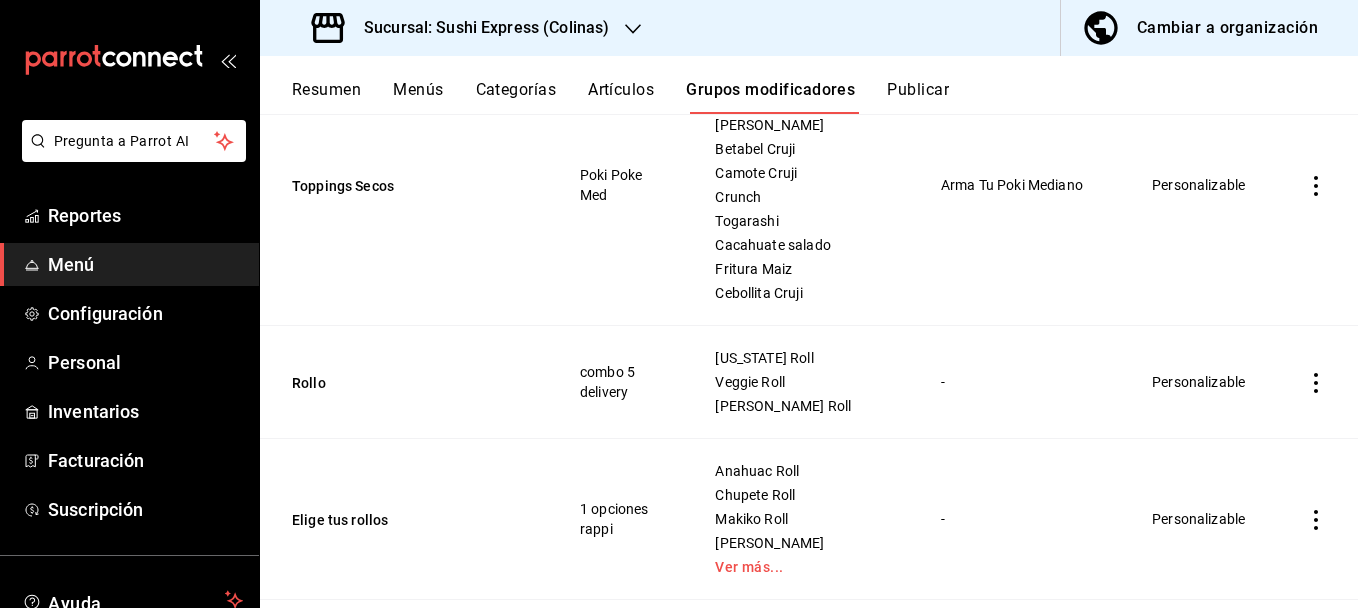 scroll, scrollTop: 1206, scrollLeft: 0, axis: vertical 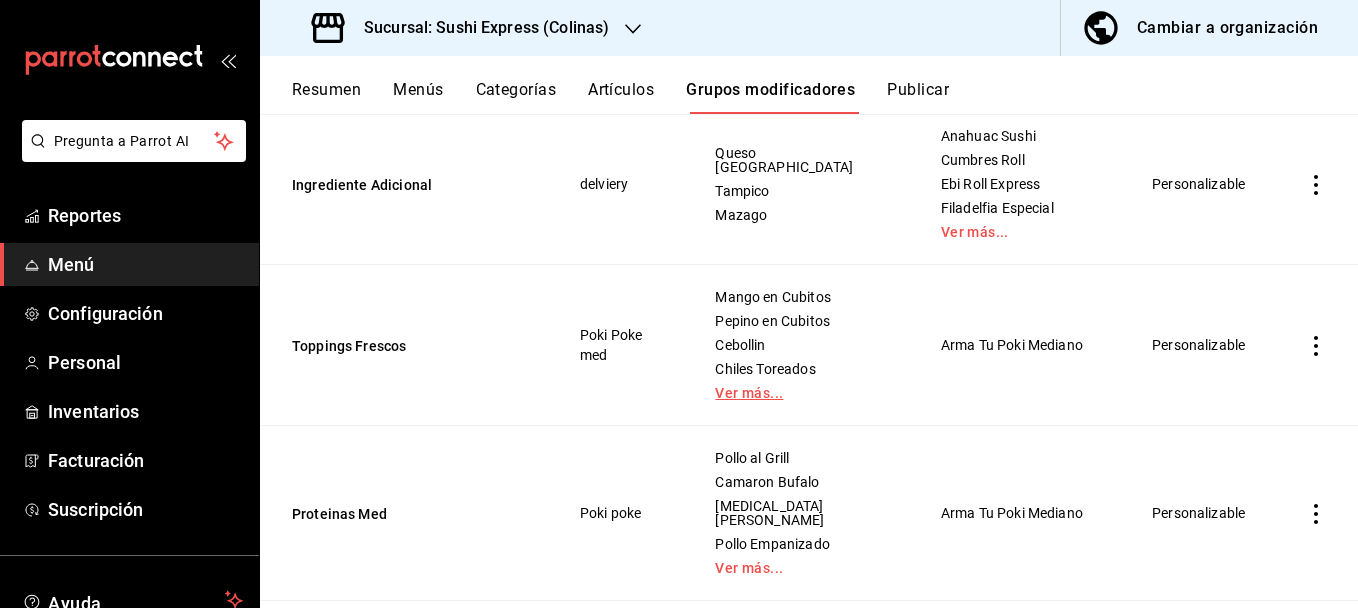 click on "Ver más..." at bounding box center (802, 393) 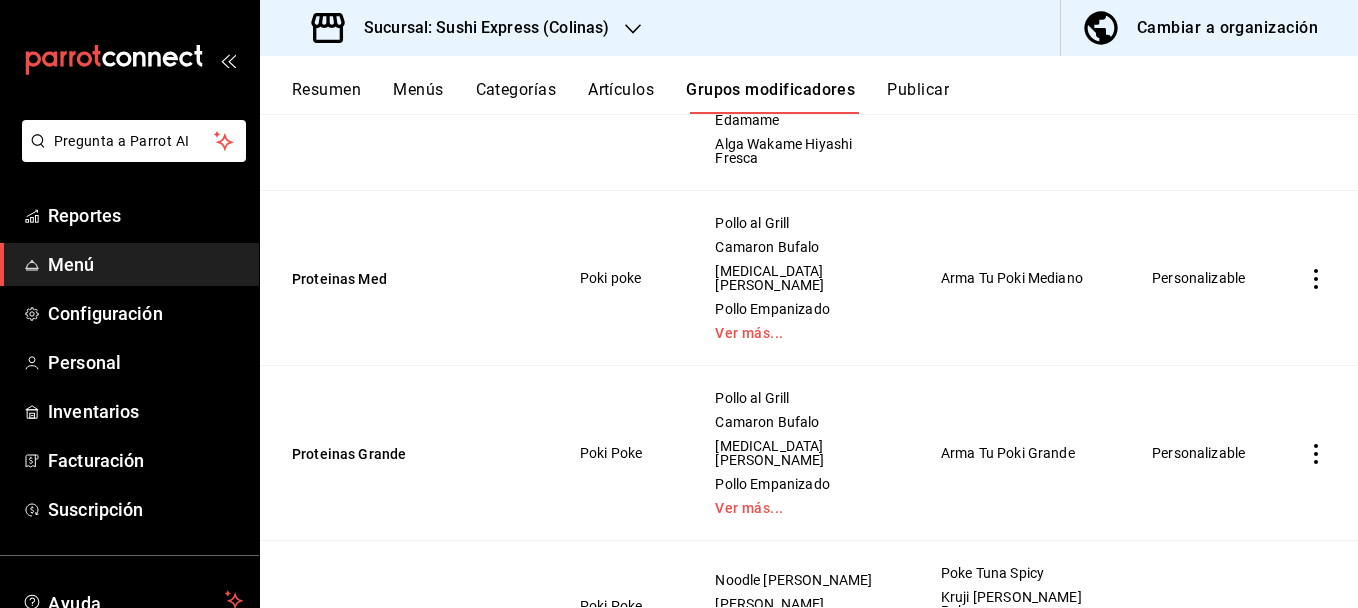 scroll, scrollTop: 2975, scrollLeft: 0, axis: vertical 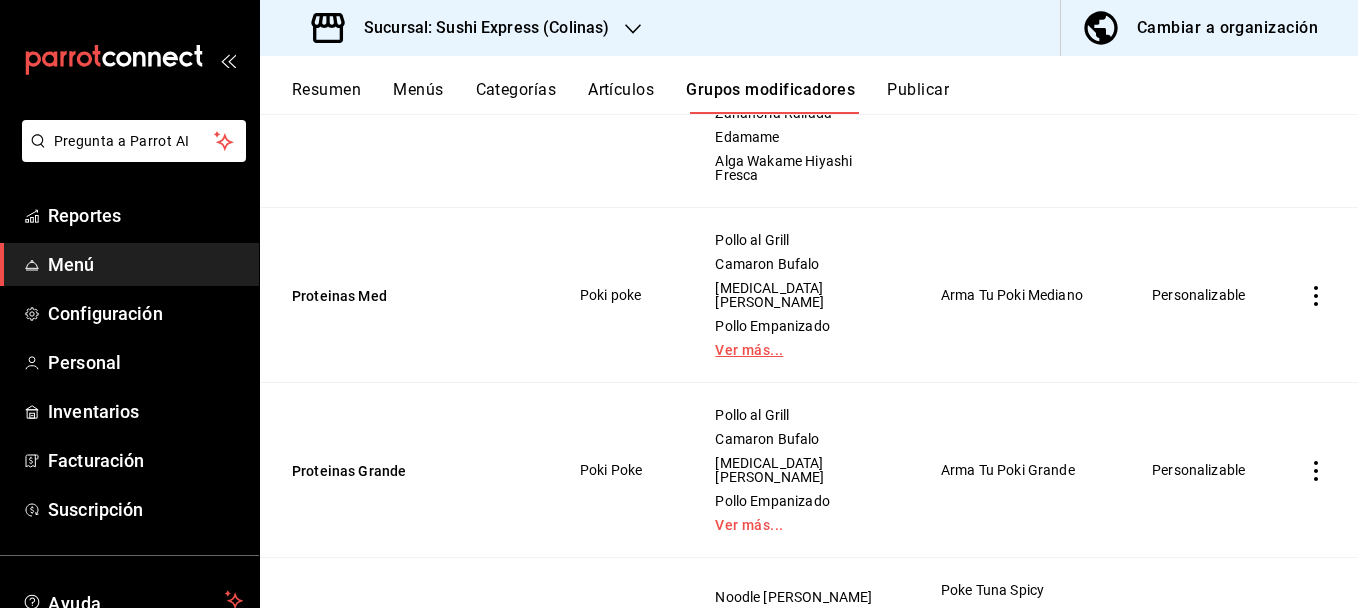 click on "Ver más..." at bounding box center (802, 350) 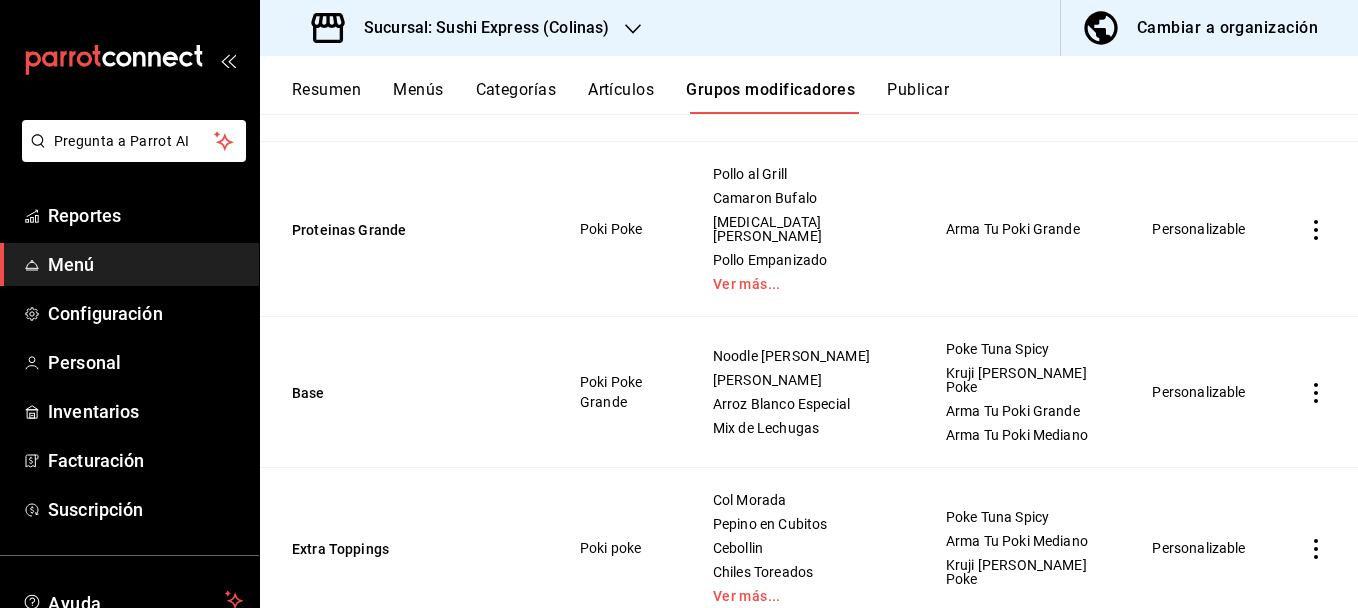 scroll, scrollTop: 3432, scrollLeft: 0, axis: vertical 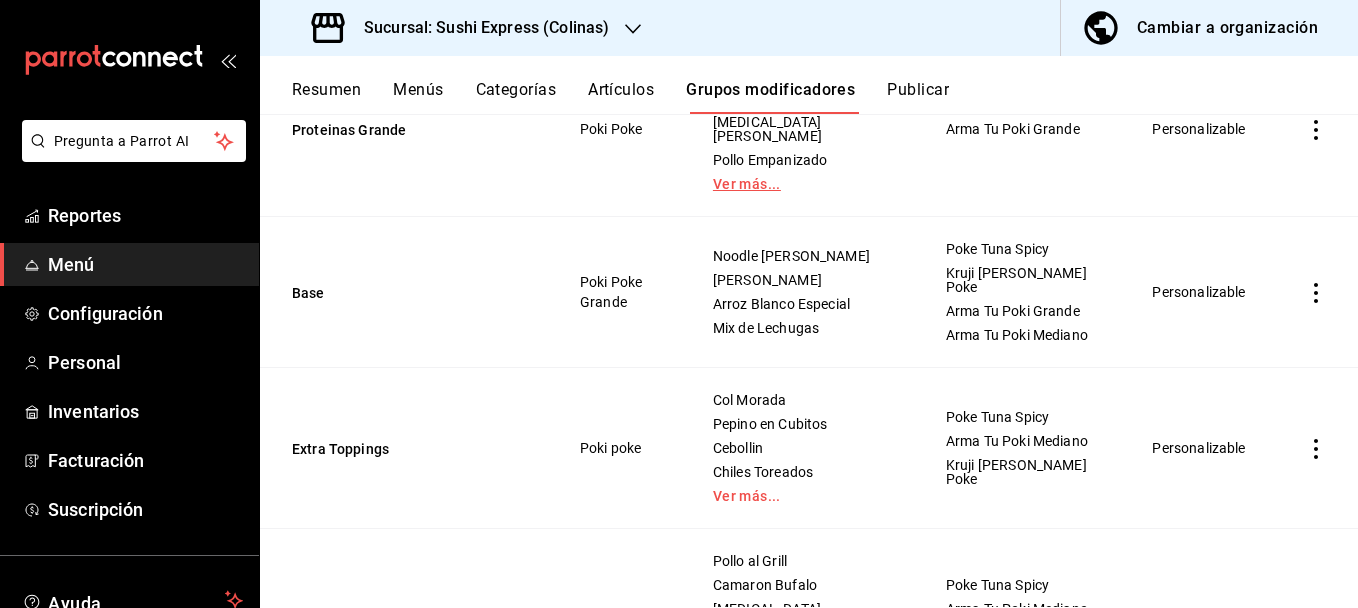 click on "Ver más..." at bounding box center (804, 184) 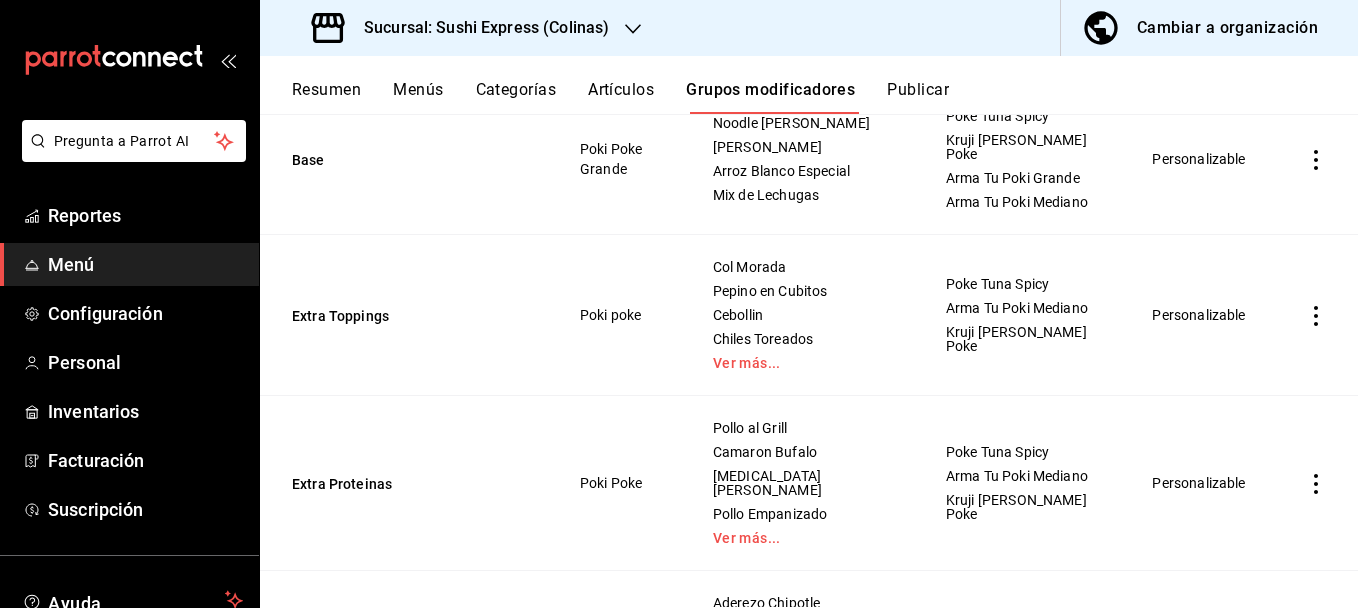 scroll, scrollTop: 3740, scrollLeft: 0, axis: vertical 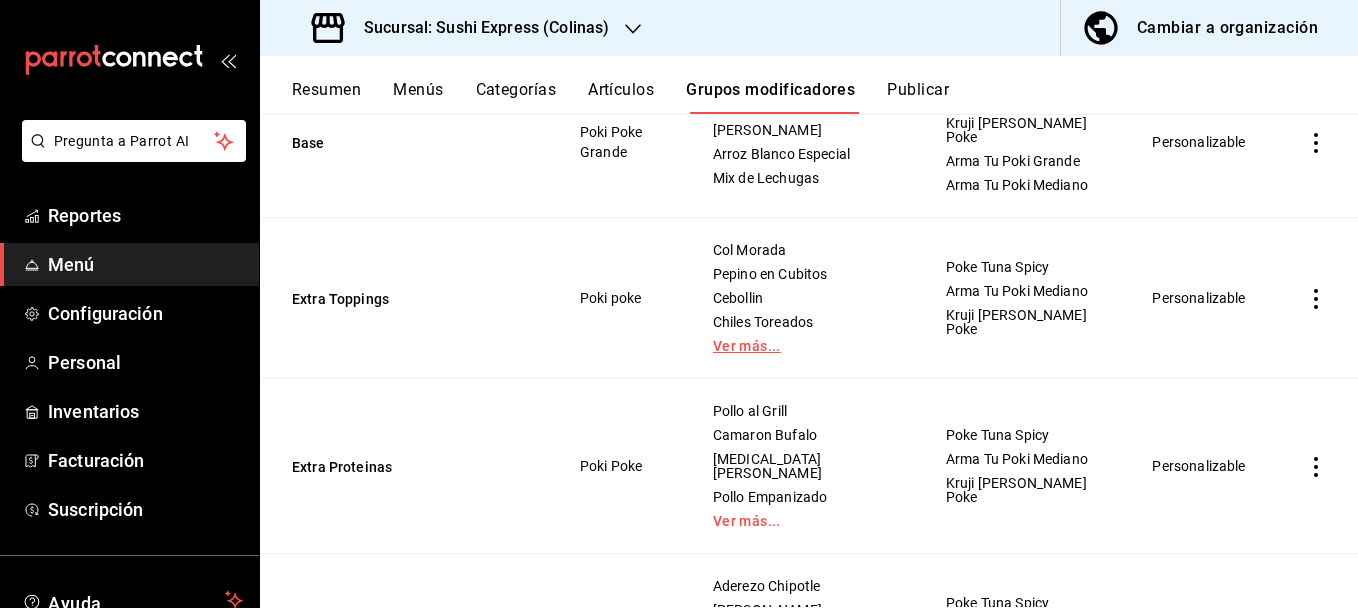 click on "Ver más..." at bounding box center [804, 346] 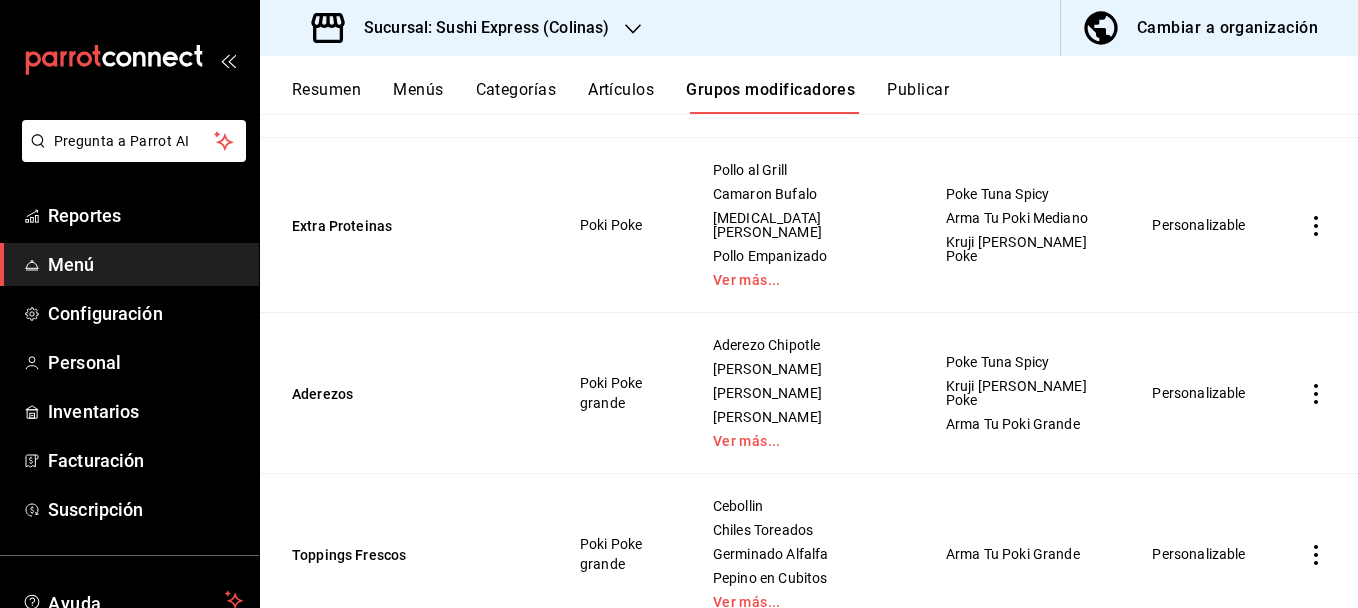 scroll, scrollTop: 4311, scrollLeft: 0, axis: vertical 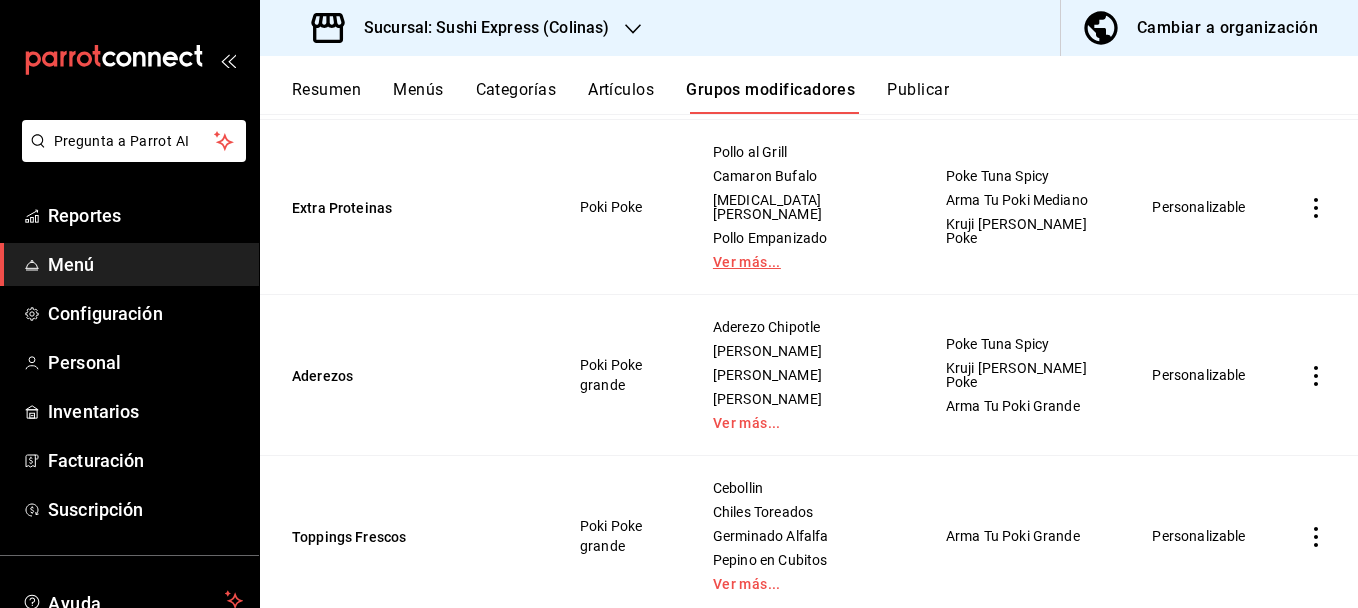 click on "Ver más..." at bounding box center (804, 262) 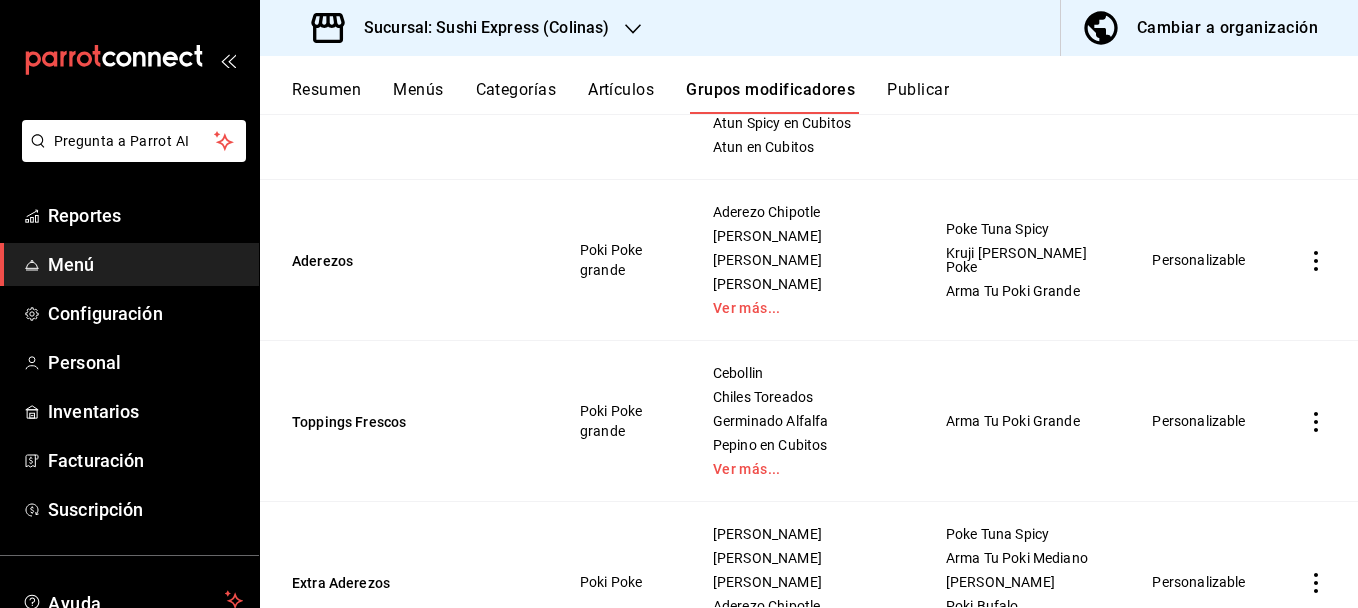 scroll, scrollTop: 4602, scrollLeft: 0, axis: vertical 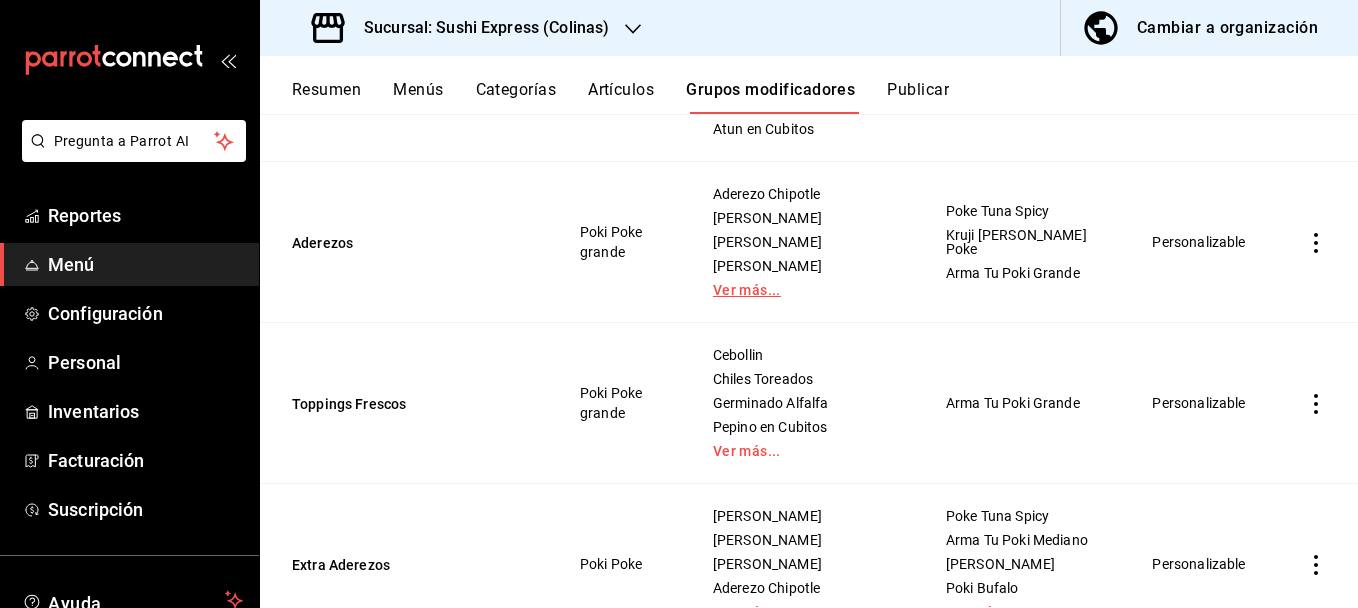 click on "Ver más..." at bounding box center (804, 290) 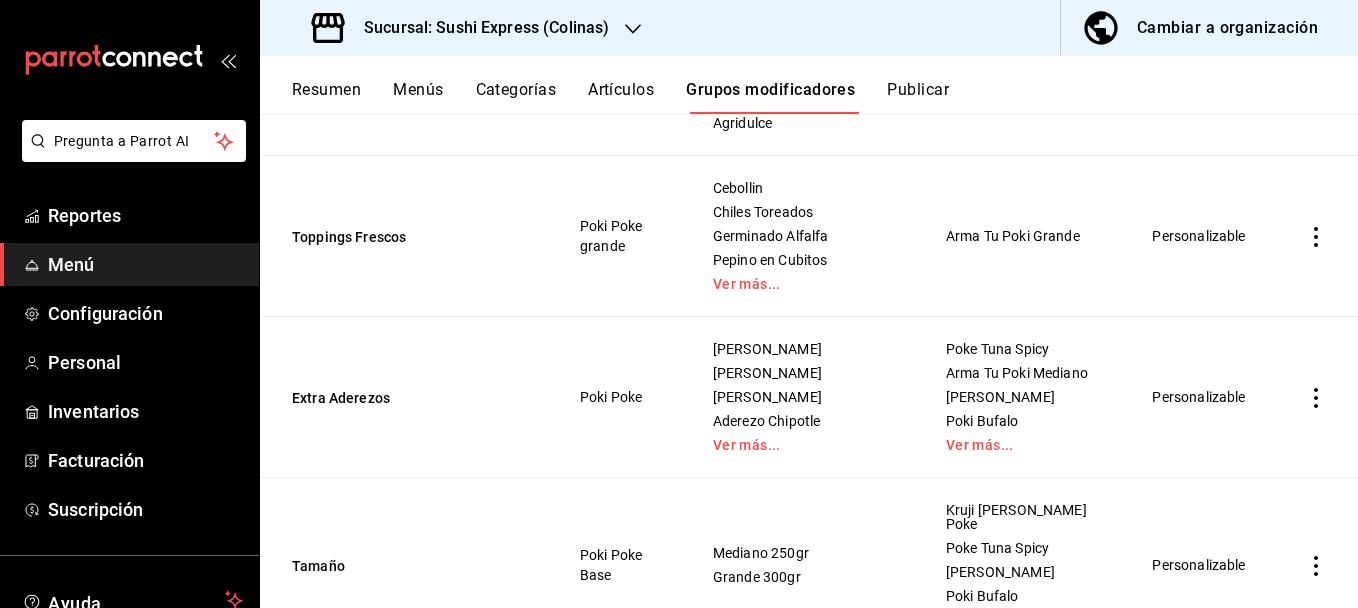 scroll, scrollTop: 4878, scrollLeft: 0, axis: vertical 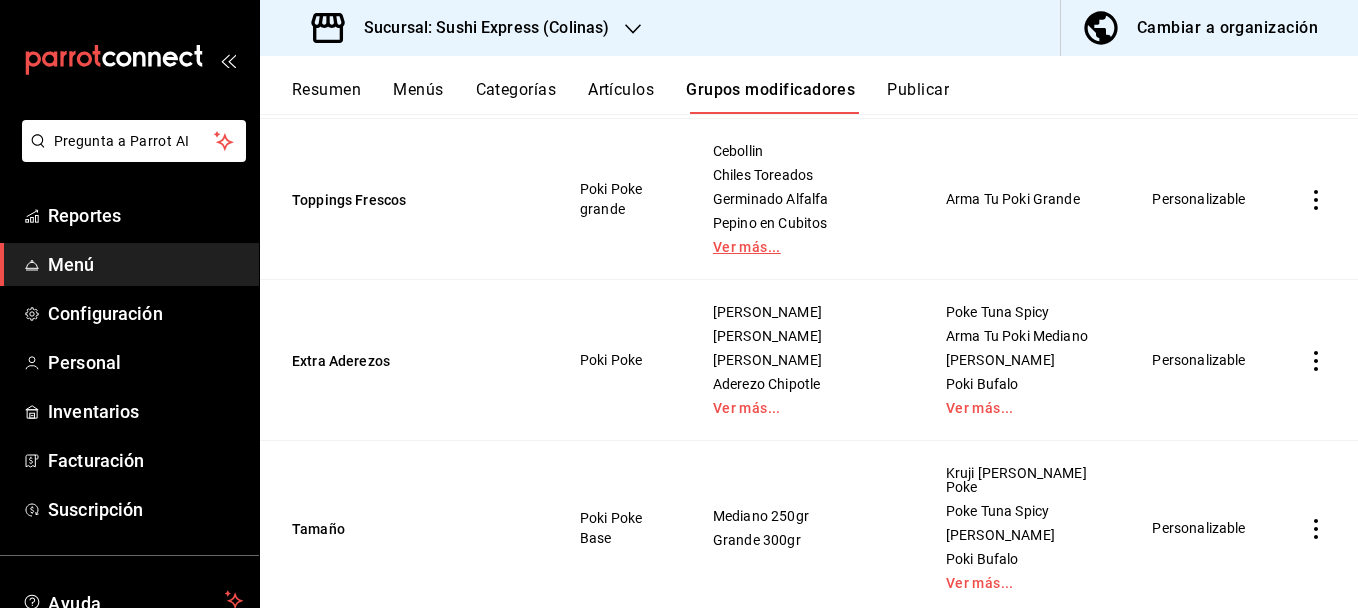 click on "Ver más..." at bounding box center (804, 247) 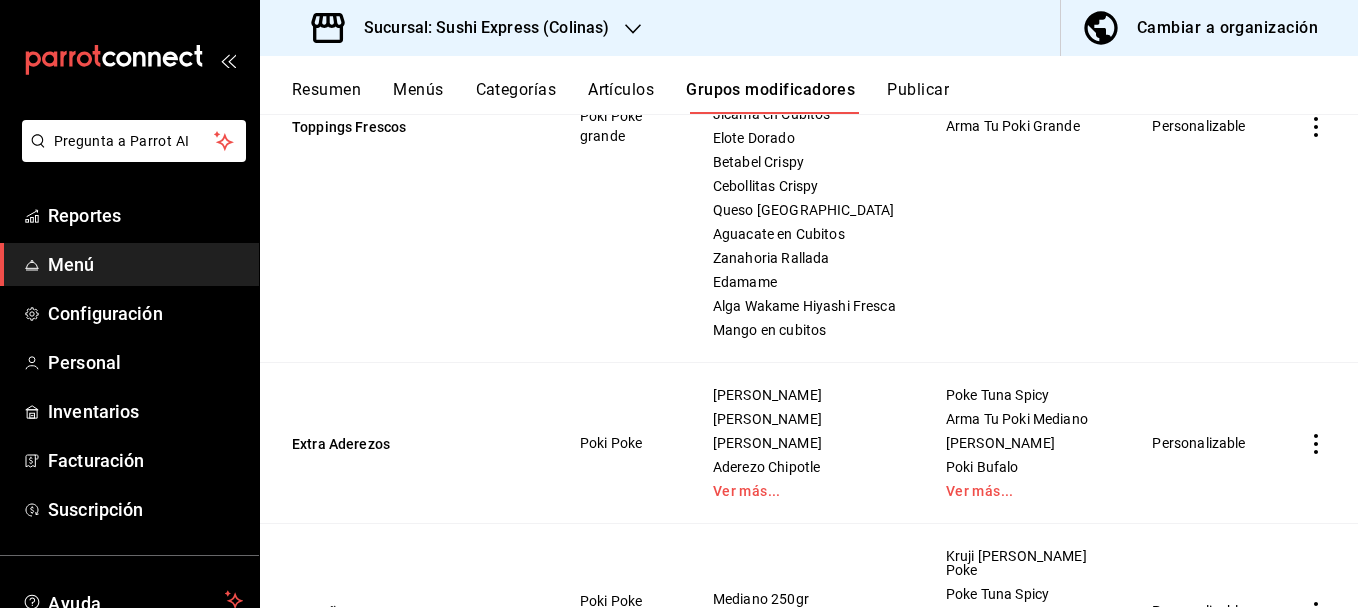 scroll, scrollTop: 5126, scrollLeft: 0, axis: vertical 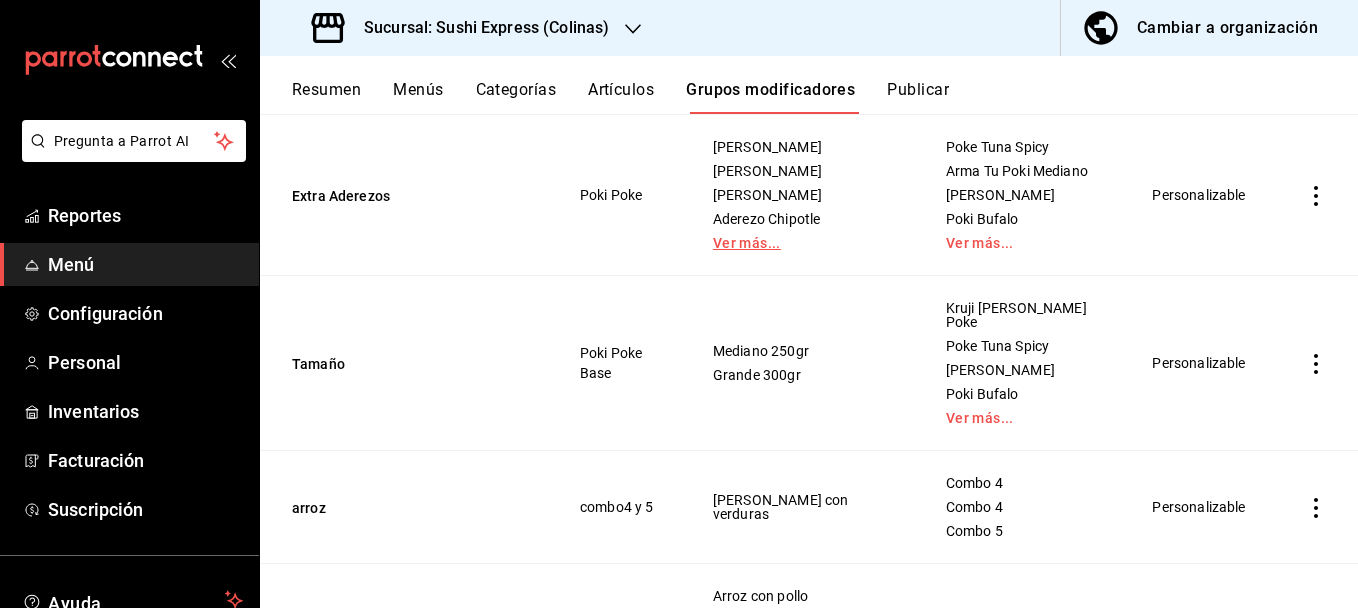 click on "Ver más..." at bounding box center (804, 243) 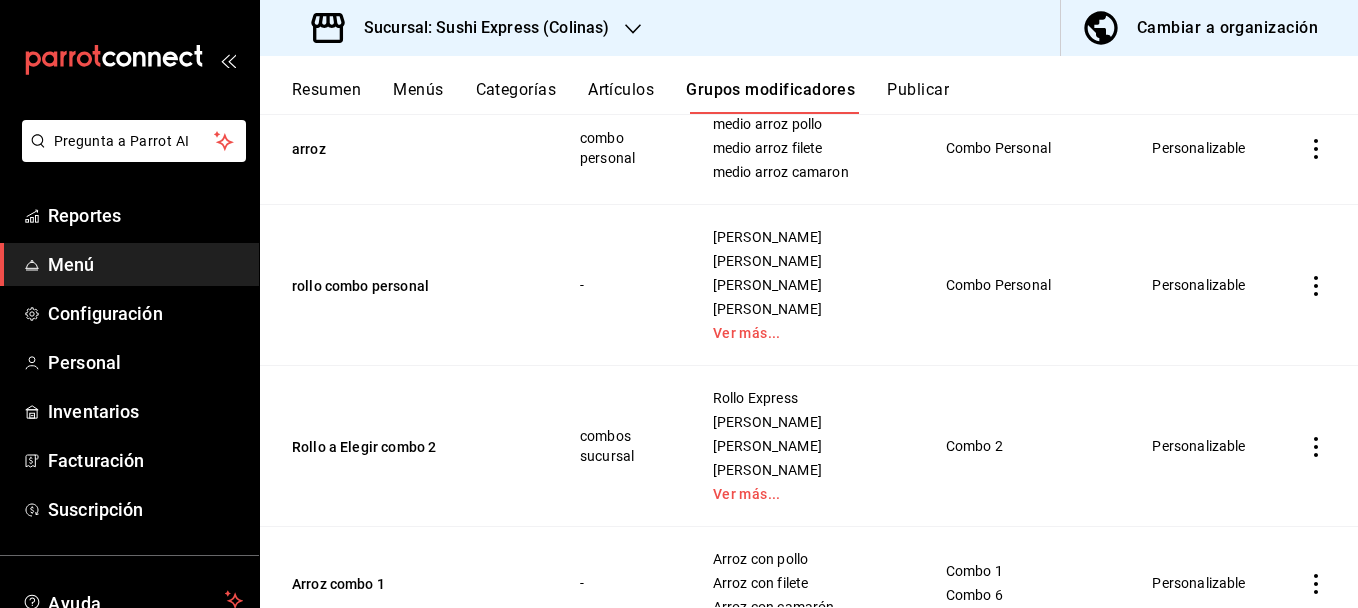 scroll, scrollTop: 7343, scrollLeft: 0, axis: vertical 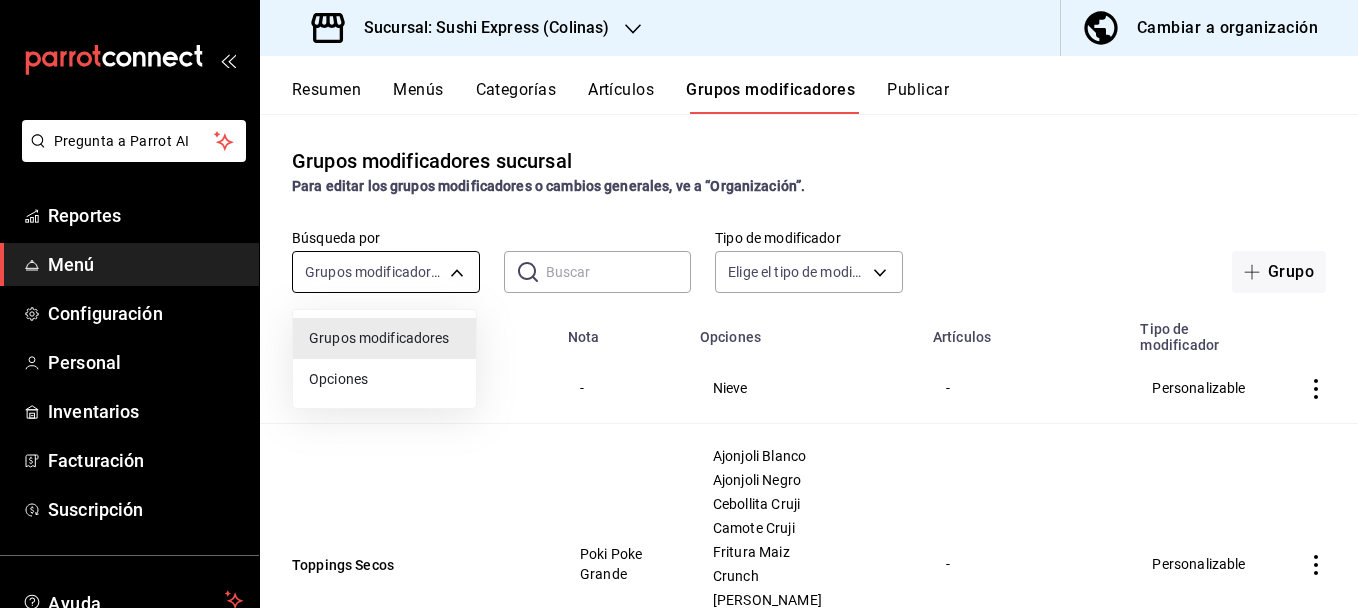 click on "Pregunta a Parrot AI Reportes   Menú   Configuración   Personal   Inventarios   Facturación   Suscripción   Ayuda Recomienda Parrot   francisco javier Duran   Sugerir nueva función   Sucursal: Sushi Express (Colinas) Cambiar a organización Resumen Menús Categorías Artículos Grupos modificadores Publicar Grupos modificadores sucursal Para editar los grupos modificadores o cambios generales, ve a “Organización”. Búsqueda por Grupos modificadores GROUP ​ ​ Tipo de modificador Elige el tipo de modificador Grupo Nombre Nota Opciones Artículos Tipo de modificador nieve - Nieve - Personalizable Toppings Secos Poki Poke Grande Ajonjoli Blanco Ajonjoli Negro Cebollita Cruji Camote Cruji Fritura Maiz Crunch Alga Nori Togarashi Betabel Cruji Cacahuate salado - Personalizable Aderezos Poki Poke Med Aderezo Chipotle Gourmet Agridulce Thai Siracha Mayo Aderezo Cacahuate Salsa Ponzu Salsa Anguila Salsa Sambal Salsa Sriracha Arma Tu Poki Mediano Personalizable Toppings Secos Poki Poke Grande Alga Nori - -" at bounding box center (679, 304) 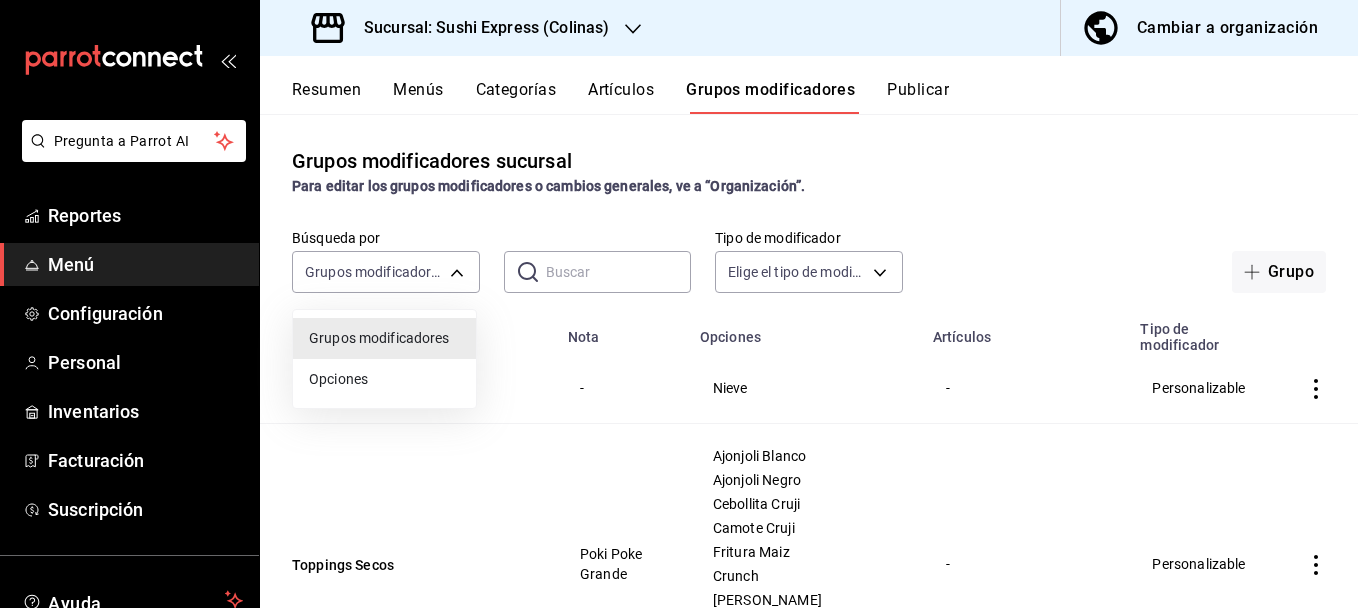 click at bounding box center (679, 304) 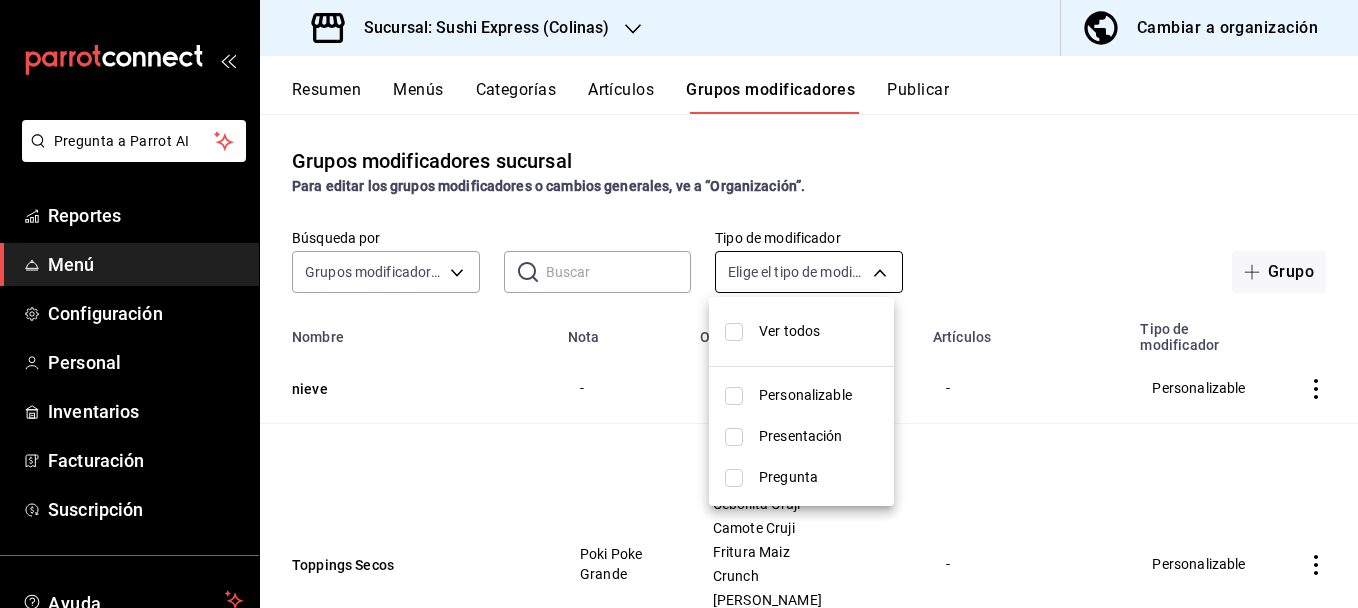 click on "Pregunta a Parrot AI Reportes   Menú   Configuración   Personal   Inventarios   Facturación   Suscripción   Ayuda Recomienda Parrot   francisco javier Duran   Sugerir nueva función   Sucursal: Sushi Express (Colinas) Cambiar a organización Resumen Menús Categorías Artículos Grupos modificadores Publicar Grupos modificadores sucursal Para editar los grupos modificadores o cambios generales, ve a “Organización”. Búsqueda por Grupos modificadores GROUP ​ ​ Tipo de modificador Elige el tipo de modificador Grupo Nombre Nota Opciones Artículos Tipo de modificador nieve - Nieve - Personalizable Toppings Secos Poki Poke Grande Ajonjoli Blanco Ajonjoli Negro Cebollita Cruji Camote Cruji Fritura Maiz Crunch Alga Nori Togarashi Betabel Cruji Cacahuate salado - Personalizable Aderezos Poki Poke Med Aderezo Chipotle Gourmet Agridulce Thai Siracha Mayo Aderezo Cacahuate Salsa Ponzu Salsa Anguila Salsa Sambal Salsa Sriracha Arma Tu Poki Mediano Personalizable Toppings Secos Poki Poke Grande Alga Nori - -" at bounding box center [679, 304] 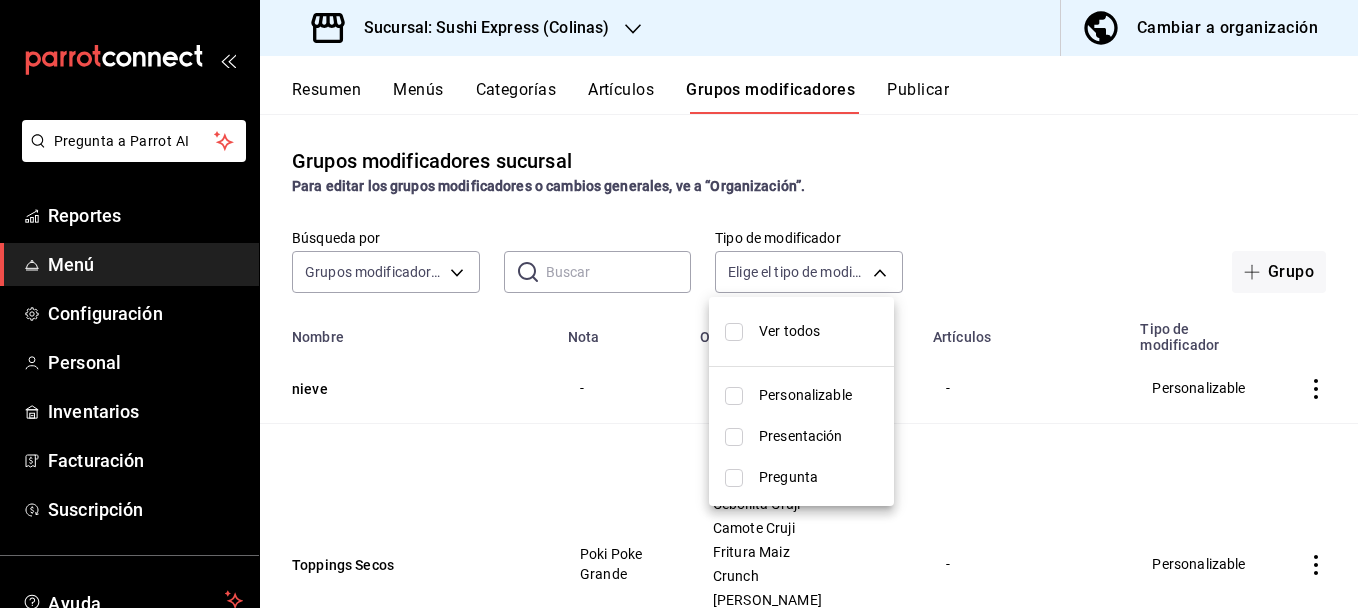click at bounding box center (679, 304) 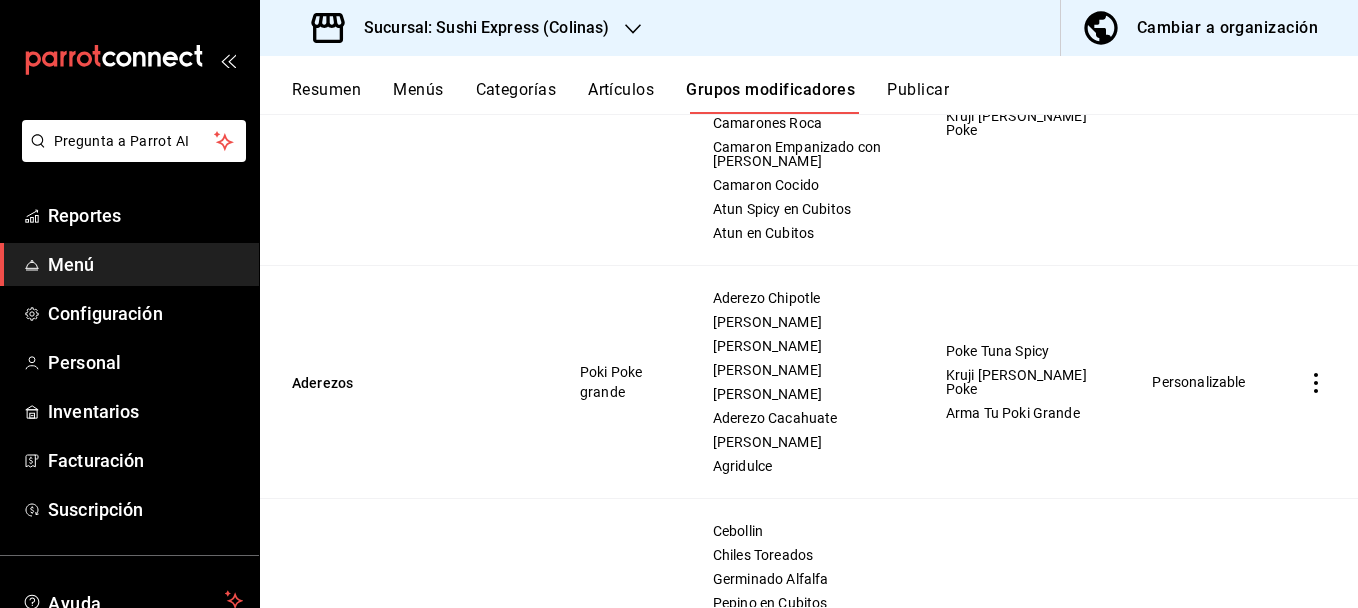 scroll, scrollTop: 4459, scrollLeft: 0, axis: vertical 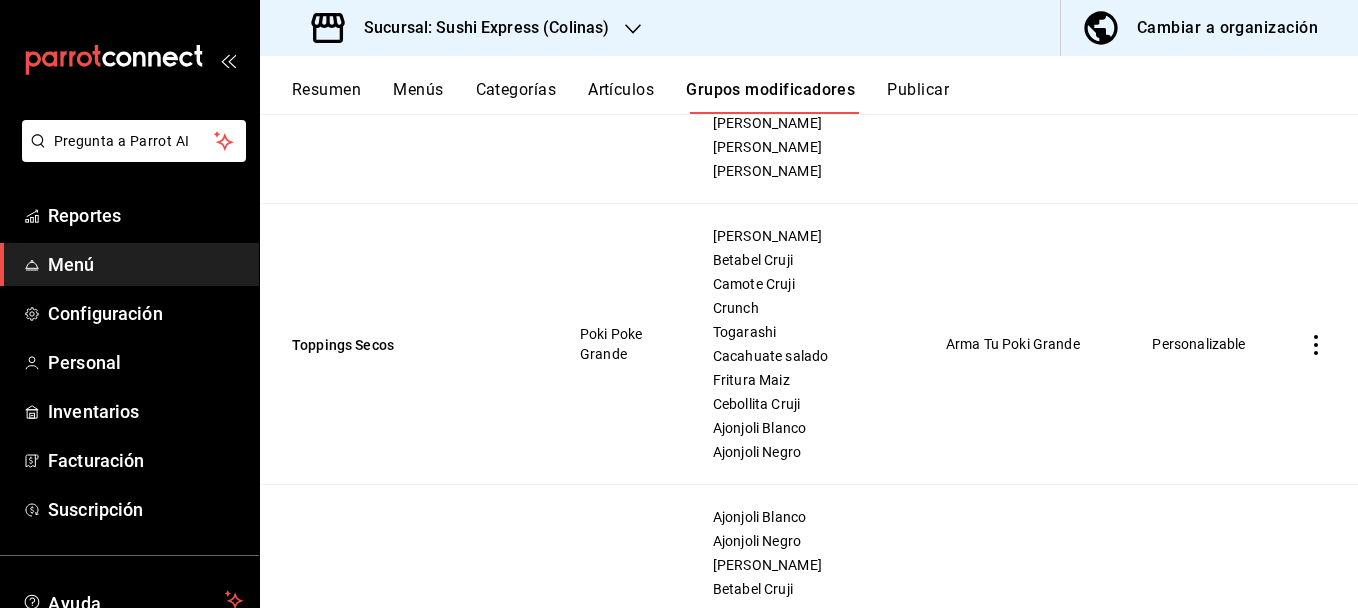 click on "Resumen Menús Categorías Artículos Grupos modificadores Publicar" at bounding box center [825, 97] 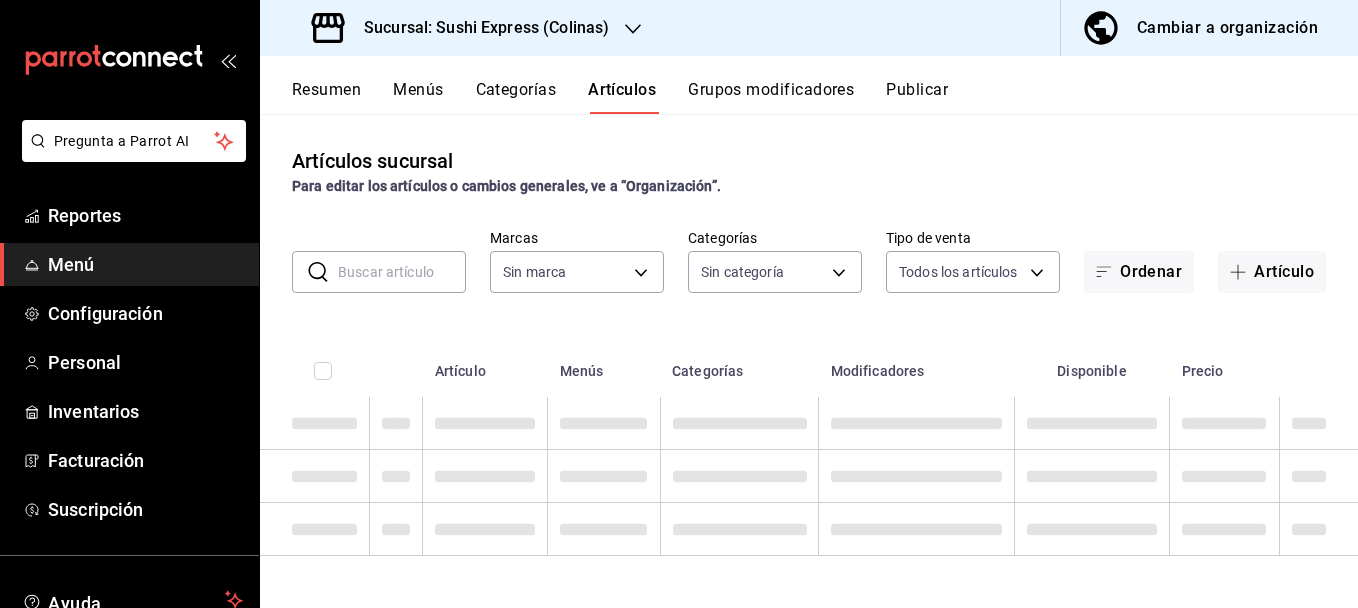 type on "2f32ac6f-da81-43f2-8bb0-83599922e5b3,ea9b69b1-9729-43ef-8104-40f76c1ed4d4" 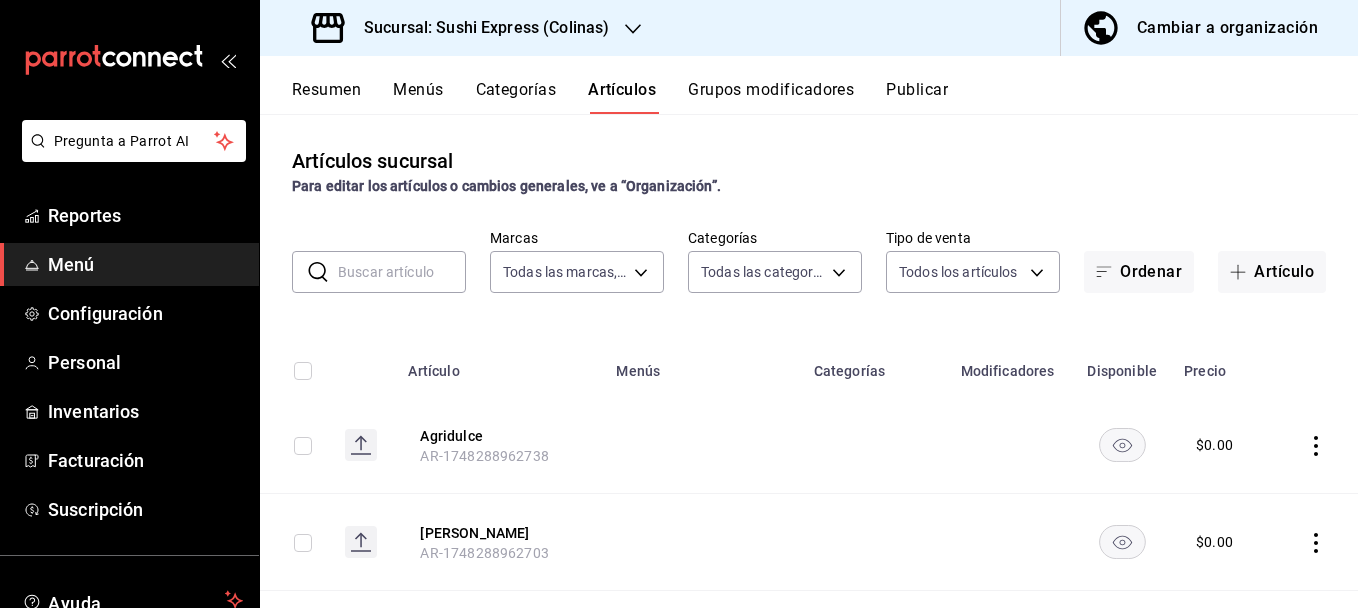 type on "f7aa8615-5b24-4ec9-a945-ad65b807587c,397ed141-9dd7-4d75-8e3e-6f15ec7a81cf,72cdd041-c2e3-436d-b459-5036f3a14413,5fba8f96-cd4f-4d77-8834-045aab85ac90,e5ceba44-115f-4466-9d9b-bd8125f3e9b0,606cae71-a71c-4e07-a6fe-fc12f746aa26,f8e5acd1-a2bd-42cc-8c0e-ae1a30b8a5a2,f8114fae-e0f7-4b10-8838-e9baee9de3be,c2f9c34d-40c2-4ba4-ad72-03b8fb1d25a6,cb69a55b-4866-4db6-822f-e76f2a0f6229,d7182976-a8d6-4513-b772-92abba202e09,f7d48517-ea73-4068-9927-40999ca4a669,f50053b1-d9b0-4cf4-acb3-267cf26e8d5a,942f1b1e-44e0-4da2-b256-eed1ce76a6ac,c238160f-ed14-4ba2-8d94-d14a059e69f8,f44a5ebc-e27f-4a6b-a6f4-cc8c50a19685,07417322-44b1-4dc0-a70e-aee4930e71e9,59e7d568-ed06-449e-8eb5-9d204a06aa53,a4d730e2-7601-4993-8070-249800d147f0,637a78c2-6bfd-44de-a8f0-652165793cc0,cb31380d-4a02-44d4-844c-5f0d5b7315f1,bf2a7523-142d-43dd-919e-0a4dea1393df,daeb0872-1402-4789-8666-d8ce7f9f32e8,fdd789c4-fa38-4285-acc9-051d5c9ab5d3,a6c4f03a-ae24-42dc-8ffd-36bc2eddfda9,c0a3c067-59a9-475b-877b-c5e1f43246fa,edca95d8-a5e9-471f-a4fd-a5a390648823,64a569fd-c167-4ac9-b02..." 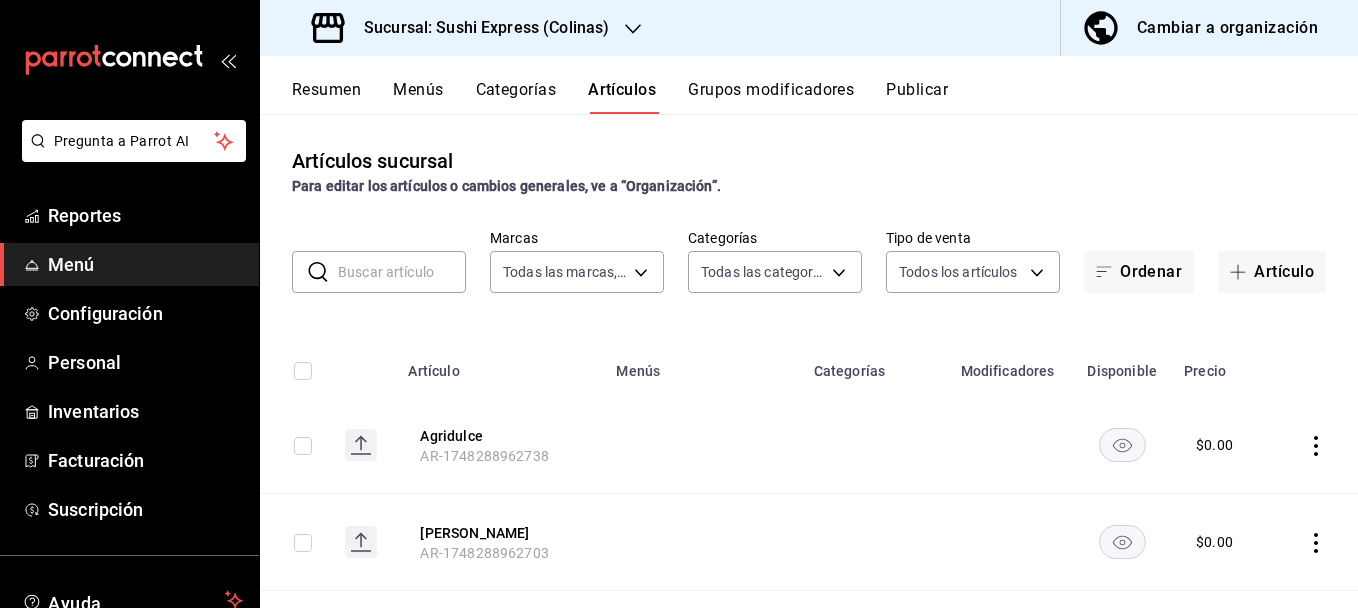 click 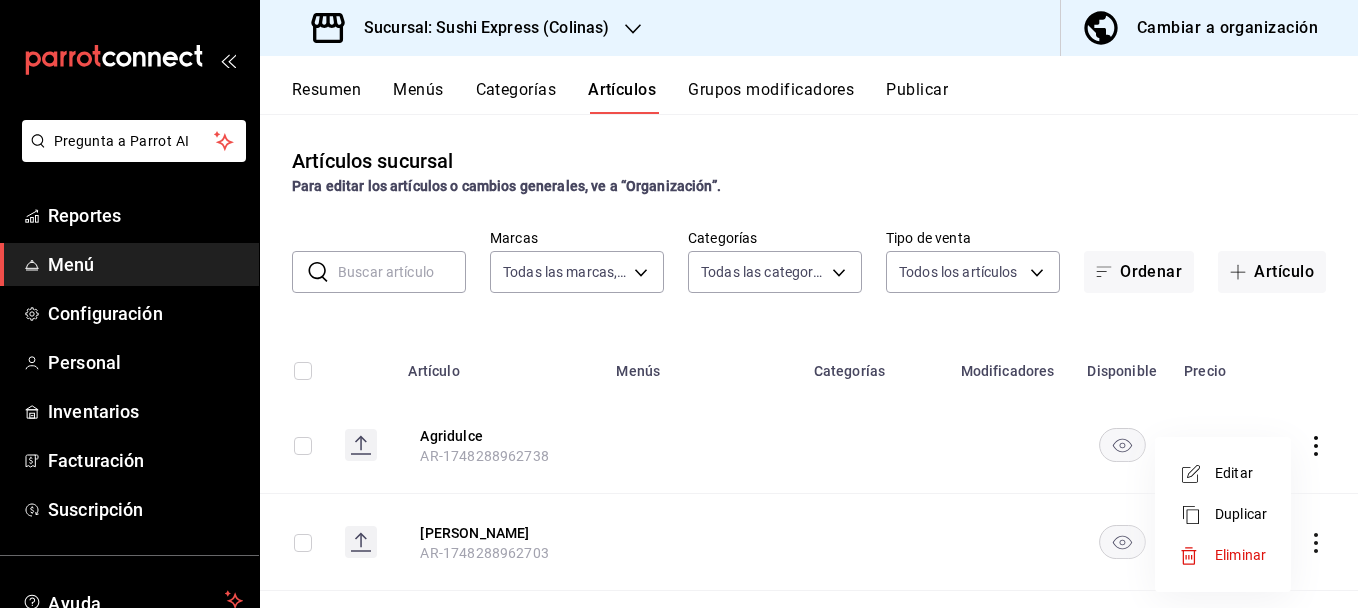 click at bounding box center (679, 304) 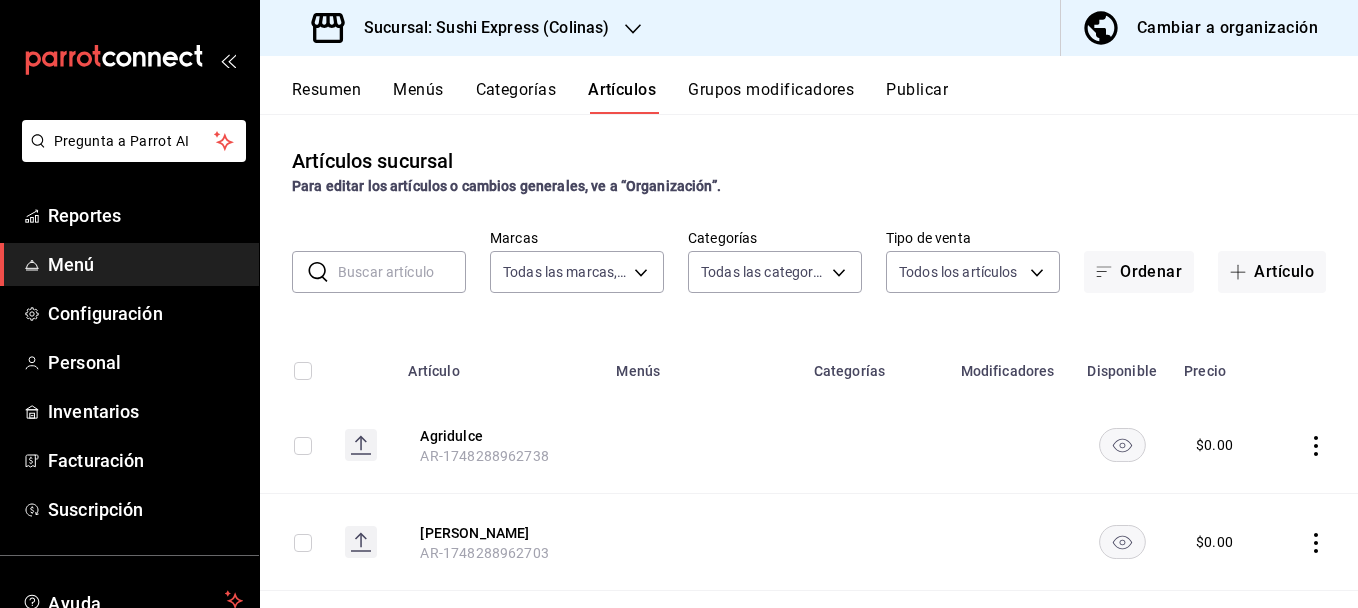 type 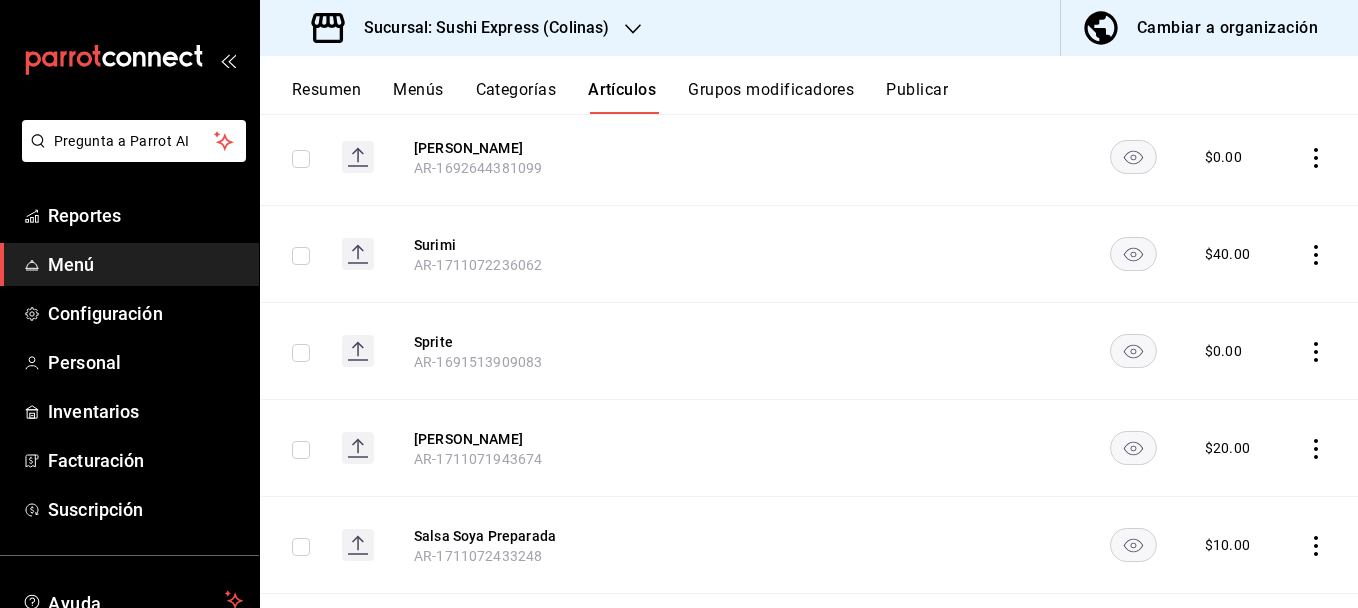 scroll, scrollTop: 20629, scrollLeft: 0, axis: vertical 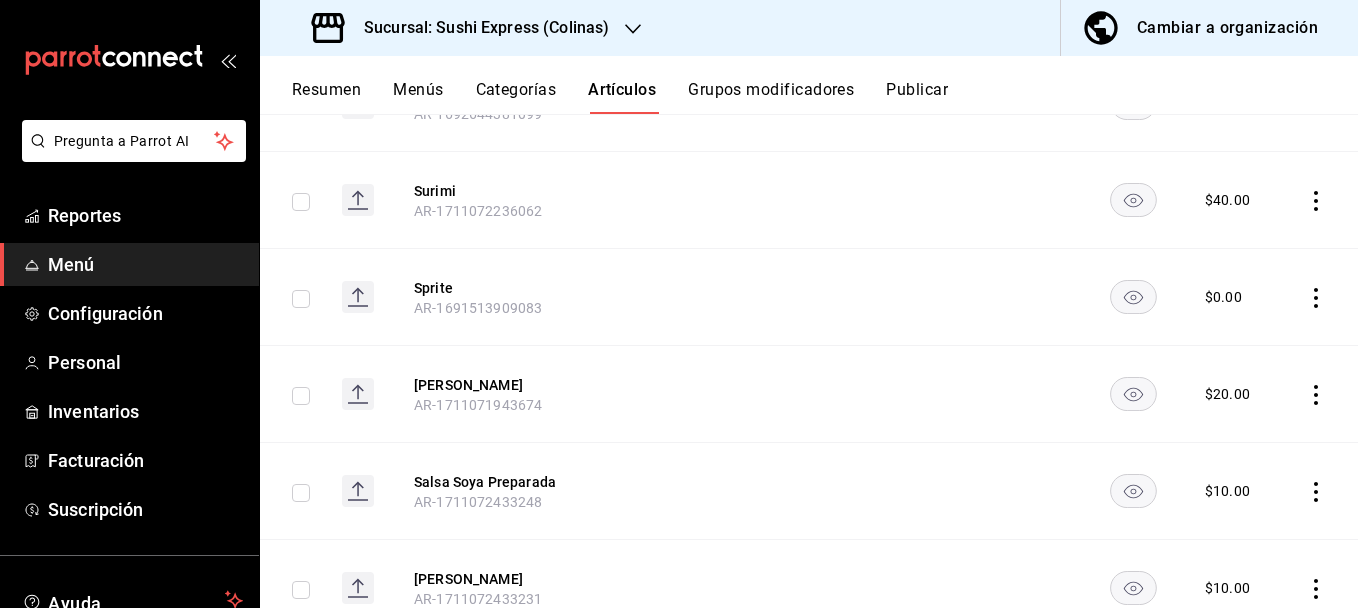 click at bounding box center (1320, 691) 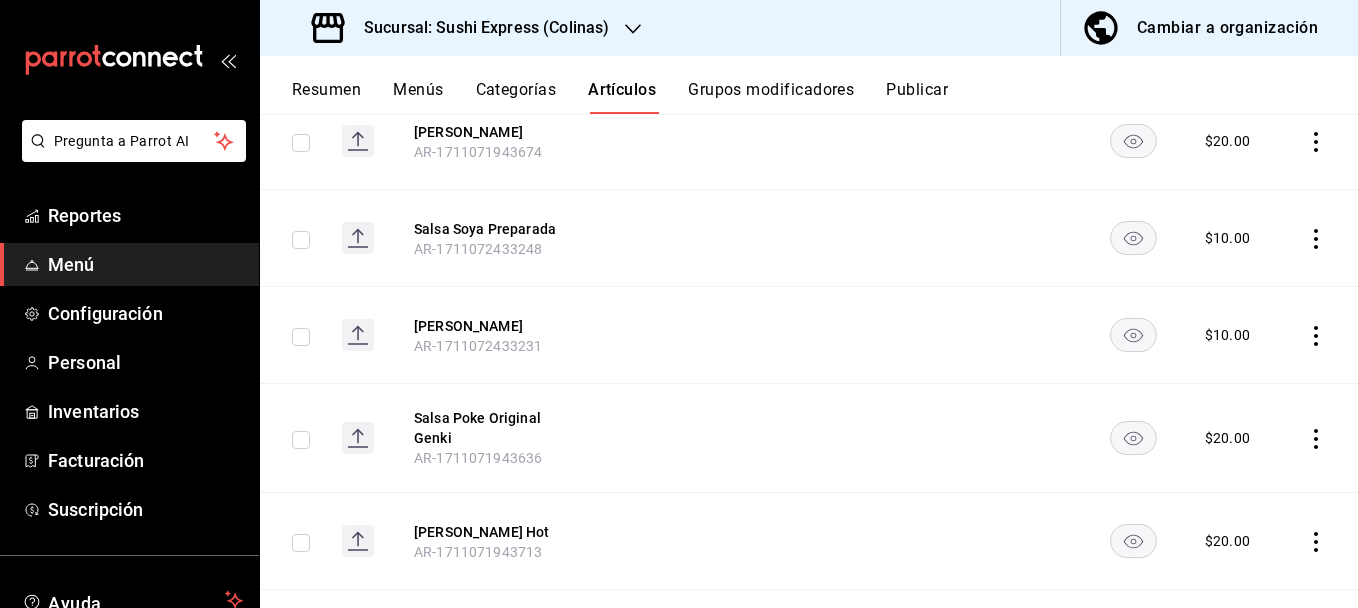 click 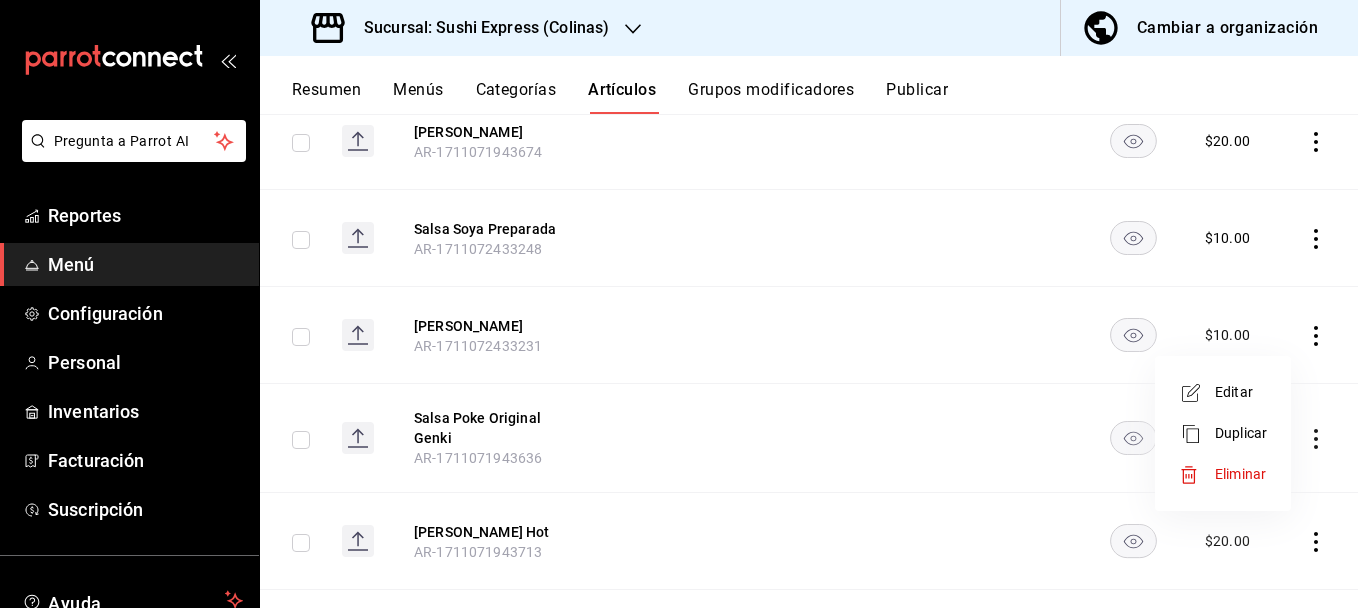 click on "Eliminar" at bounding box center (1240, 474) 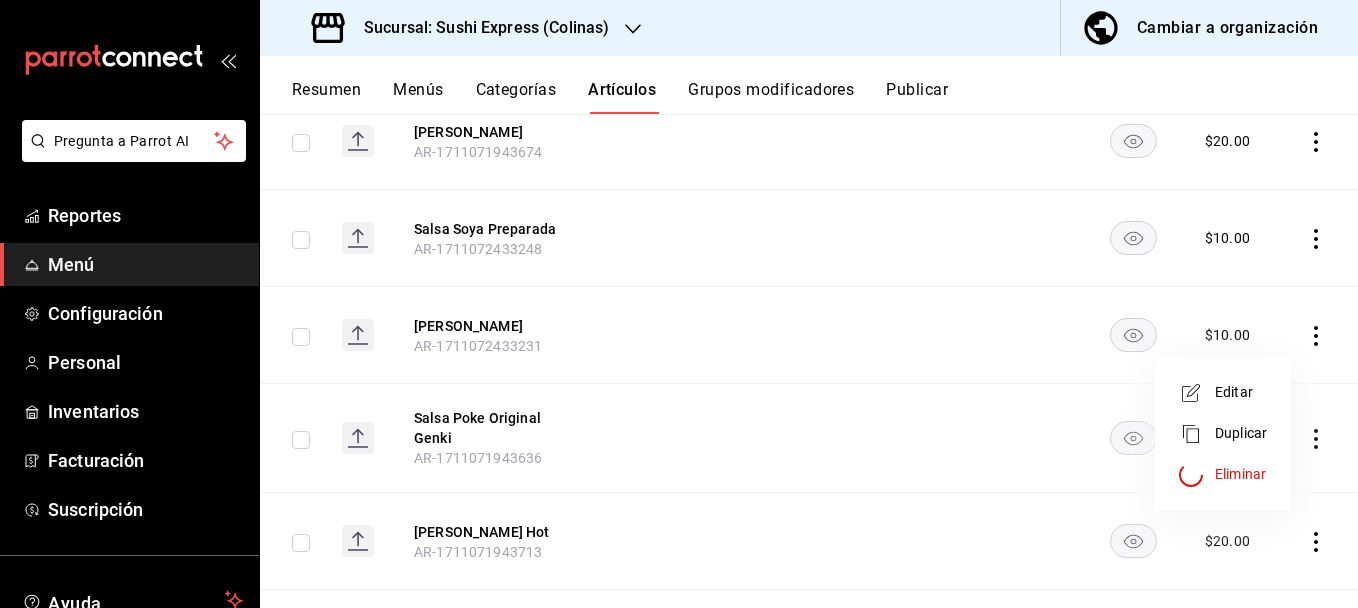 click on "Eliminar" at bounding box center (1240, 474) 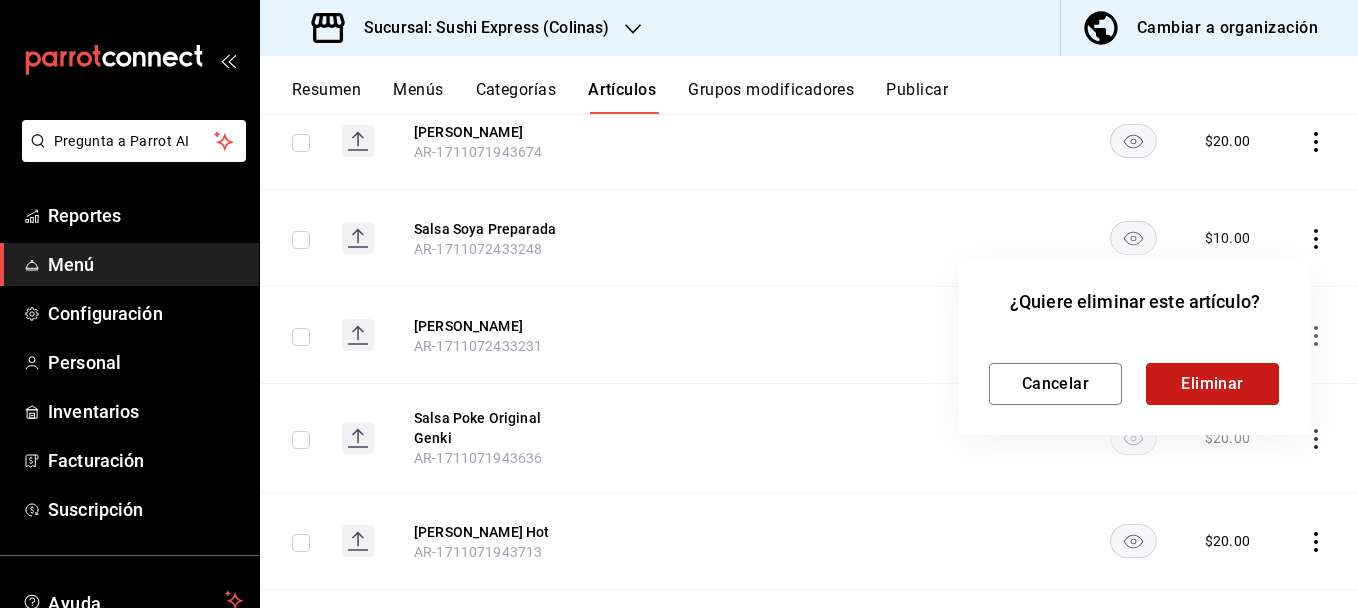 click on "Eliminar" at bounding box center [1212, 384] 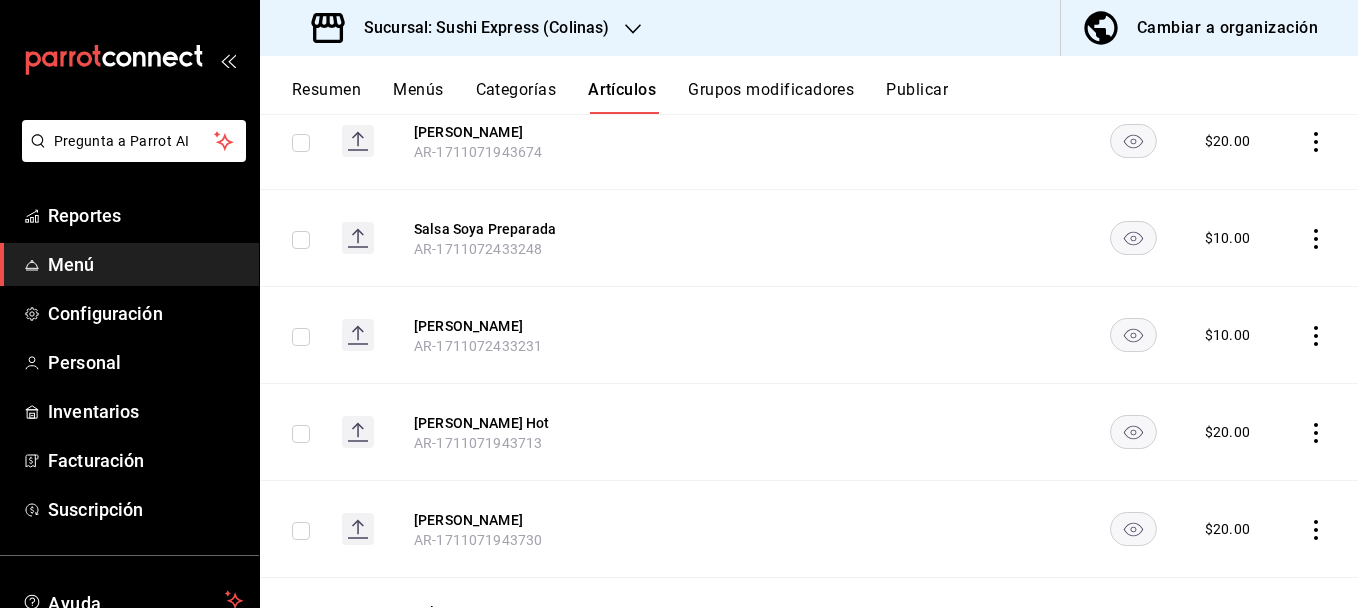 click 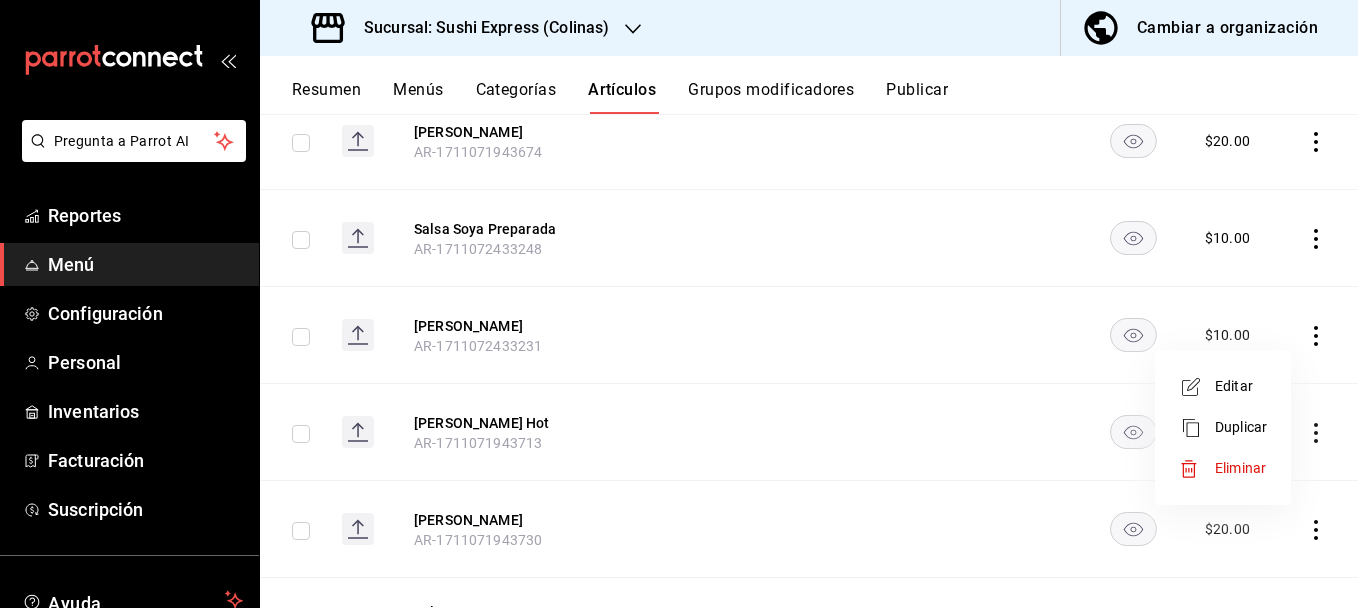 click on "Eliminar" at bounding box center (1240, 468) 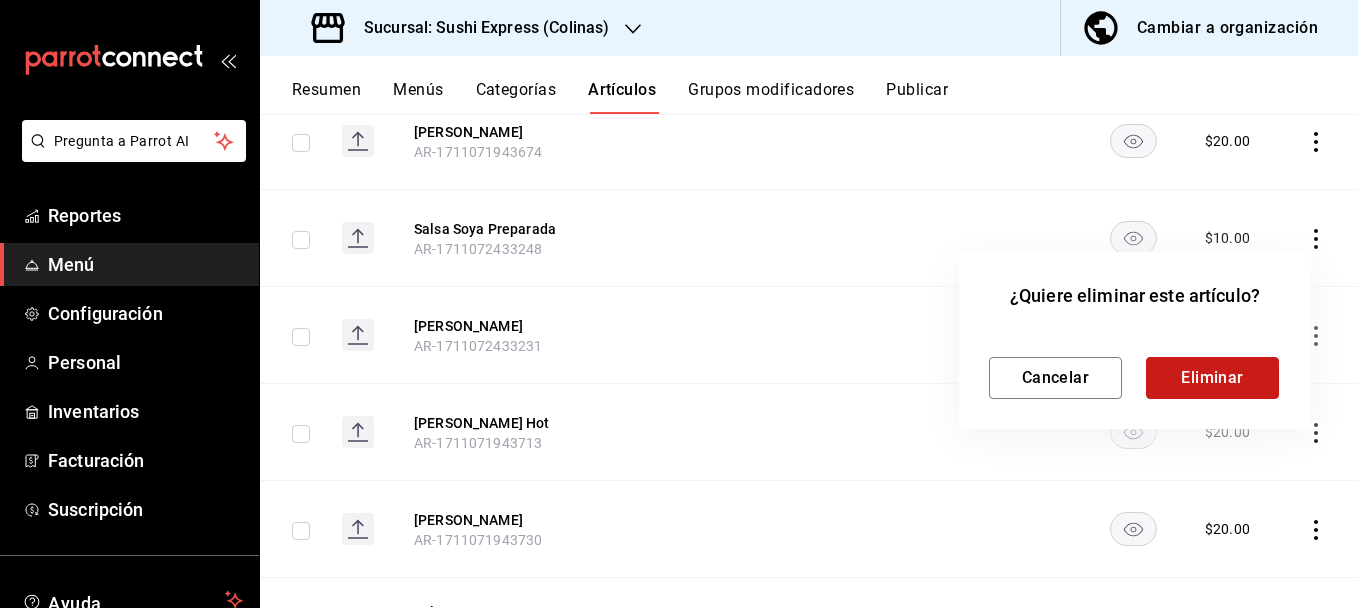 click on "Eliminar" at bounding box center (1212, 378) 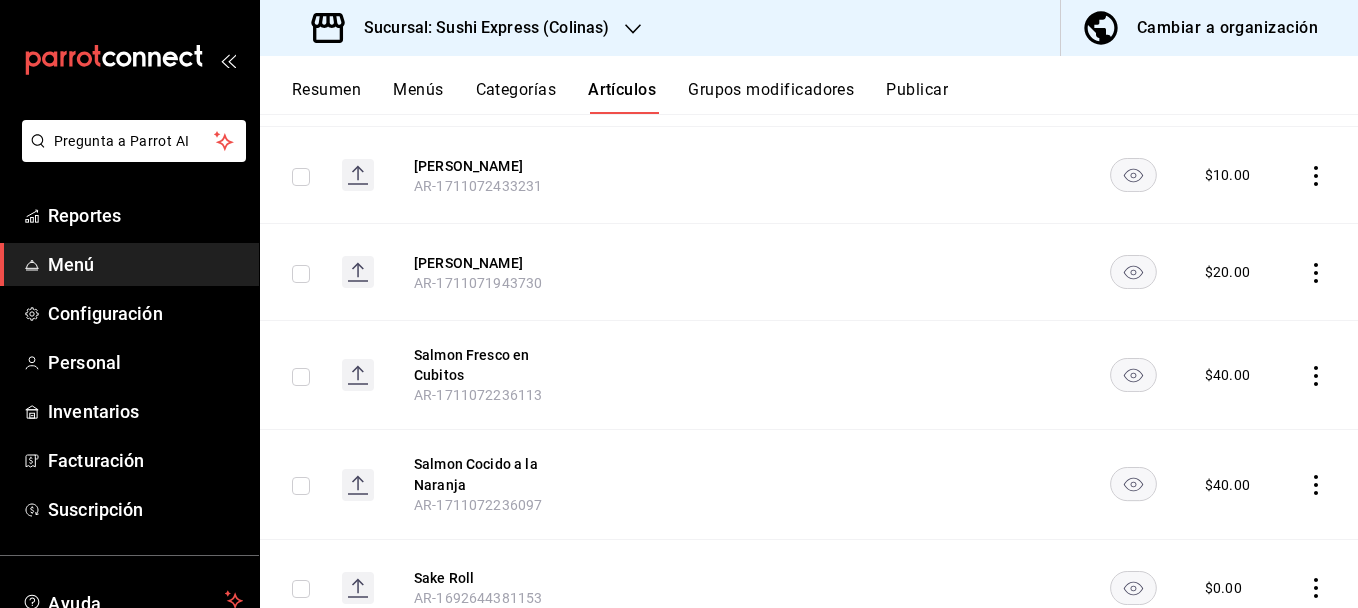 scroll, scrollTop: 21082, scrollLeft: 0, axis: vertical 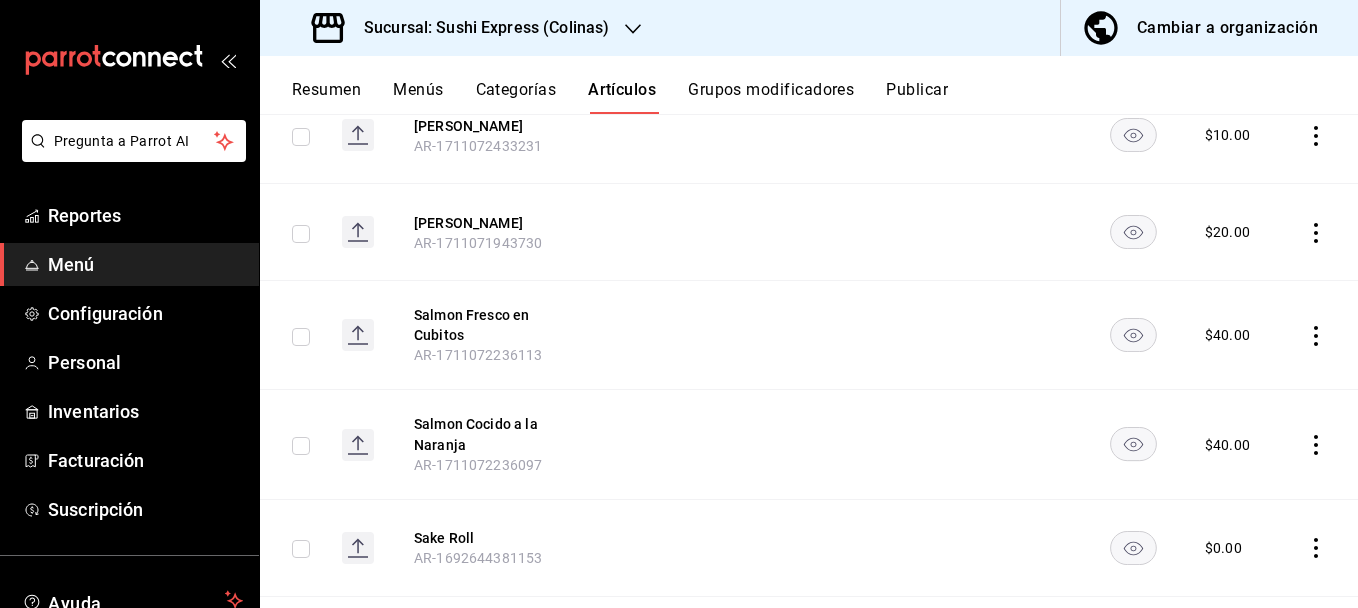 click 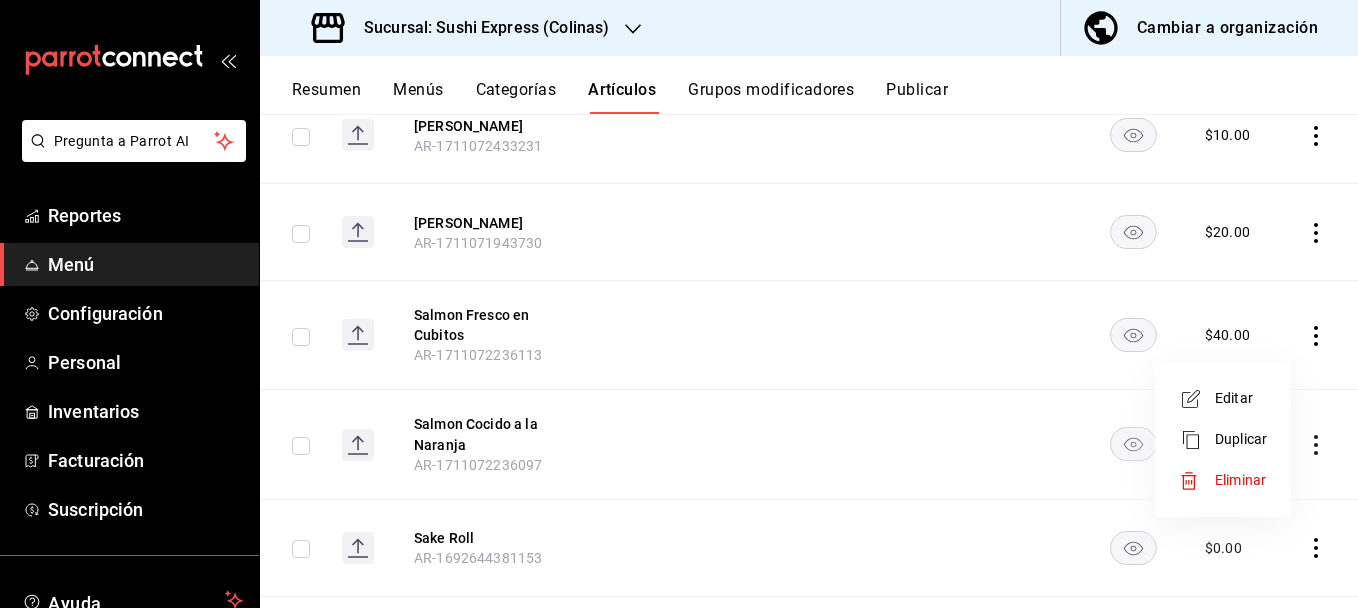 click on "Eliminar" at bounding box center (1240, 480) 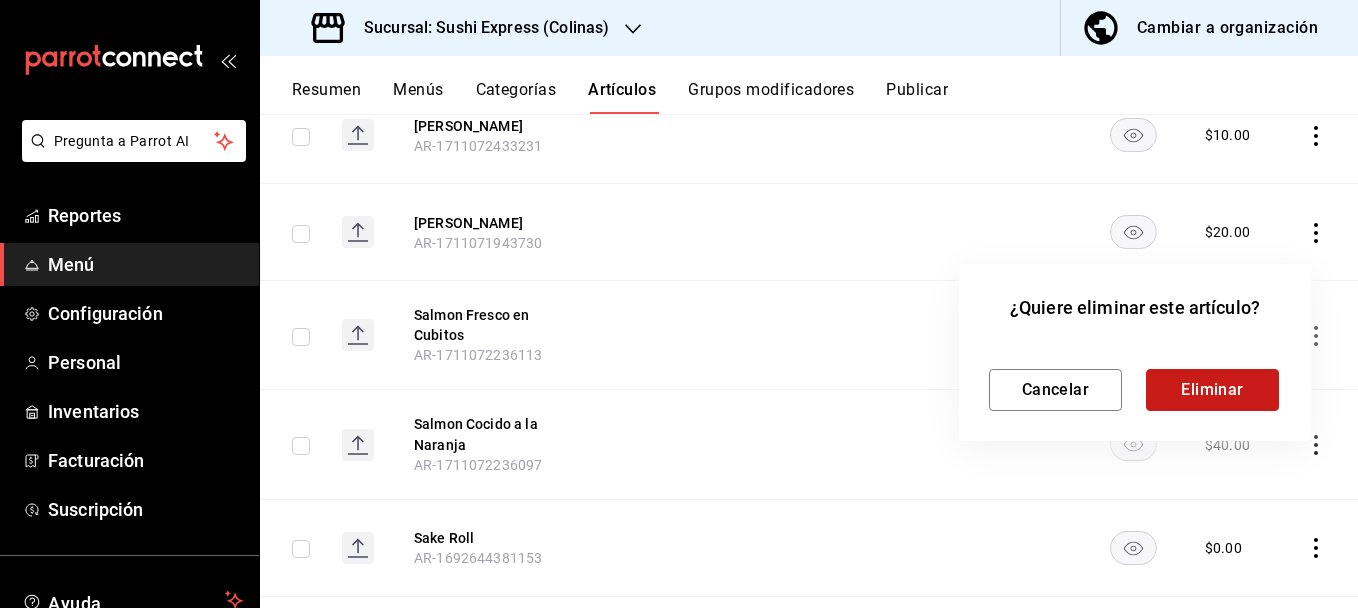 click on "Eliminar" at bounding box center [1212, 390] 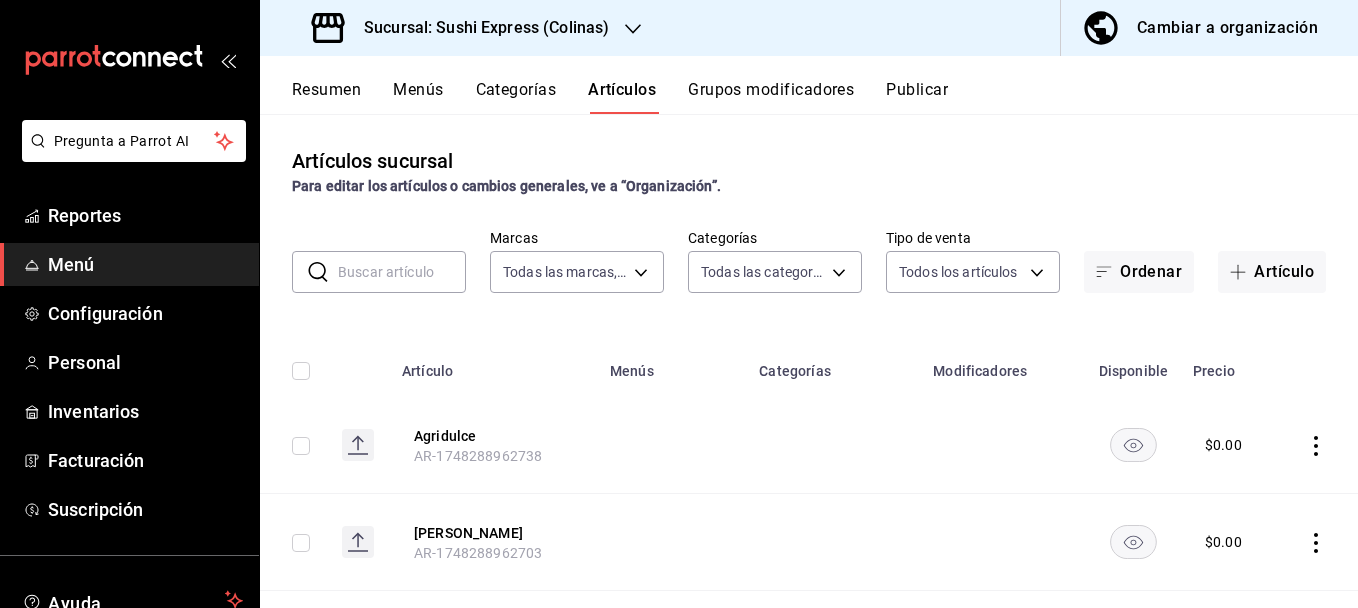 scroll, scrollTop: 0, scrollLeft: 0, axis: both 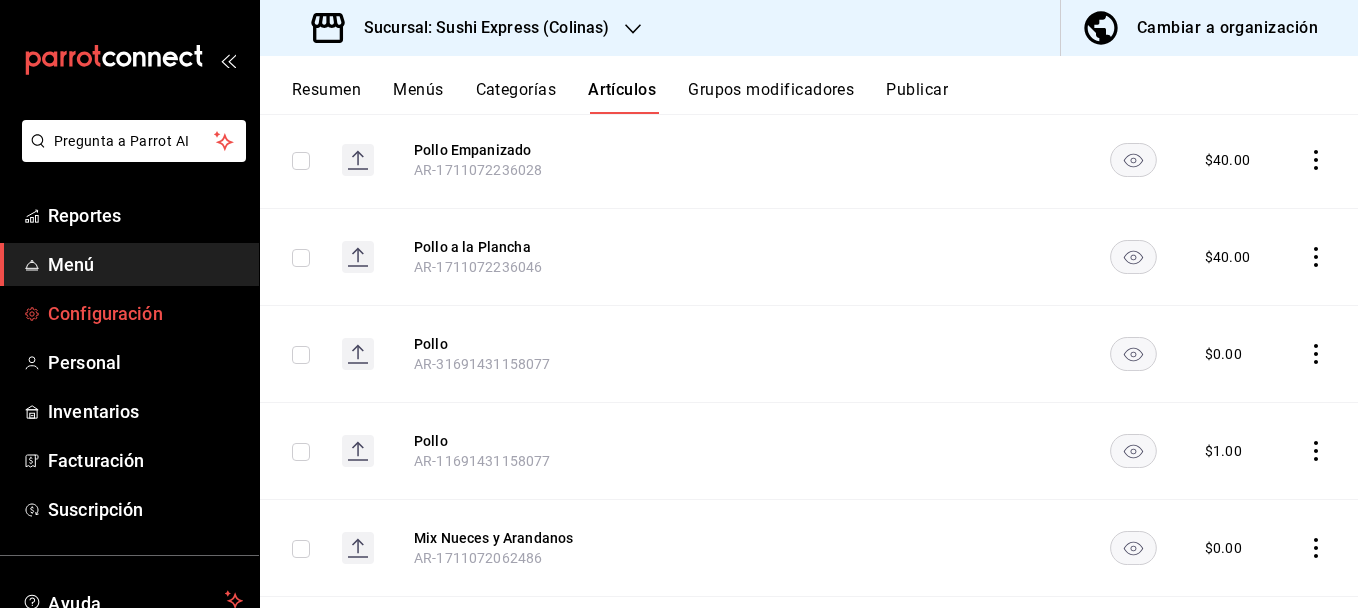 click on "Configuración" at bounding box center (145, 313) 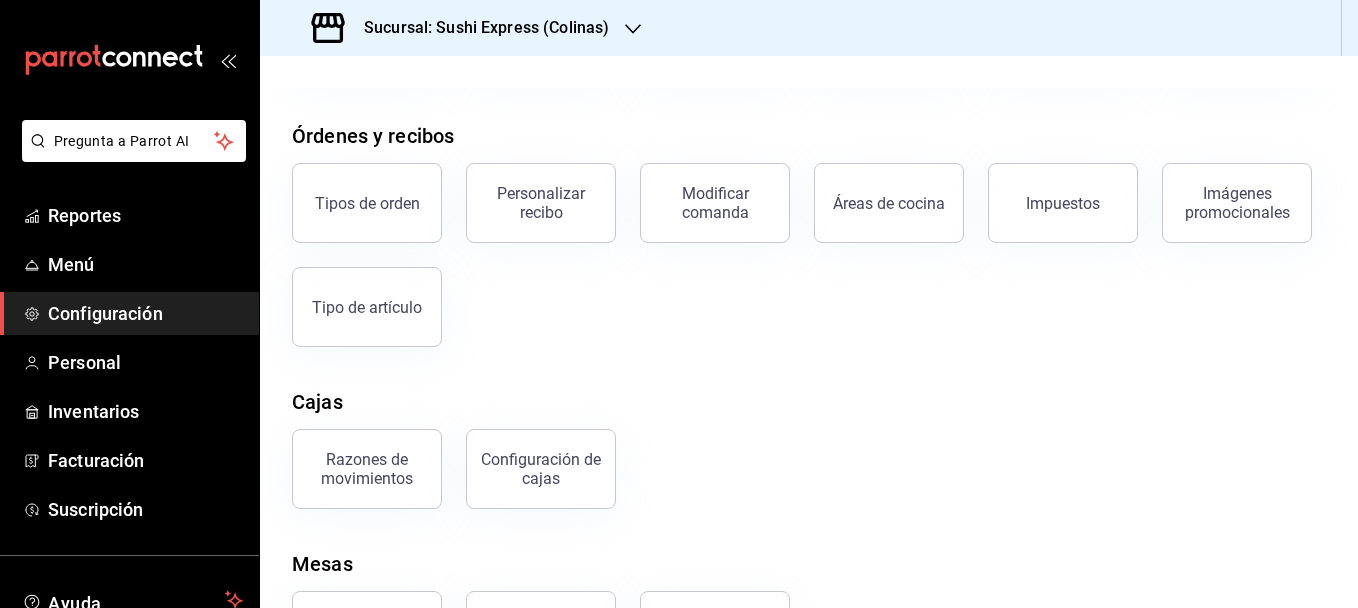 scroll, scrollTop: 211, scrollLeft: 0, axis: vertical 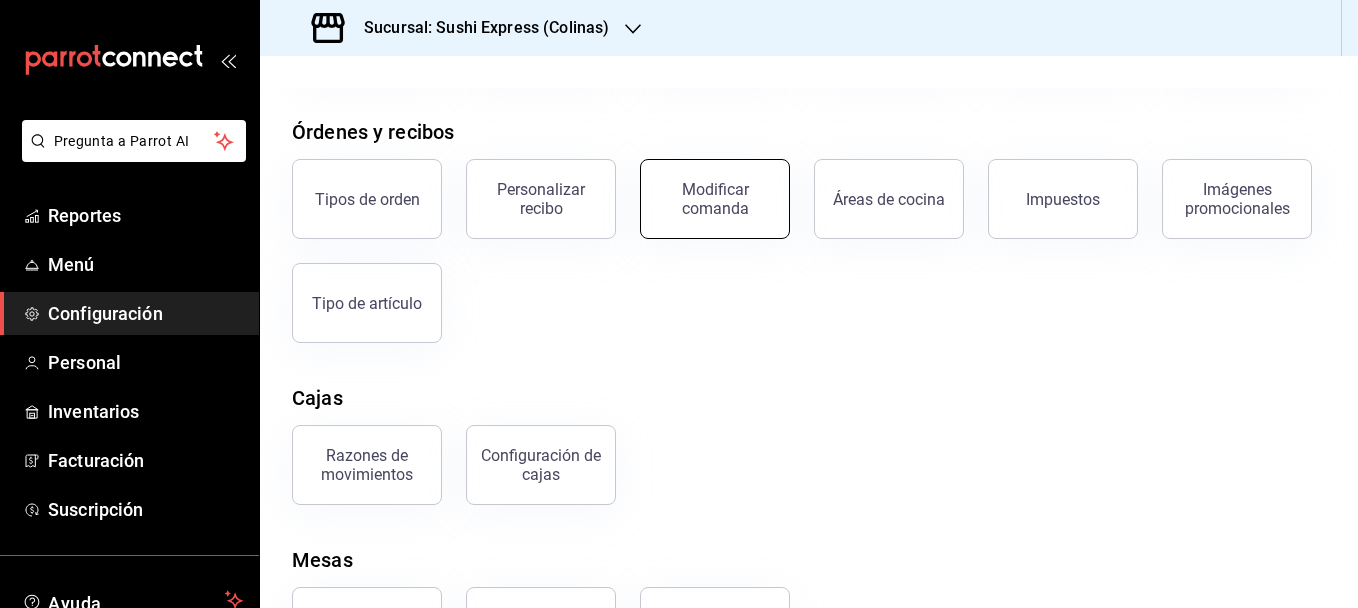 click on "Modificar comanda" at bounding box center (715, 199) 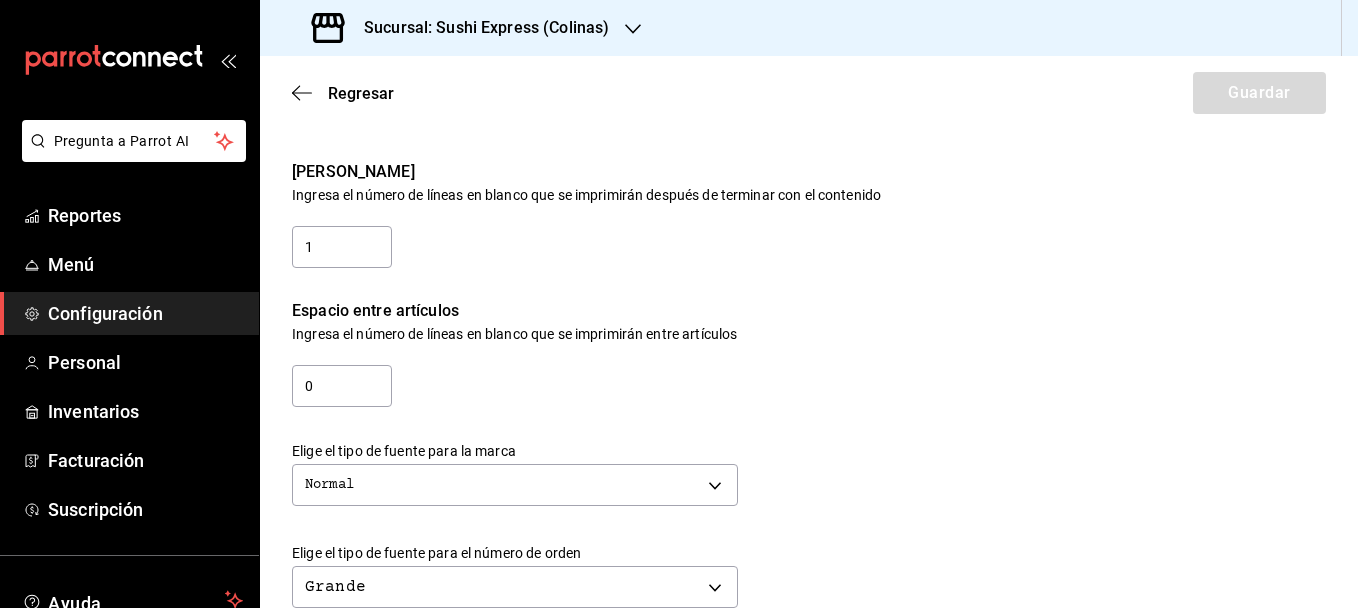 scroll, scrollTop: 0, scrollLeft: 0, axis: both 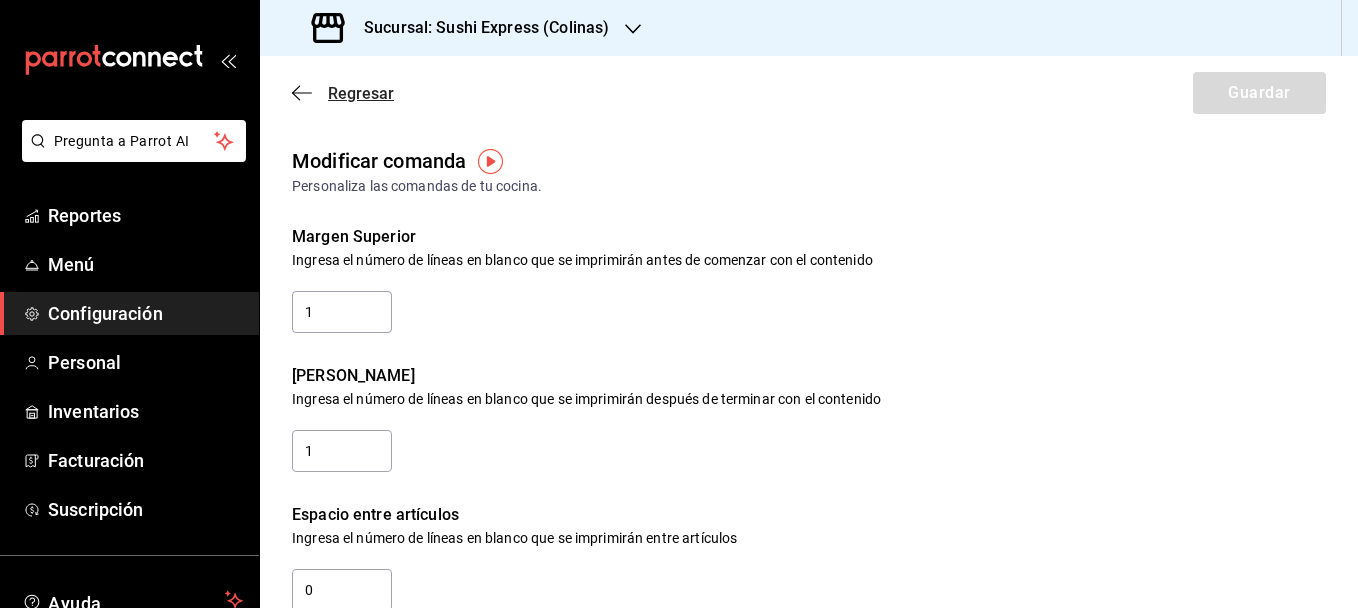 click 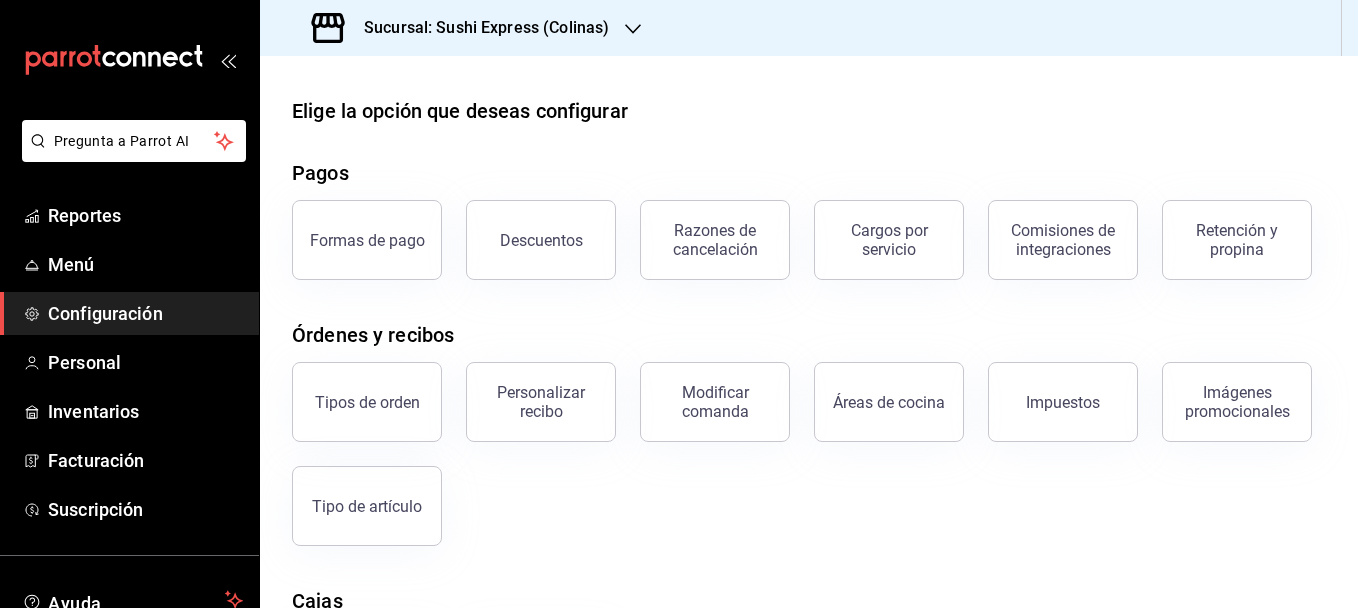 scroll, scrollTop: 13, scrollLeft: 0, axis: vertical 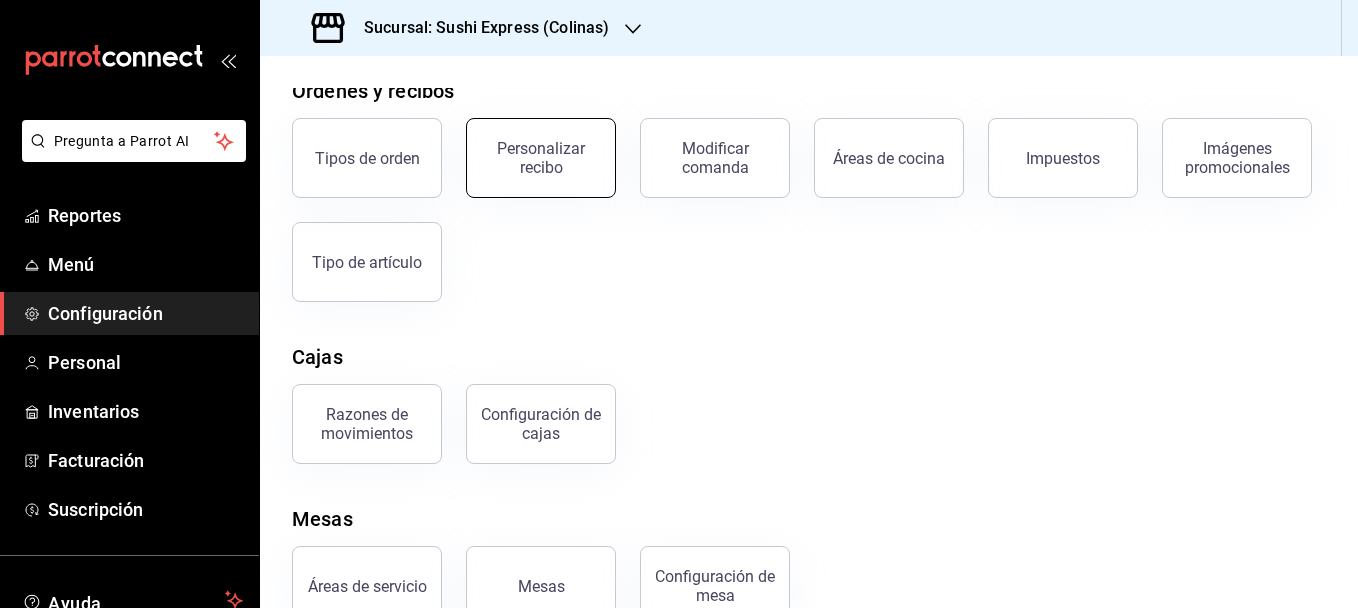 click on "Personalizar recibo" at bounding box center (541, 158) 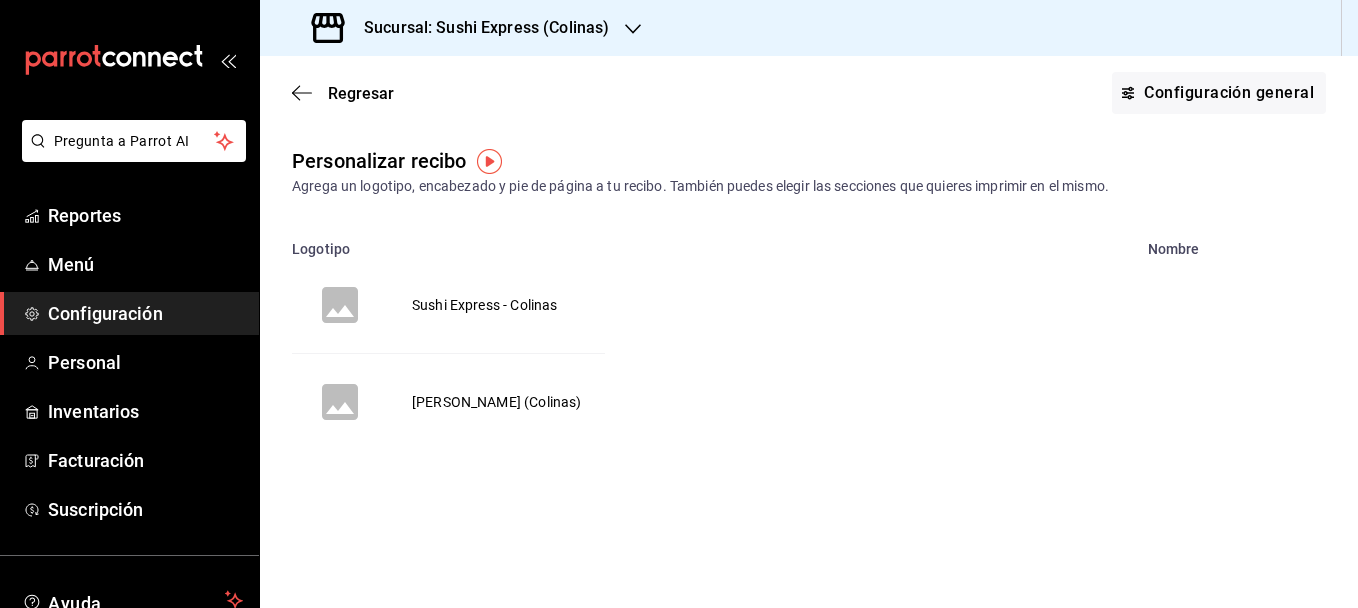 click on "[PERSON_NAME] (Colinas)" at bounding box center [496, 402] 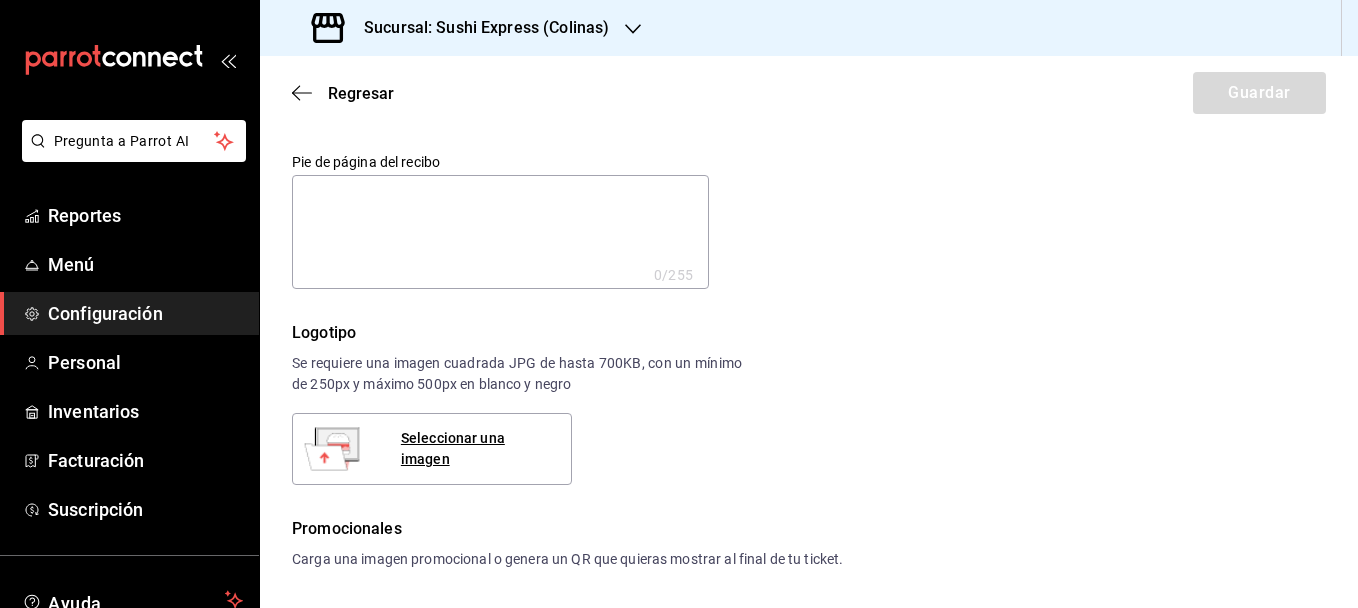 scroll, scrollTop: 0, scrollLeft: 0, axis: both 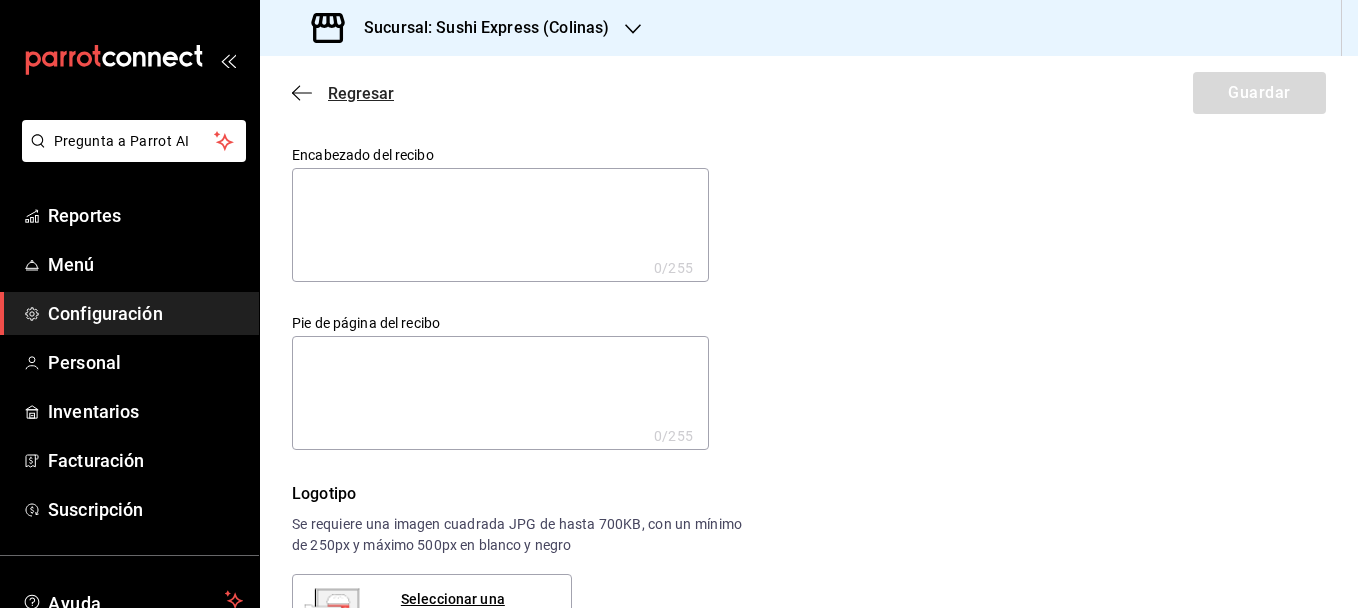 click 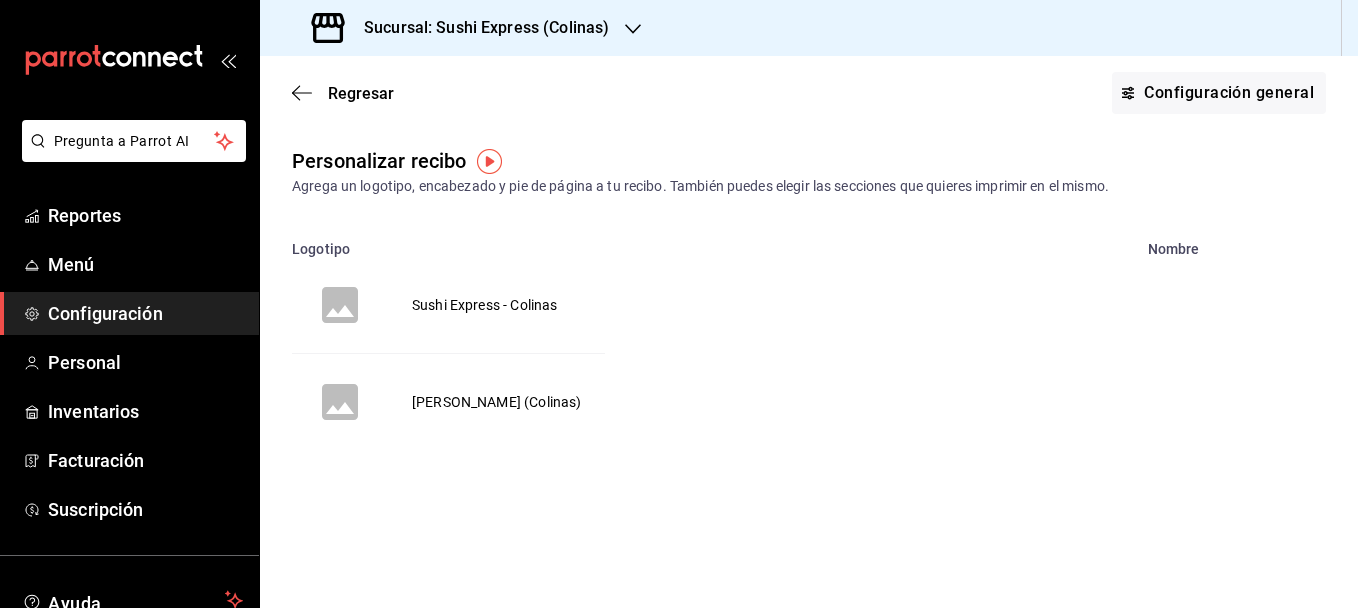 click on "Sushi Express - Colinas" at bounding box center [484, 305] 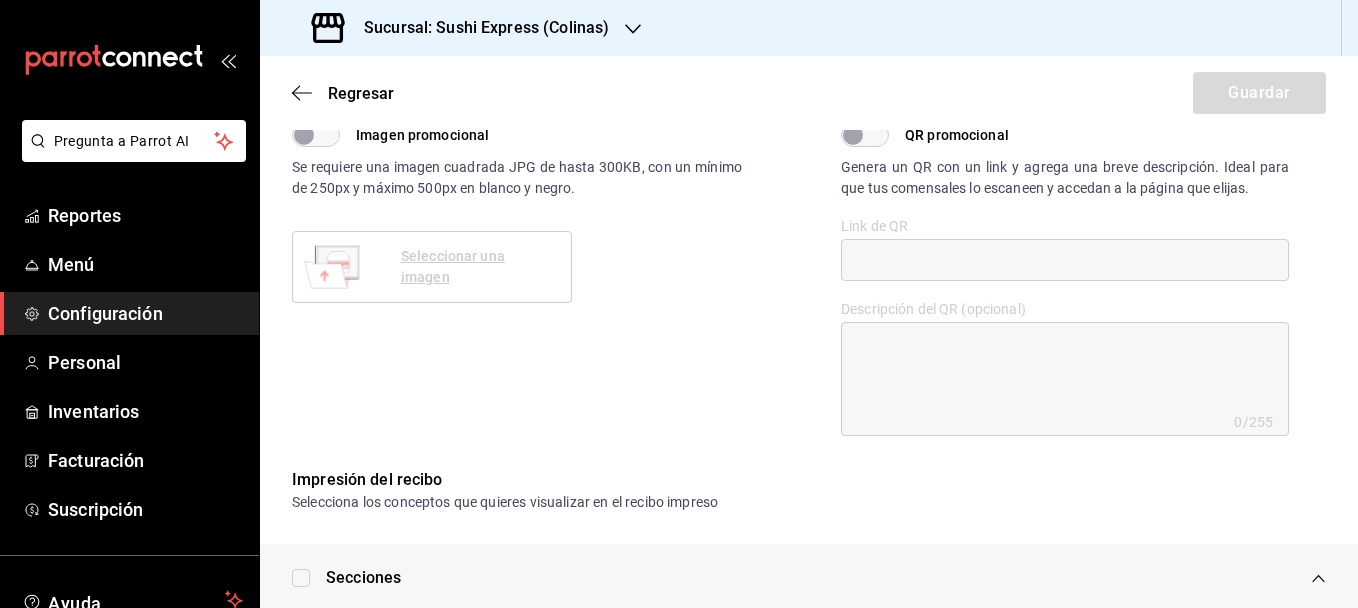 scroll, scrollTop: 0, scrollLeft: 0, axis: both 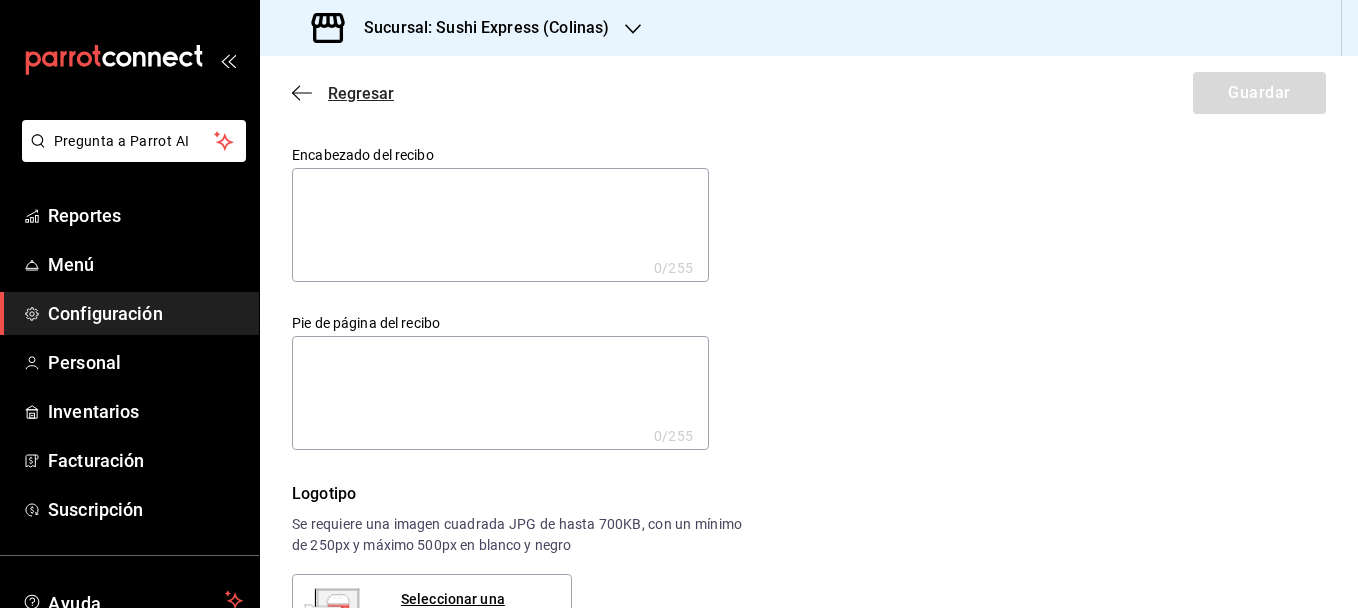 click 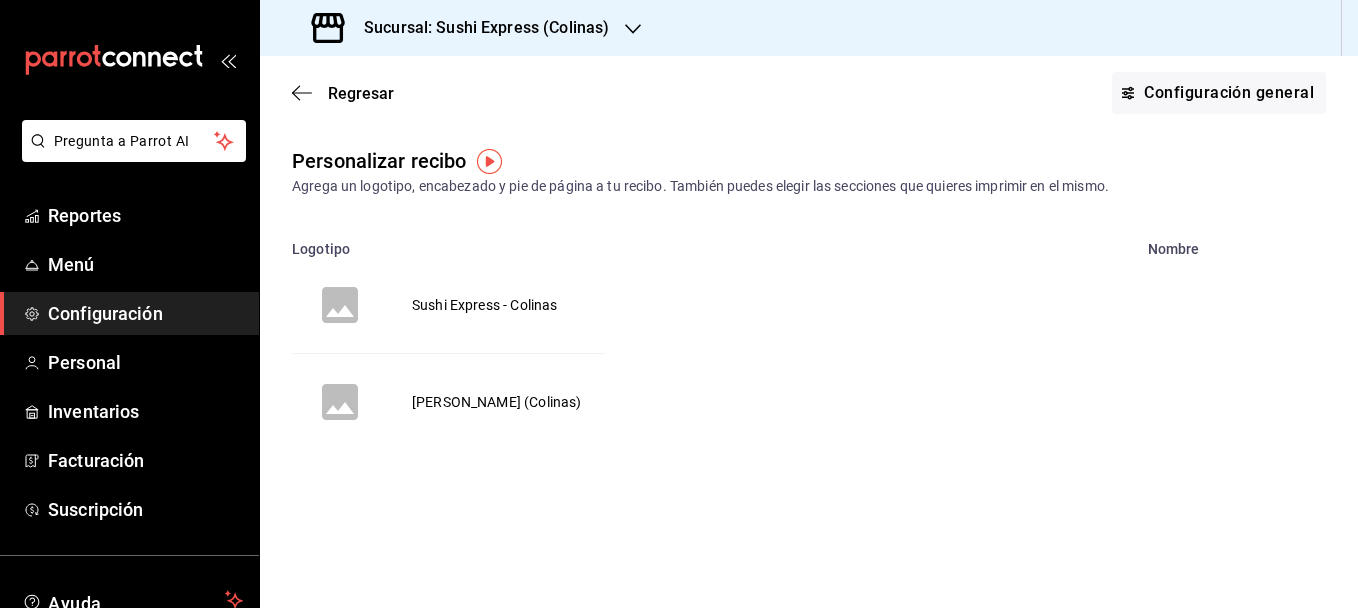 click 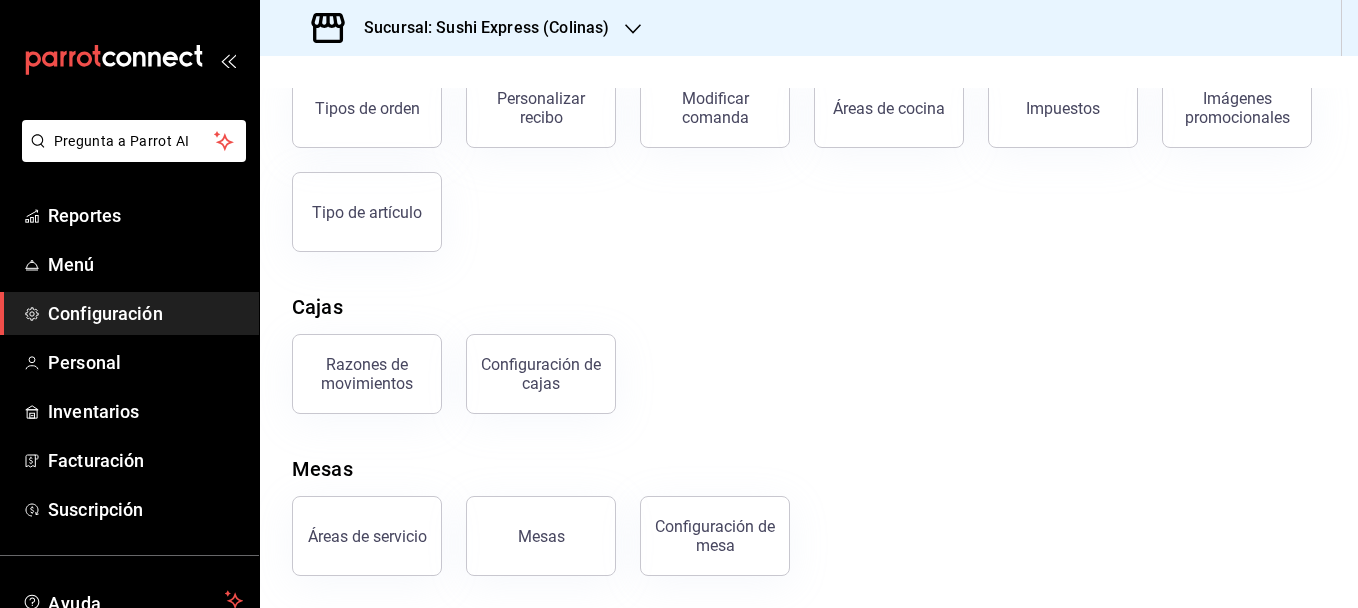scroll, scrollTop: 406, scrollLeft: 0, axis: vertical 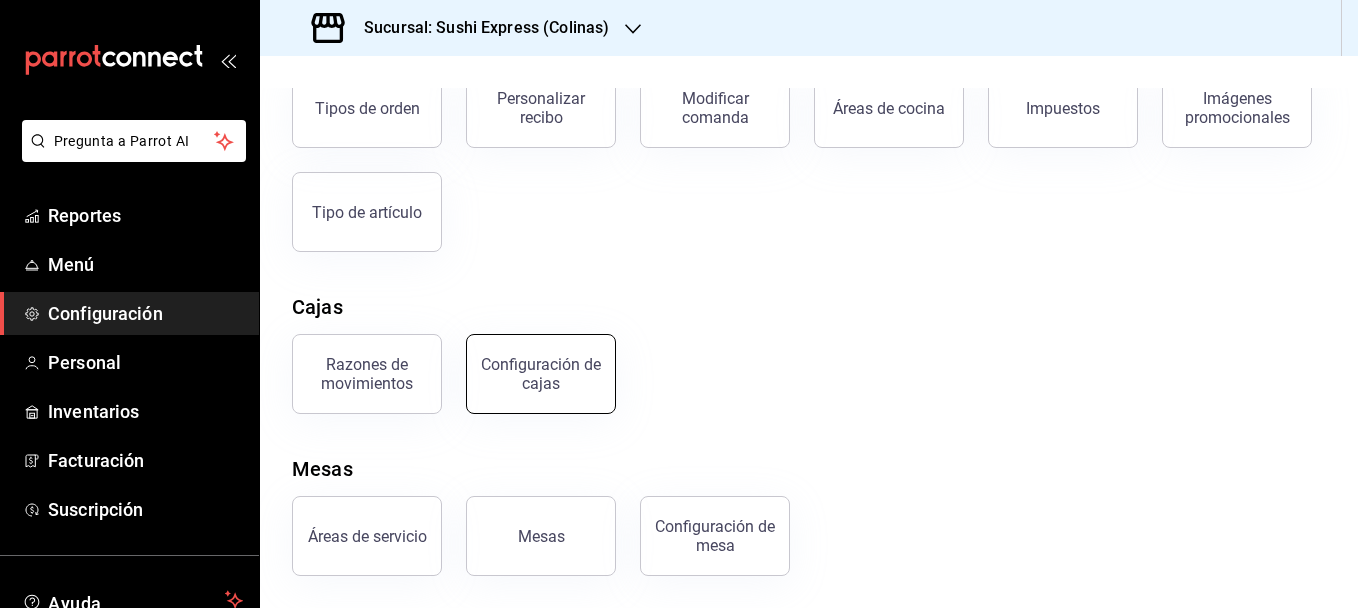 click on "Configuración de cajas" at bounding box center [541, 374] 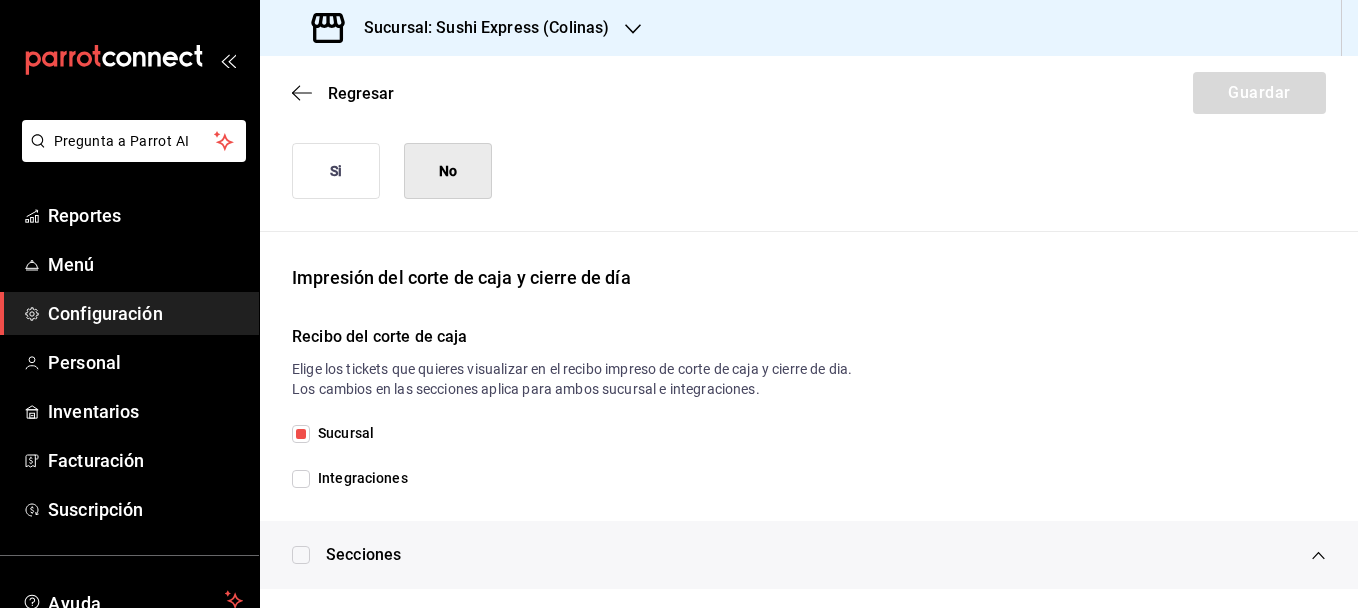 scroll, scrollTop: 307, scrollLeft: 0, axis: vertical 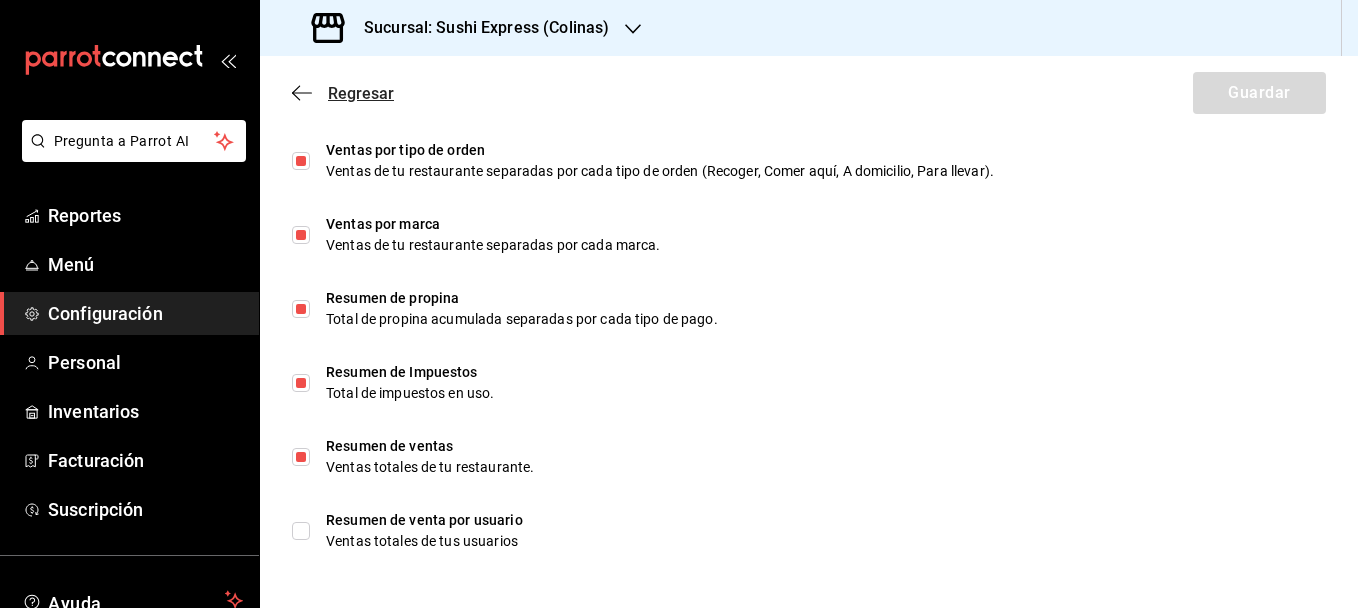click on "Regresar" at bounding box center (361, 93) 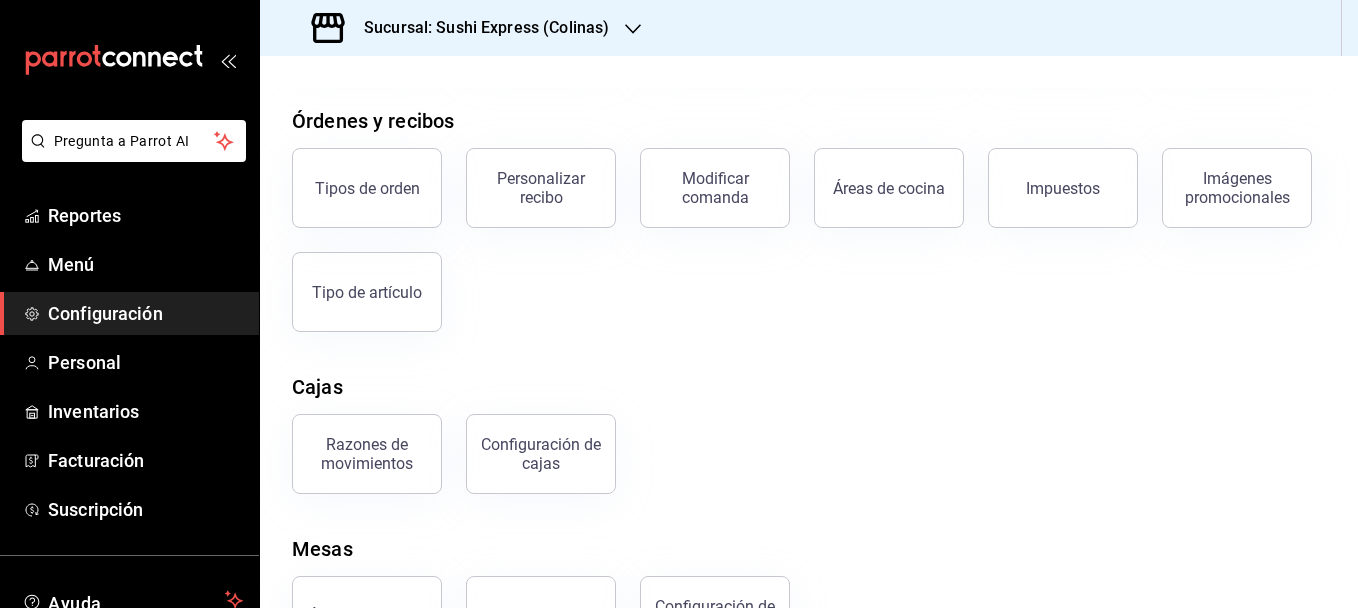 scroll, scrollTop: 406, scrollLeft: 0, axis: vertical 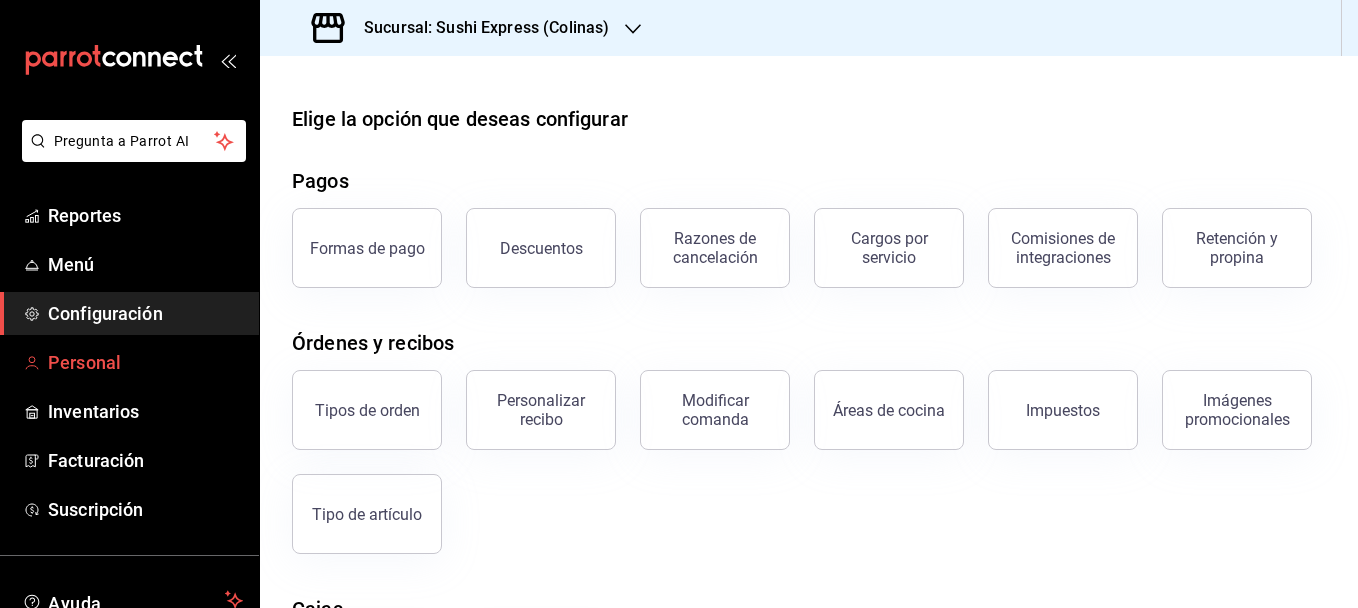 click on "Personal" at bounding box center [145, 362] 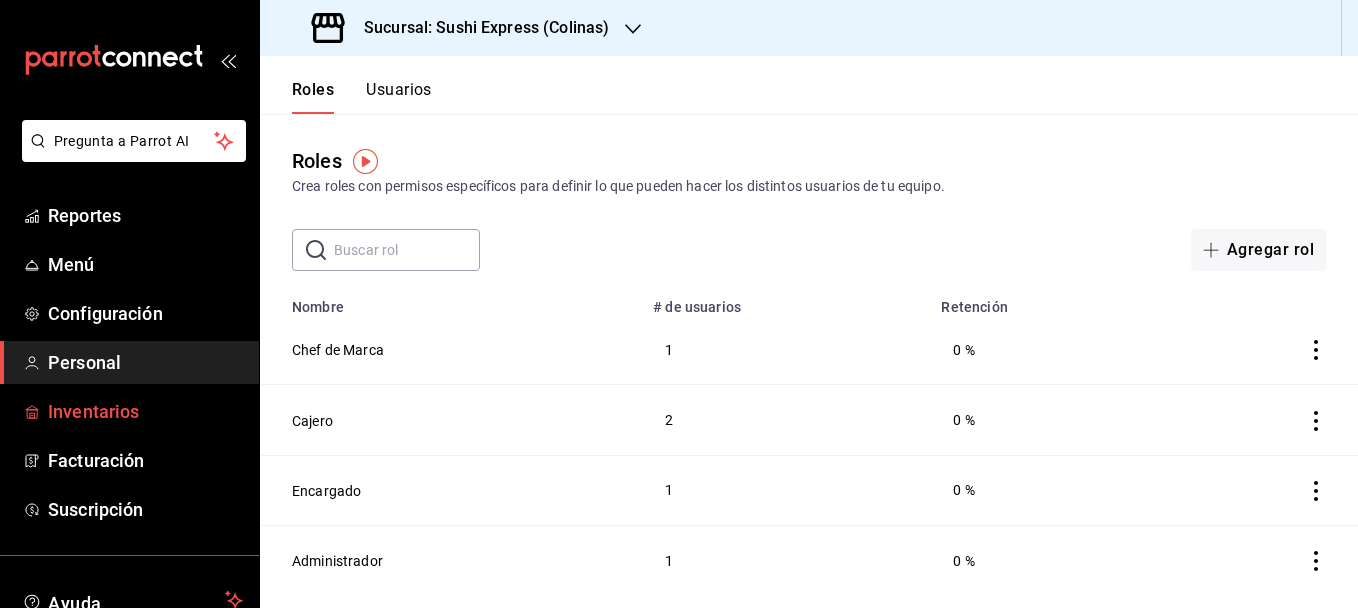 click on "Inventarios" at bounding box center (129, 411) 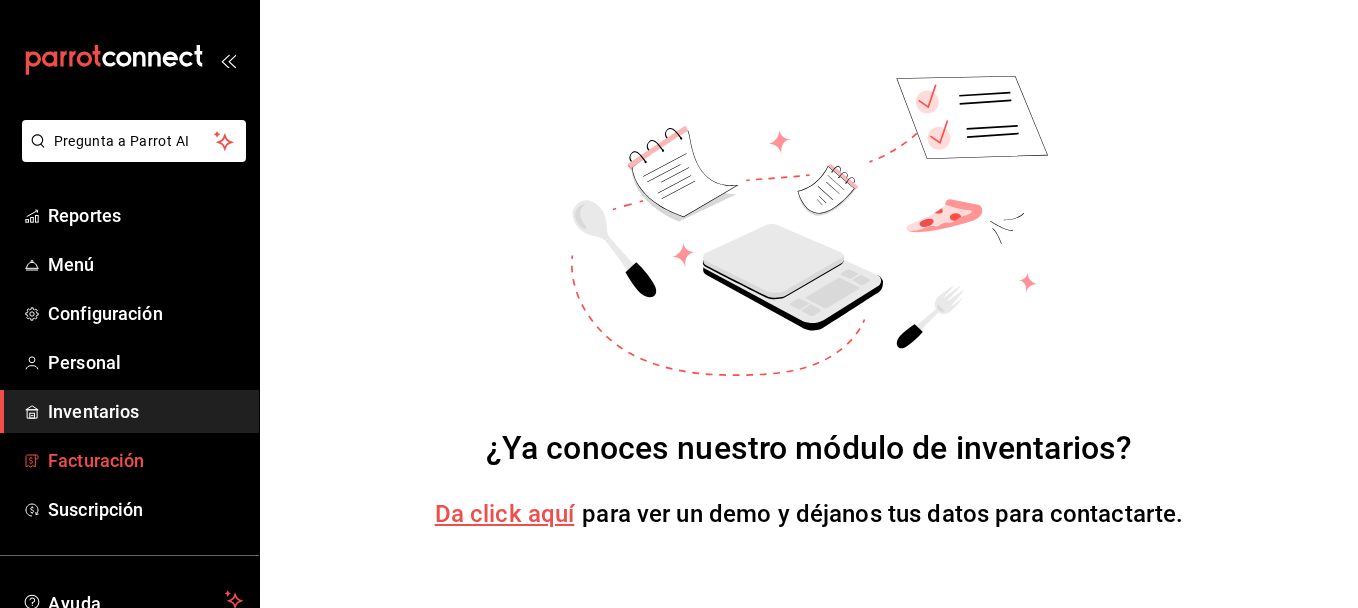 click on "Facturación" at bounding box center (145, 460) 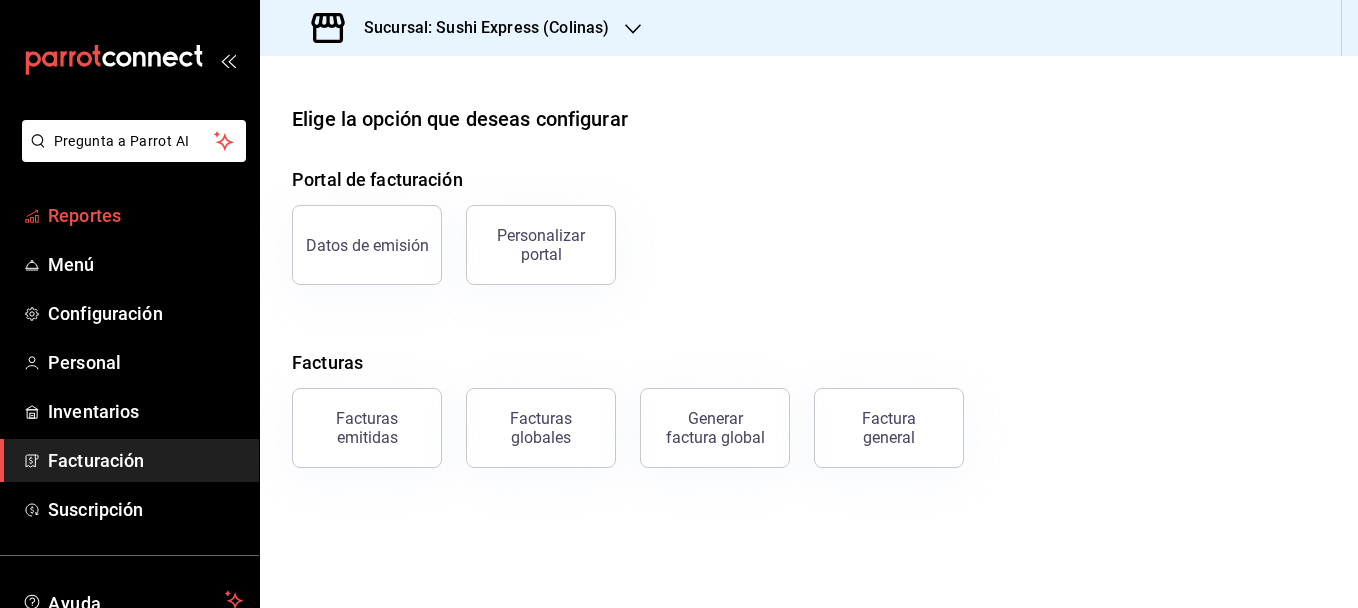 click on "Reportes" at bounding box center [145, 215] 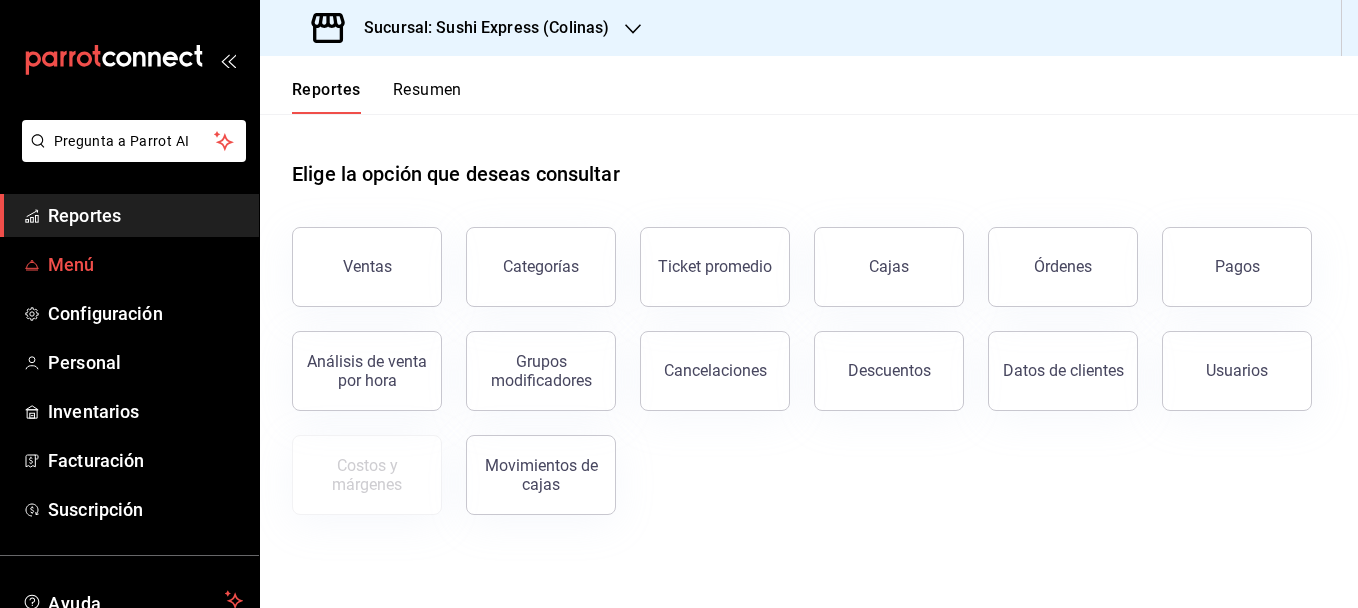 click on "Menú" at bounding box center [145, 264] 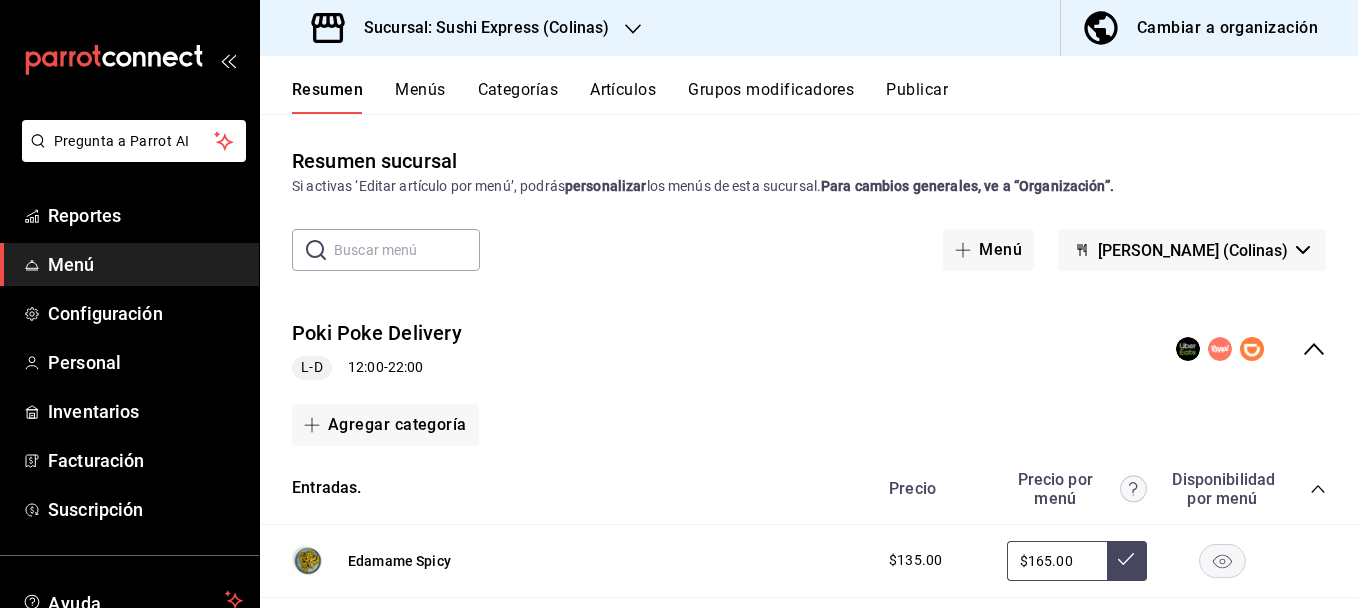 click on "Artículos" at bounding box center [623, 97] 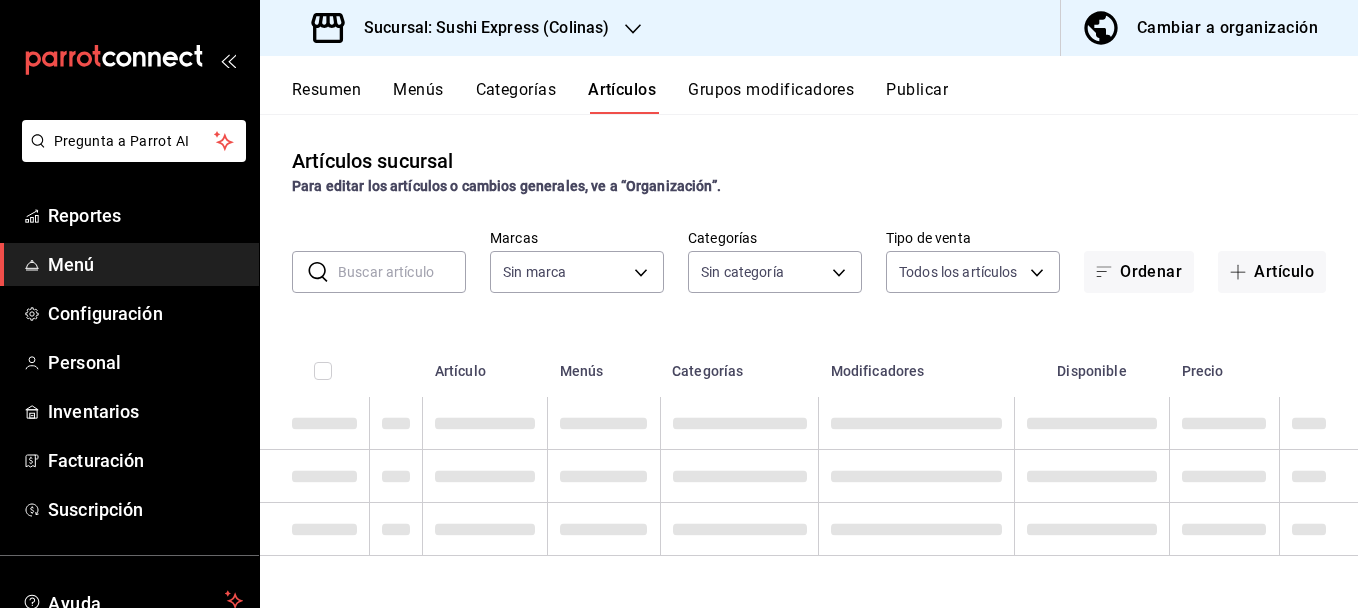type on "2f32ac6f-da81-43f2-8bb0-83599922e5b3,ea9b69b1-9729-43ef-8104-40f76c1ed4d4" 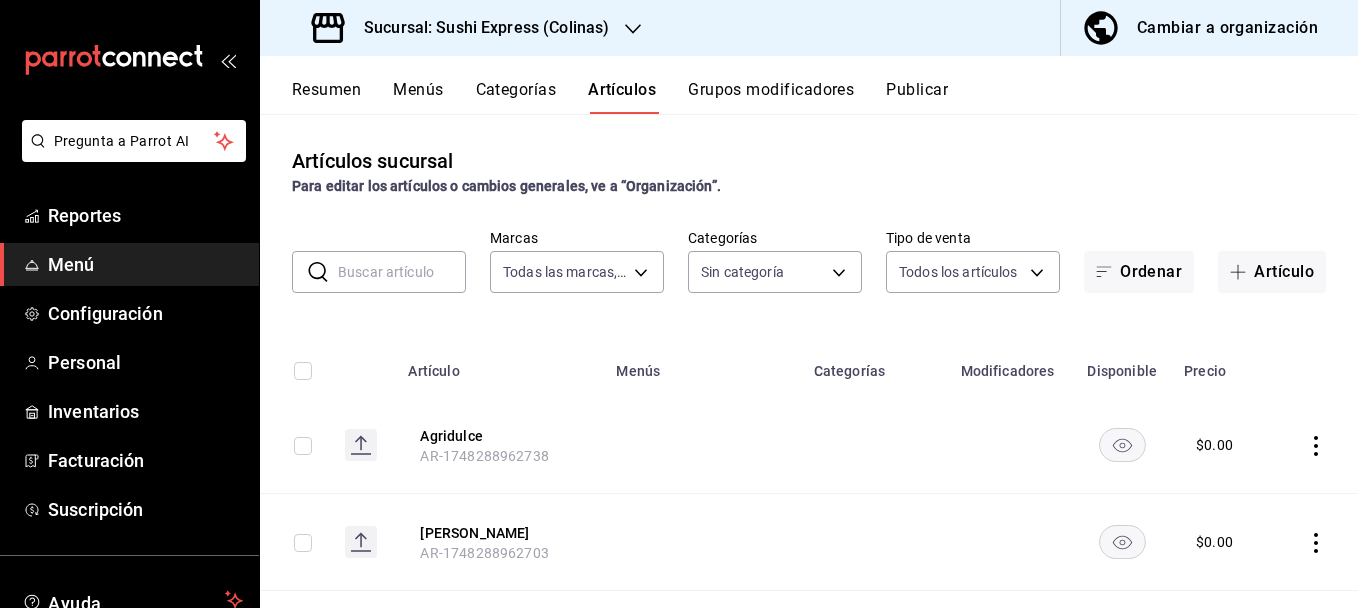 type on "f7aa8615-5b24-4ec9-a945-ad65b807587c,397ed141-9dd7-4d75-8e3e-6f15ec7a81cf,72cdd041-c2e3-436d-b459-5036f3a14413,5fba8f96-cd4f-4d77-8834-045aab85ac90,e5ceba44-115f-4466-9d9b-bd8125f3e9b0,606cae71-a71c-4e07-a6fe-fc12f746aa26,f8e5acd1-a2bd-42cc-8c0e-ae1a30b8a5a2,f8114fae-e0f7-4b10-8838-e9baee9de3be,c2f9c34d-40c2-4ba4-ad72-03b8fb1d25a6,cb69a55b-4866-4db6-822f-e76f2a0f6229,d7182976-a8d6-4513-b772-92abba202e09,f7d48517-ea73-4068-9927-40999ca4a669,f50053b1-d9b0-4cf4-acb3-267cf26e8d5a,942f1b1e-44e0-4da2-b256-eed1ce76a6ac,c238160f-ed14-4ba2-8d94-d14a059e69f8,f44a5ebc-e27f-4a6b-a6f4-cc8c50a19685,07417322-44b1-4dc0-a70e-aee4930e71e9,59e7d568-ed06-449e-8eb5-9d204a06aa53,a4d730e2-7601-4993-8070-249800d147f0,637a78c2-6bfd-44de-a8f0-652165793cc0,cb31380d-4a02-44d4-844c-5f0d5b7315f1,bf2a7523-142d-43dd-919e-0a4dea1393df,daeb0872-1402-4789-8666-d8ce7f9f32e8,fdd789c4-fa38-4285-acc9-051d5c9ab5d3,a6c4f03a-ae24-42dc-8ffd-36bc2eddfda9,c0a3c067-59a9-475b-877b-c5e1f43246fa,edca95d8-a5e9-471f-a4fd-a5a390648823,64a569fd-c167-4ac9-b02..." 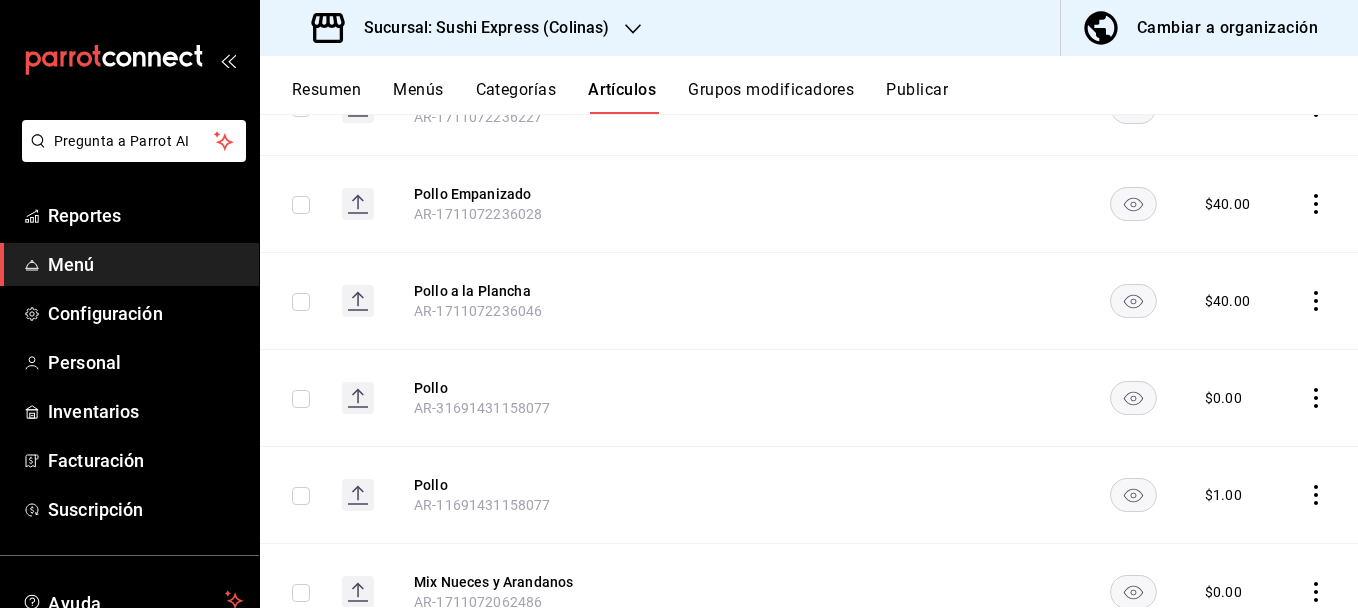 scroll, scrollTop: 24643, scrollLeft: 0, axis: vertical 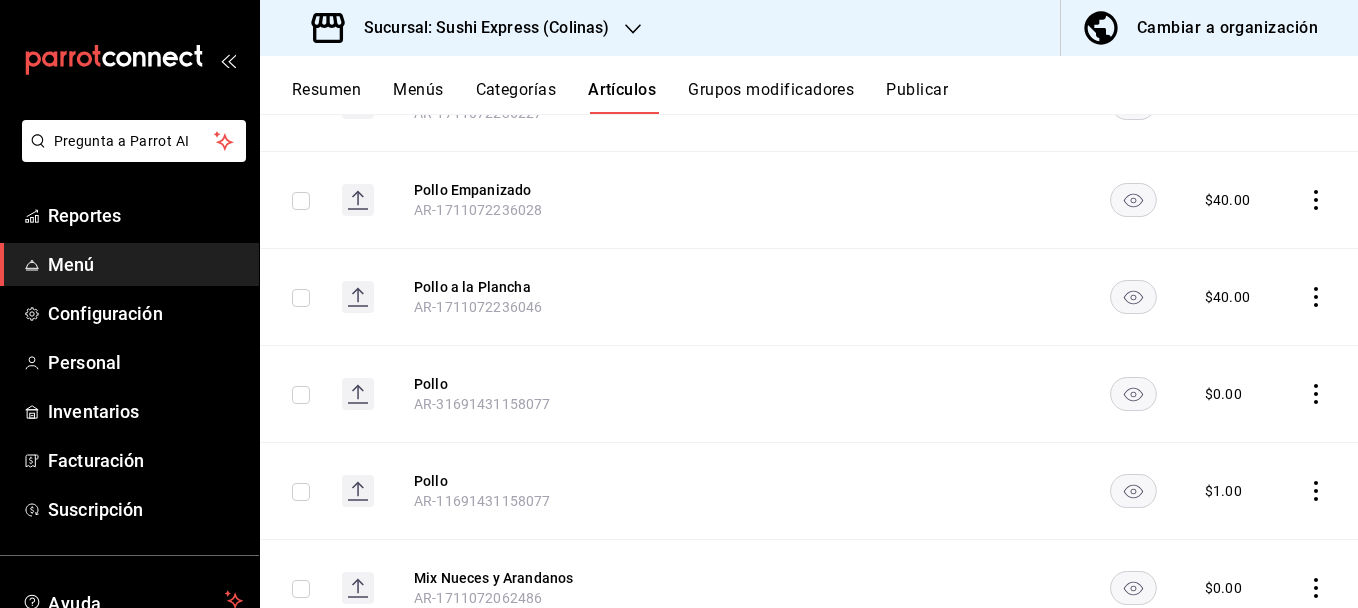 click 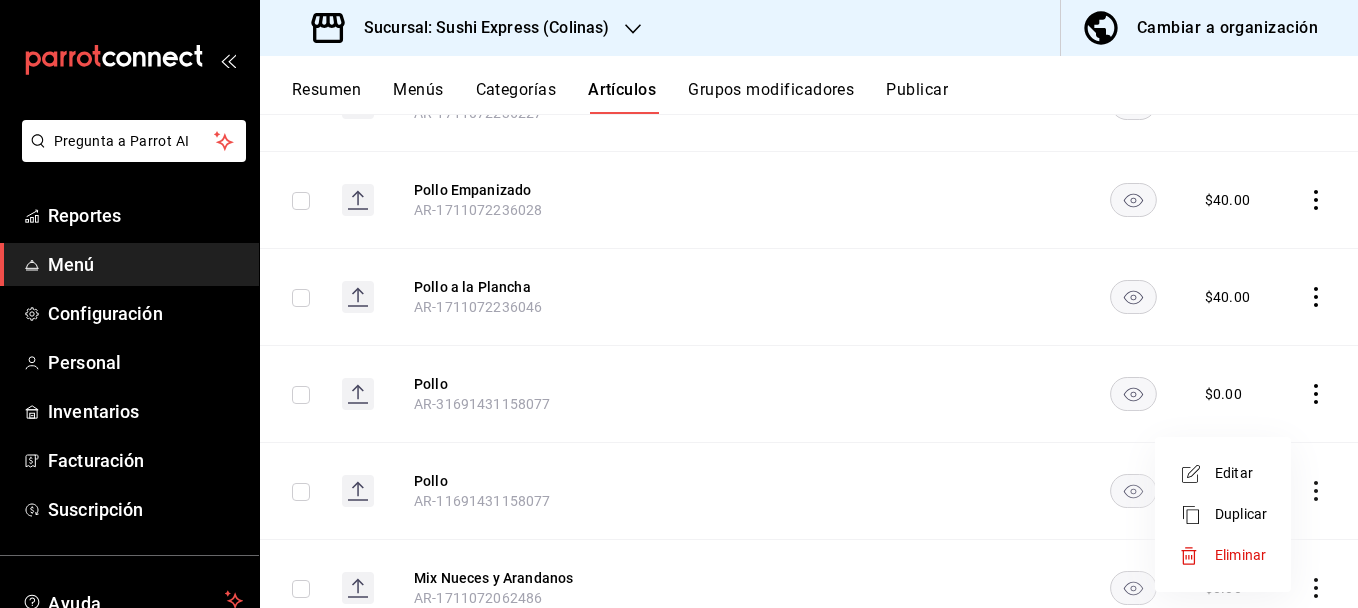 click on "Eliminar" at bounding box center (1240, 555) 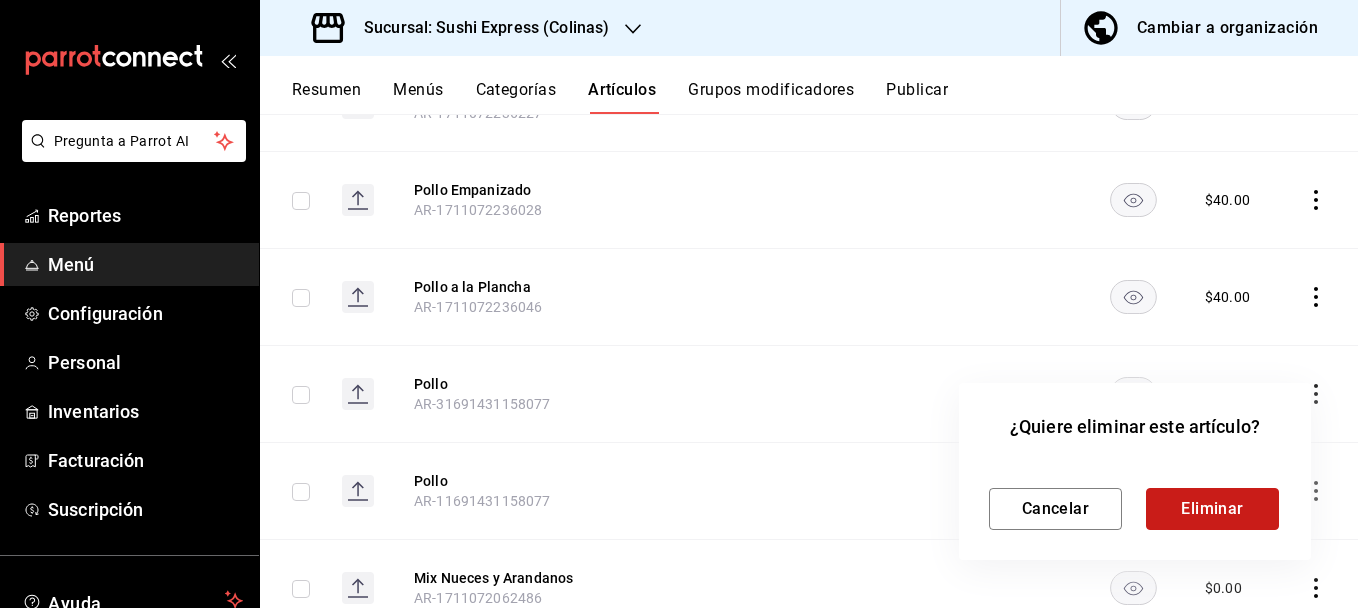 click on "Eliminar" at bounding box center (1212, 509) 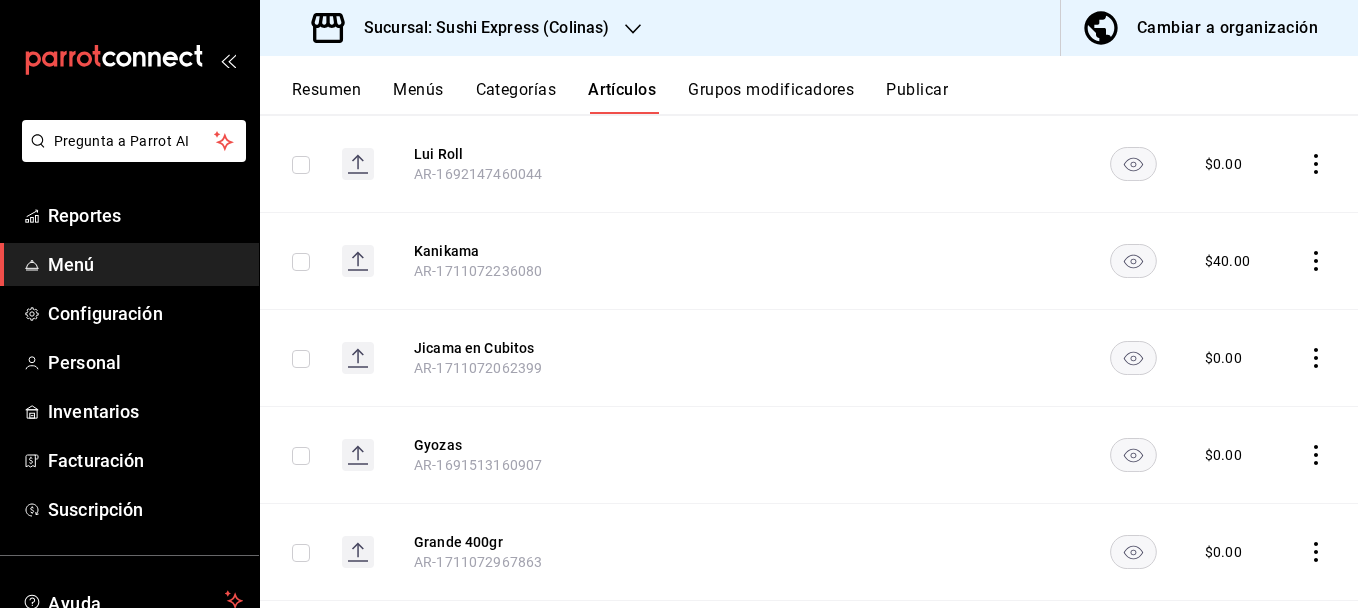 scroll, scrollTop: 25883, scrollLeft: 0, axis: vertical 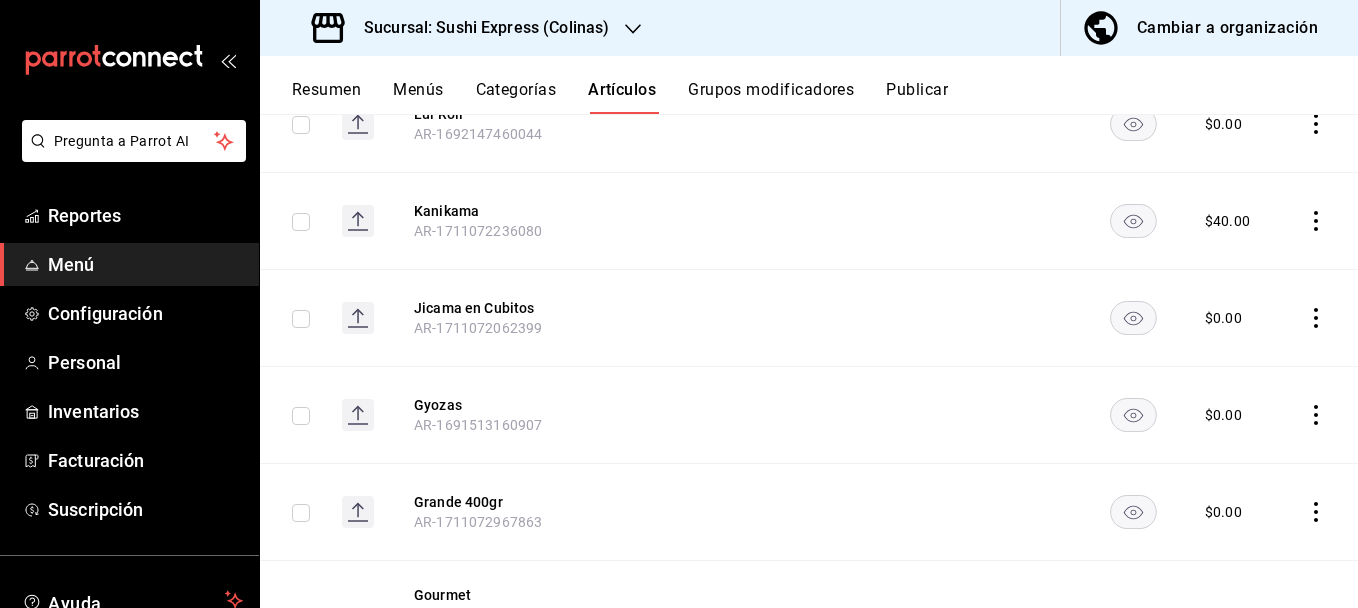 click 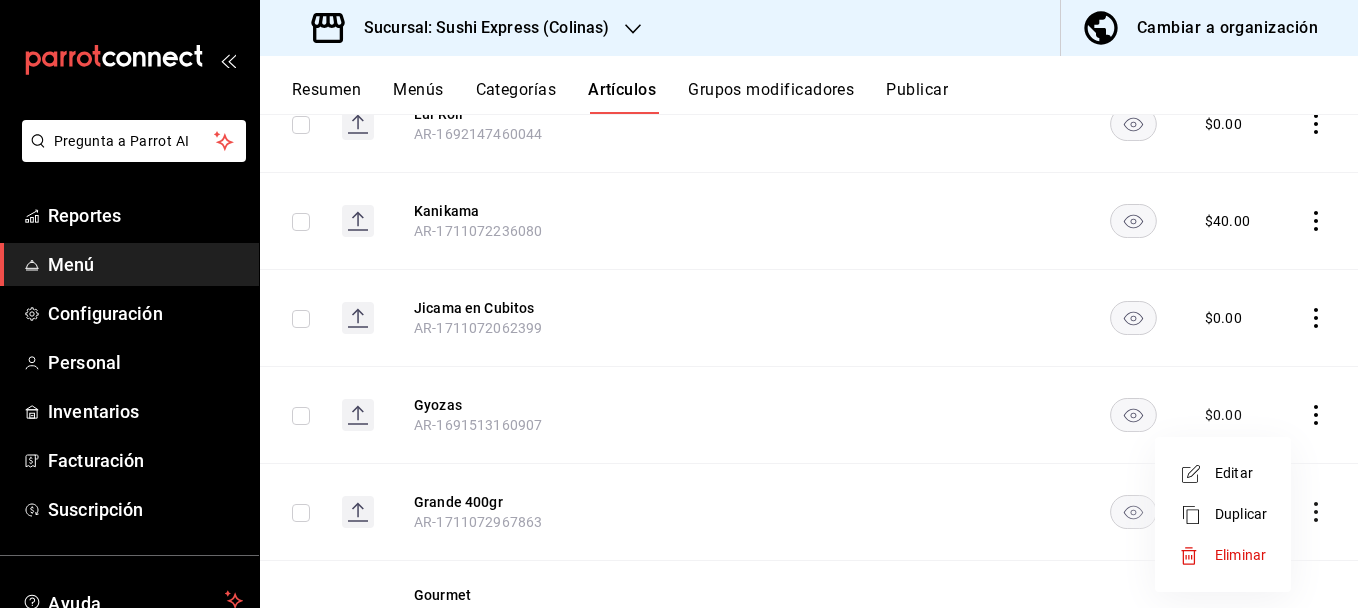 click on "Eliminar" at bounding box center (1240, 555) 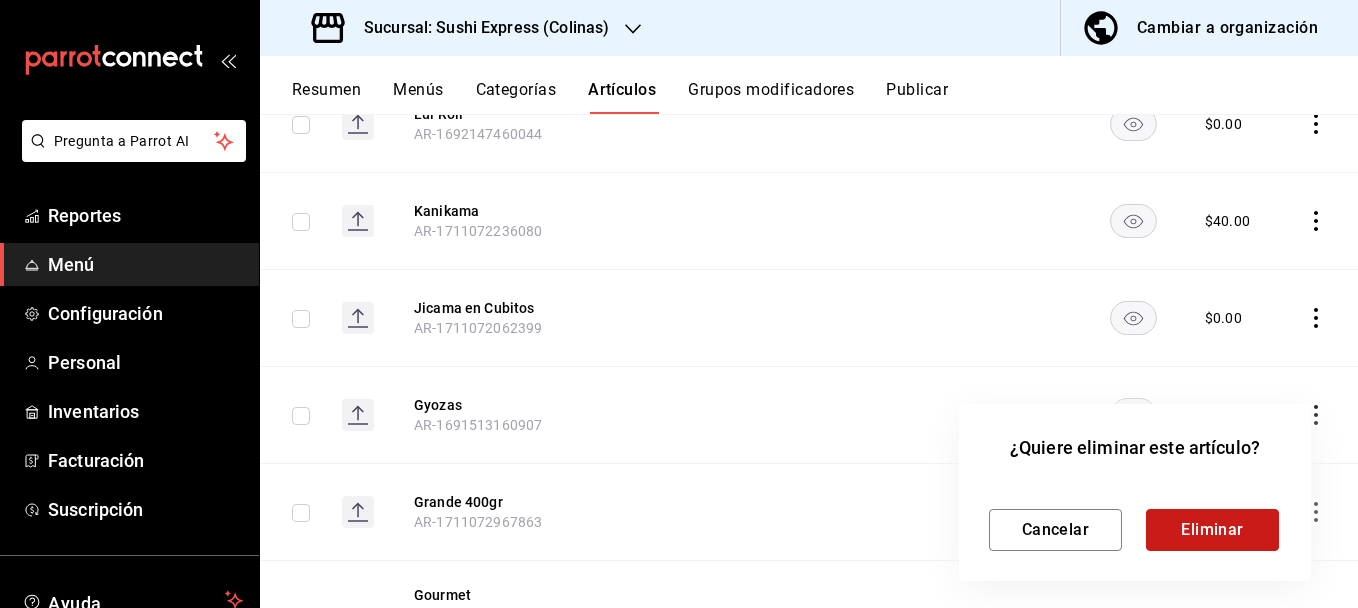 click on "Eliminar" at bounding box center (1212, 530) 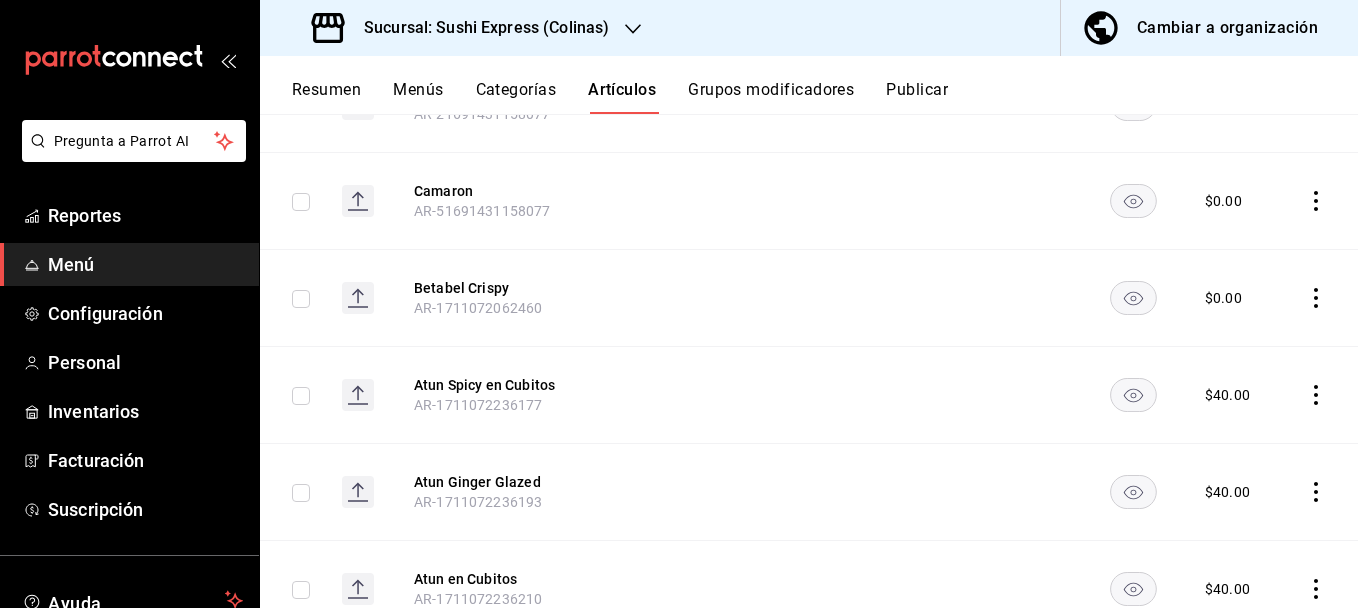 scroll, scrollTop: 29660, scrollLeft: 0, axis: vertical 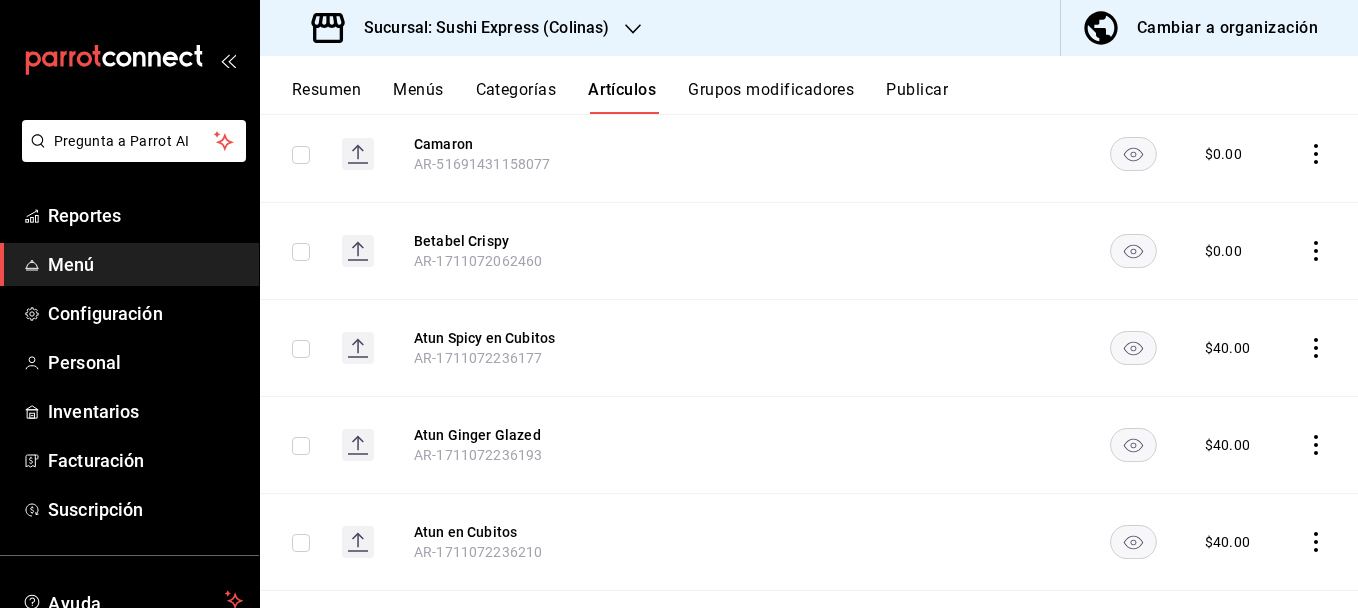 click 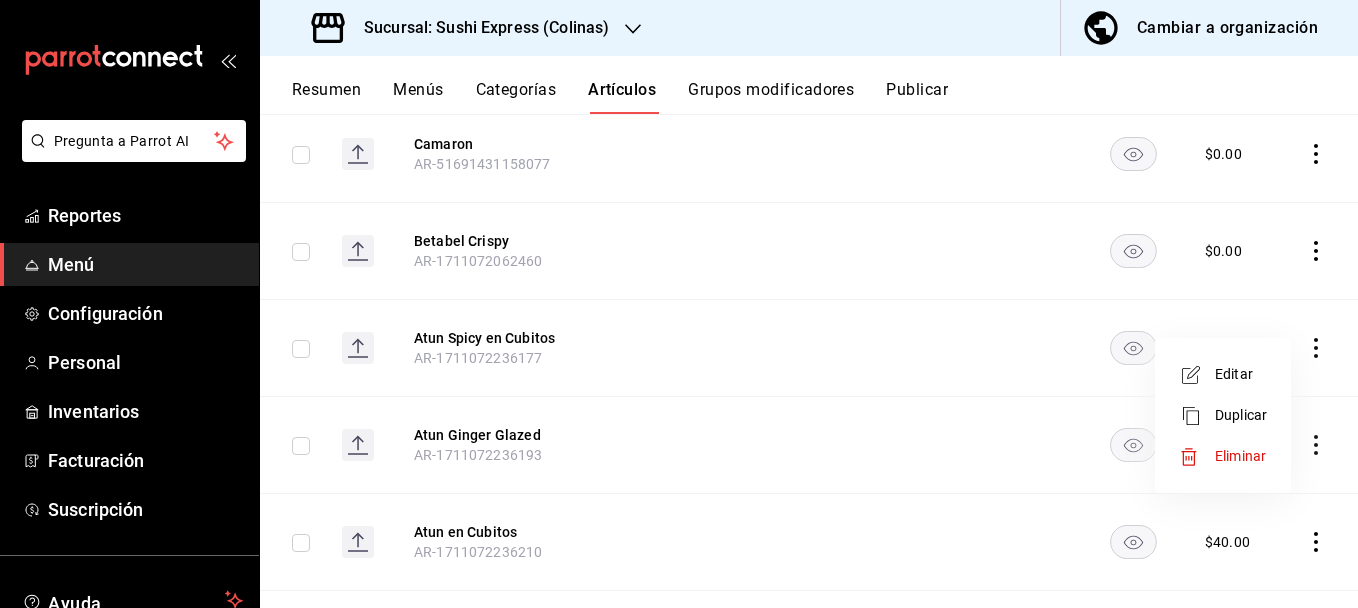 click on "Eliminar" at bounding box center (1240, 456) 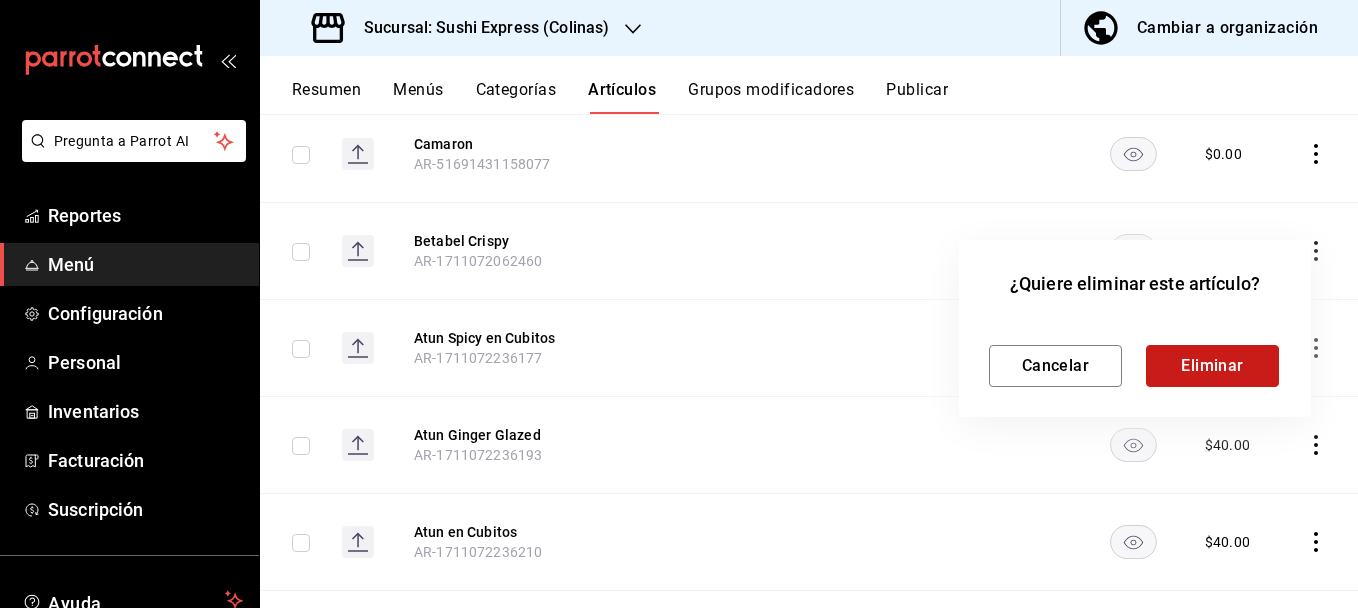 click on "Eliminar" at bounding box center [1212, 366] 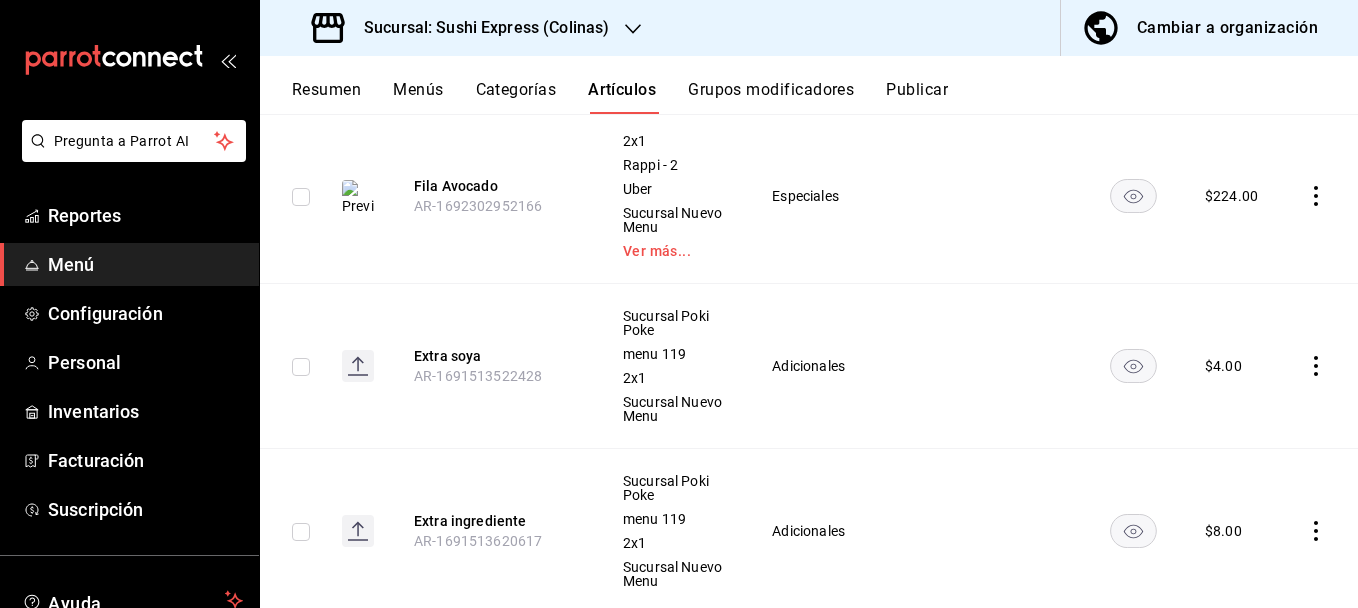 scroll, scrollTop: 37045, scrollLeft: 0, axis: vertical 